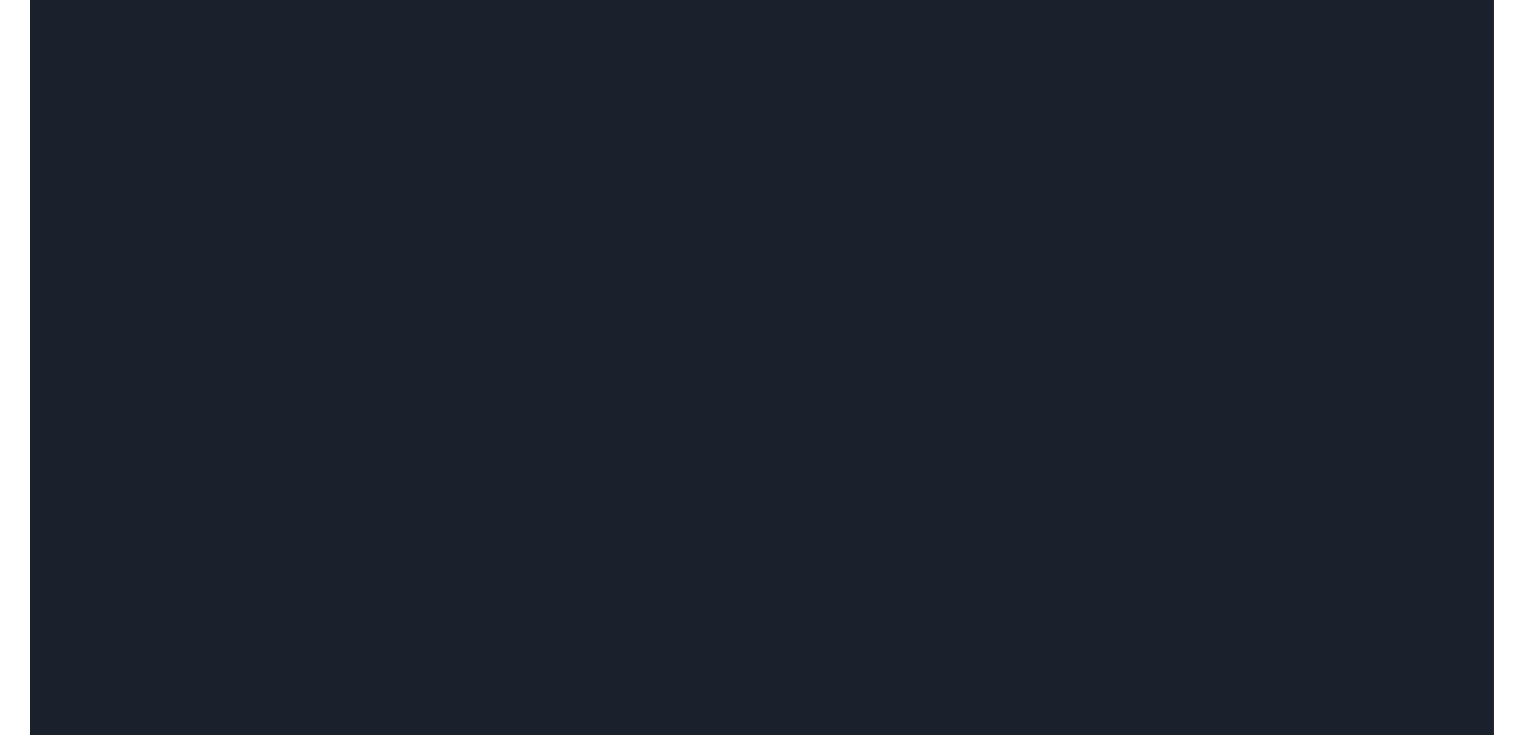 scroll, scrollTop: 0, scrollLeft: 0, axis: both 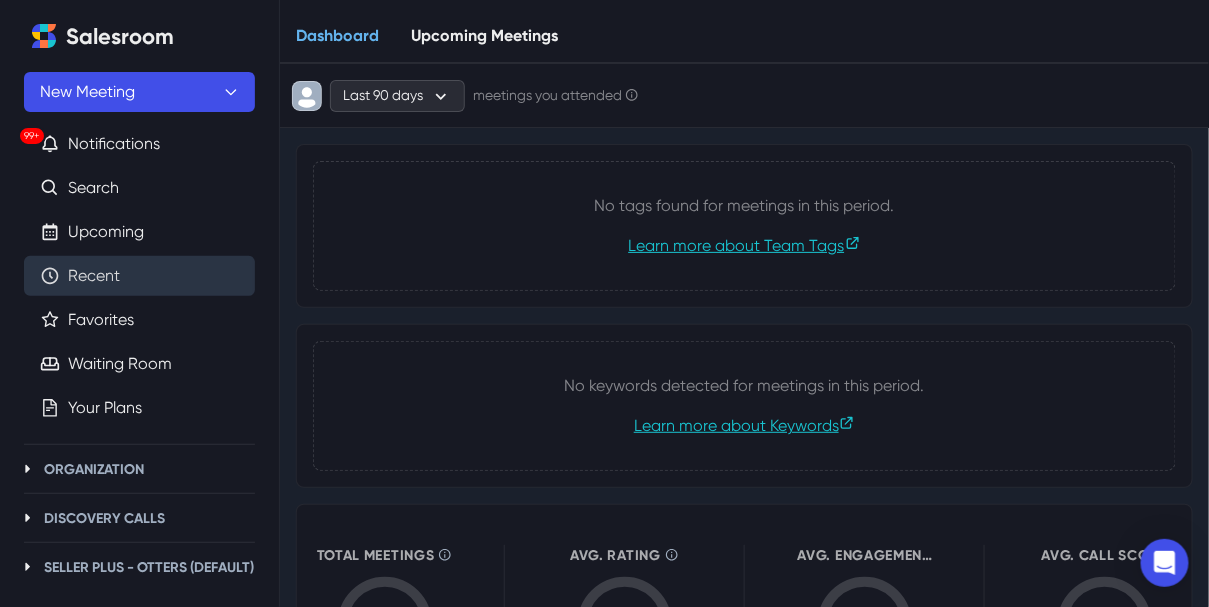 click on "Recent" at bounding box center [94, 276] 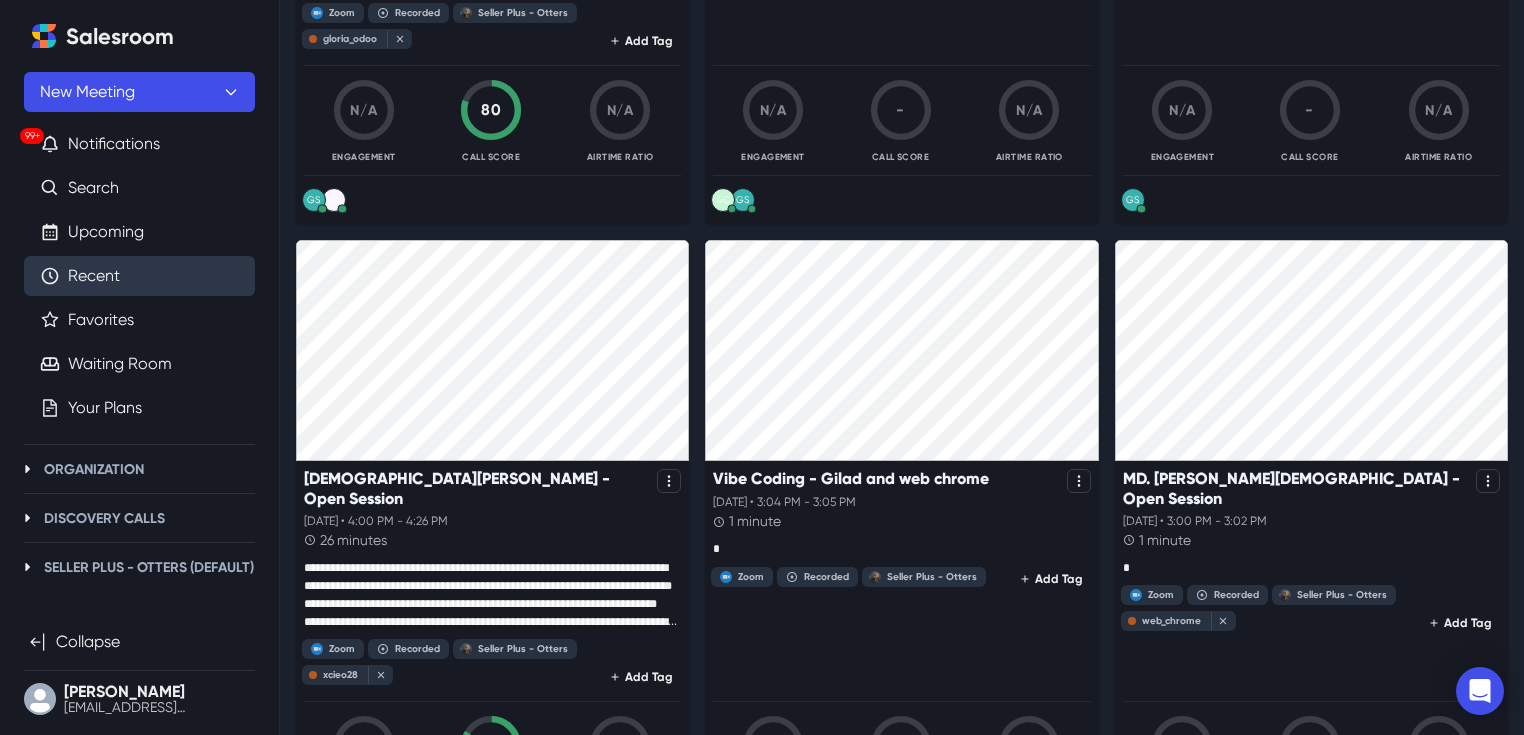 scroll, scrollTop: 1271, scrollLeft: 0, axis: vertical 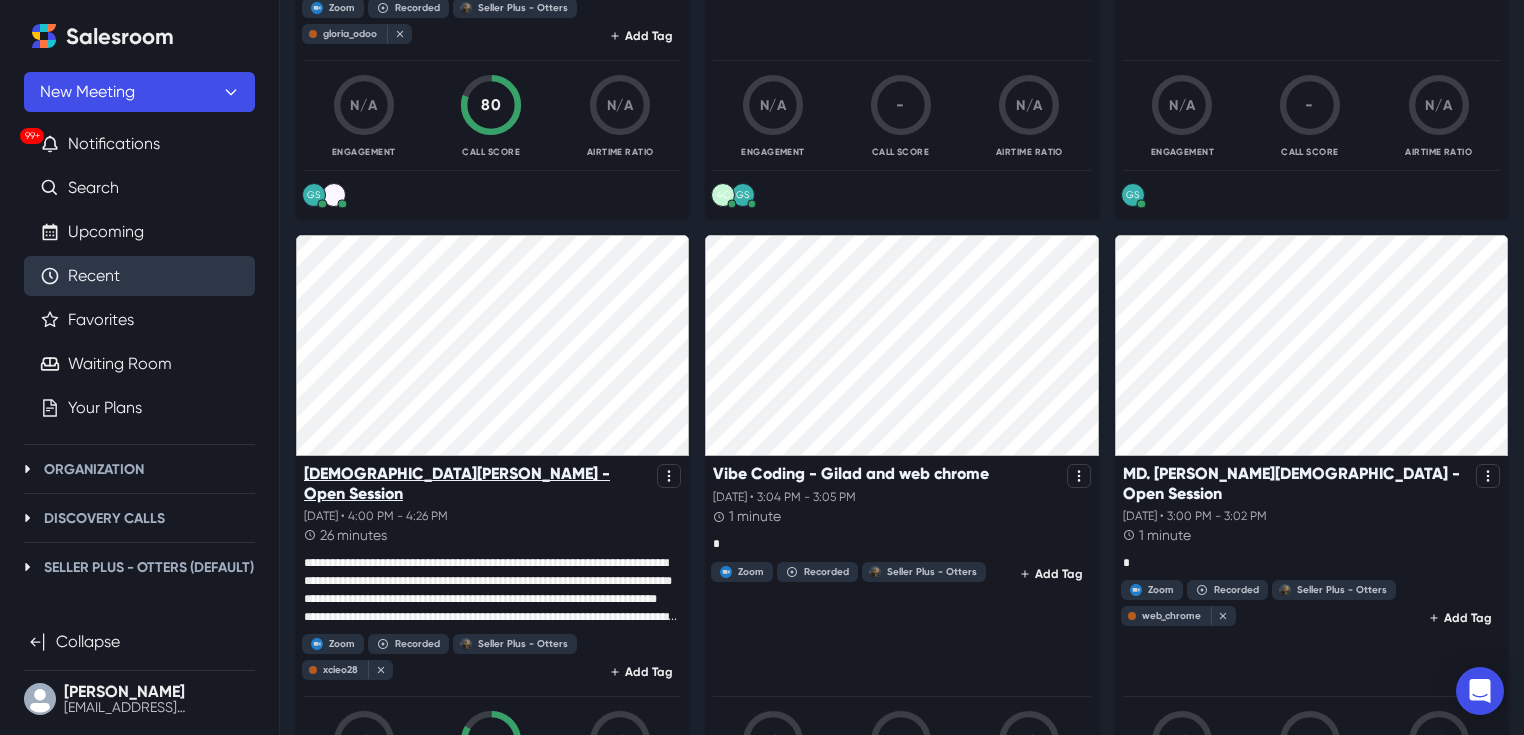 click on "[DEMOGRAPHIC_DATA][PERSON_NAME] - Open Session" at bounding box center (476, 483) 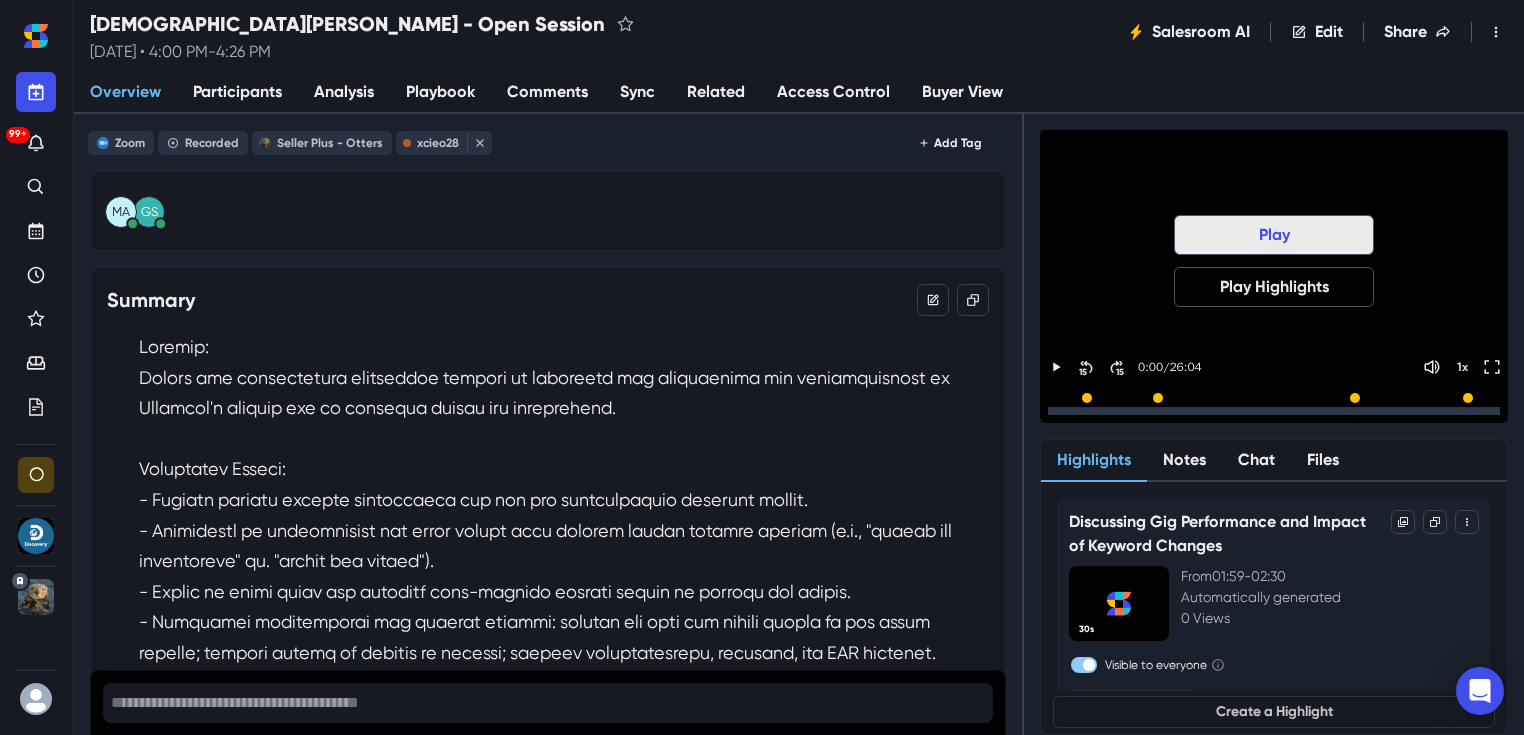 click on "Play" at bounding box center (1274, 235) 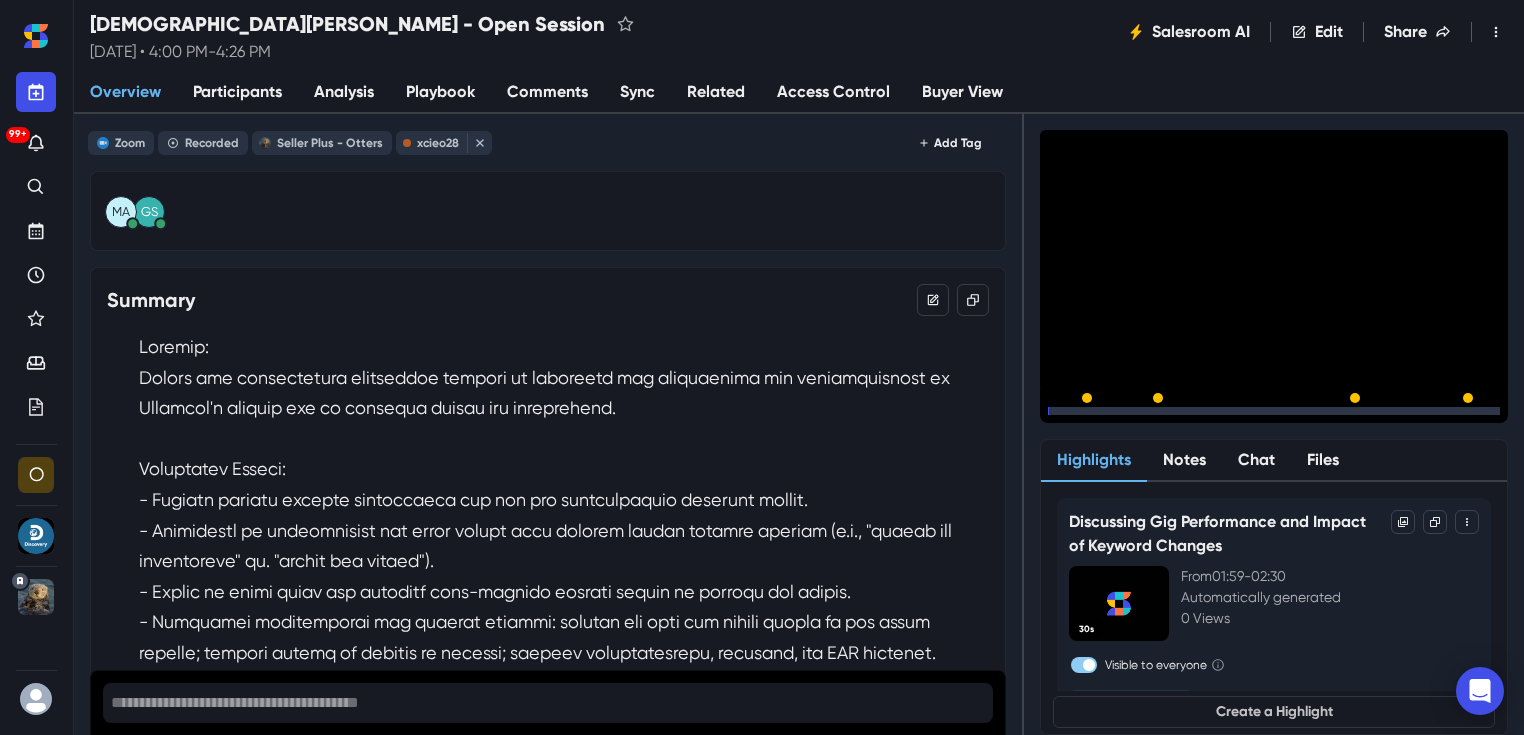 click on "15" at bounding box center (1116, 411) 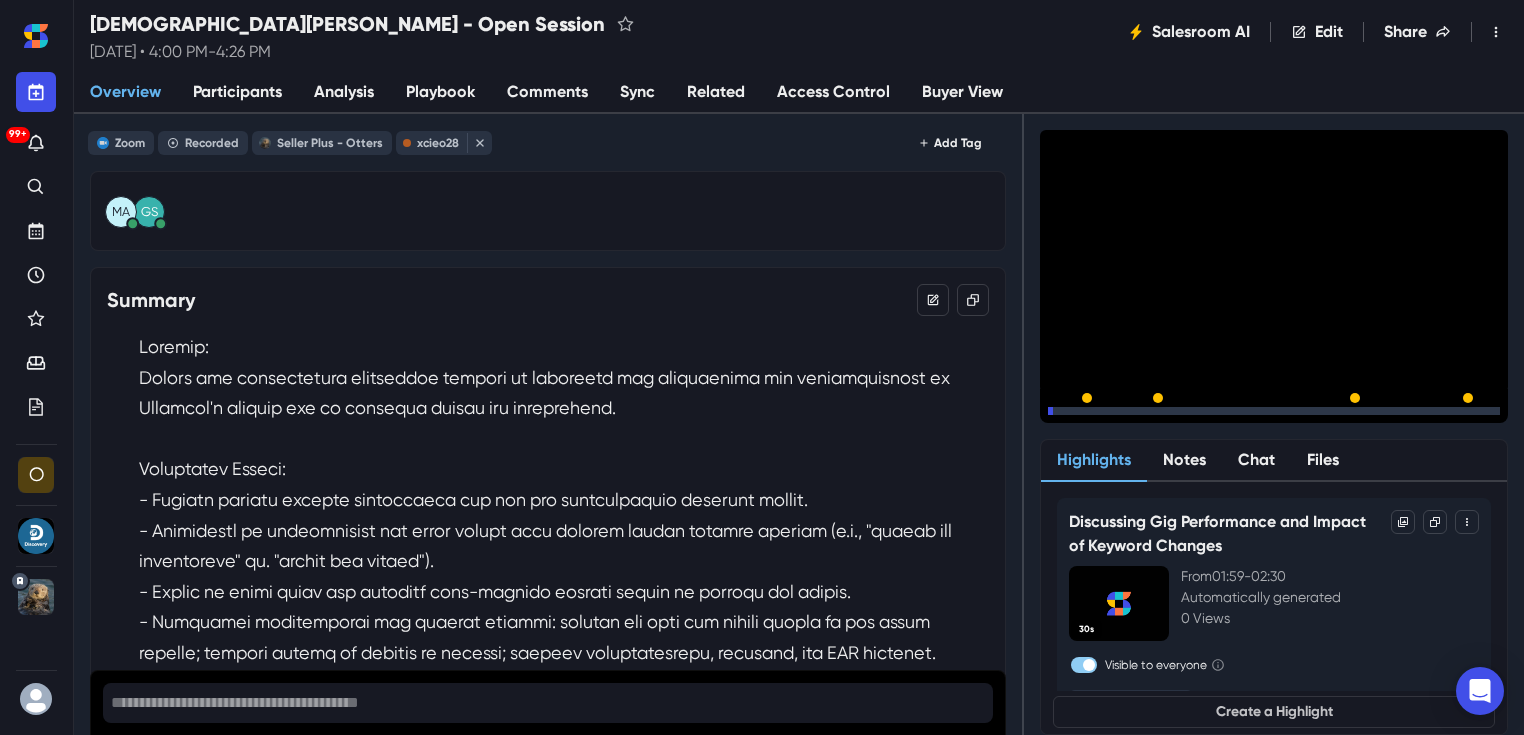 click on "15" at bounding box center [1116, 411] 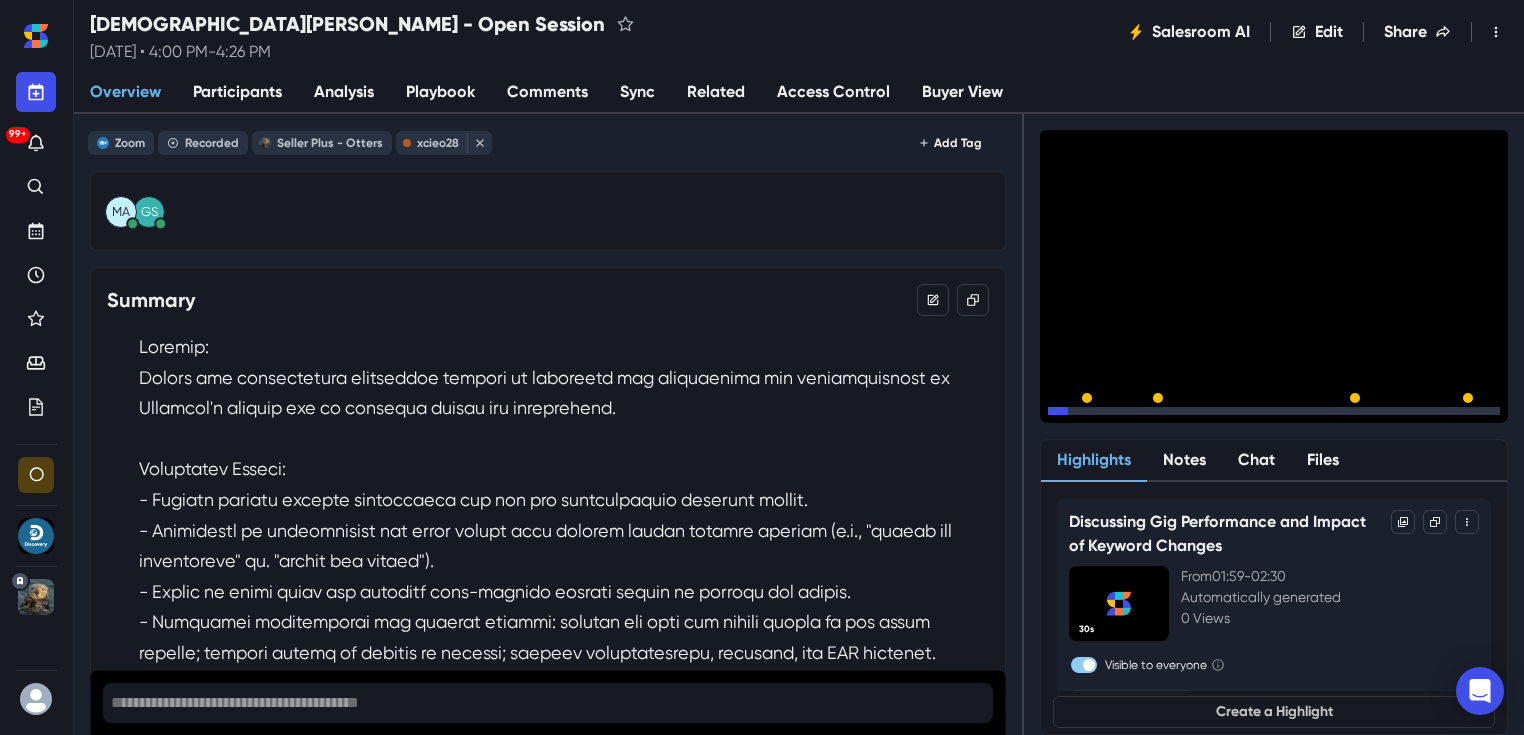 click 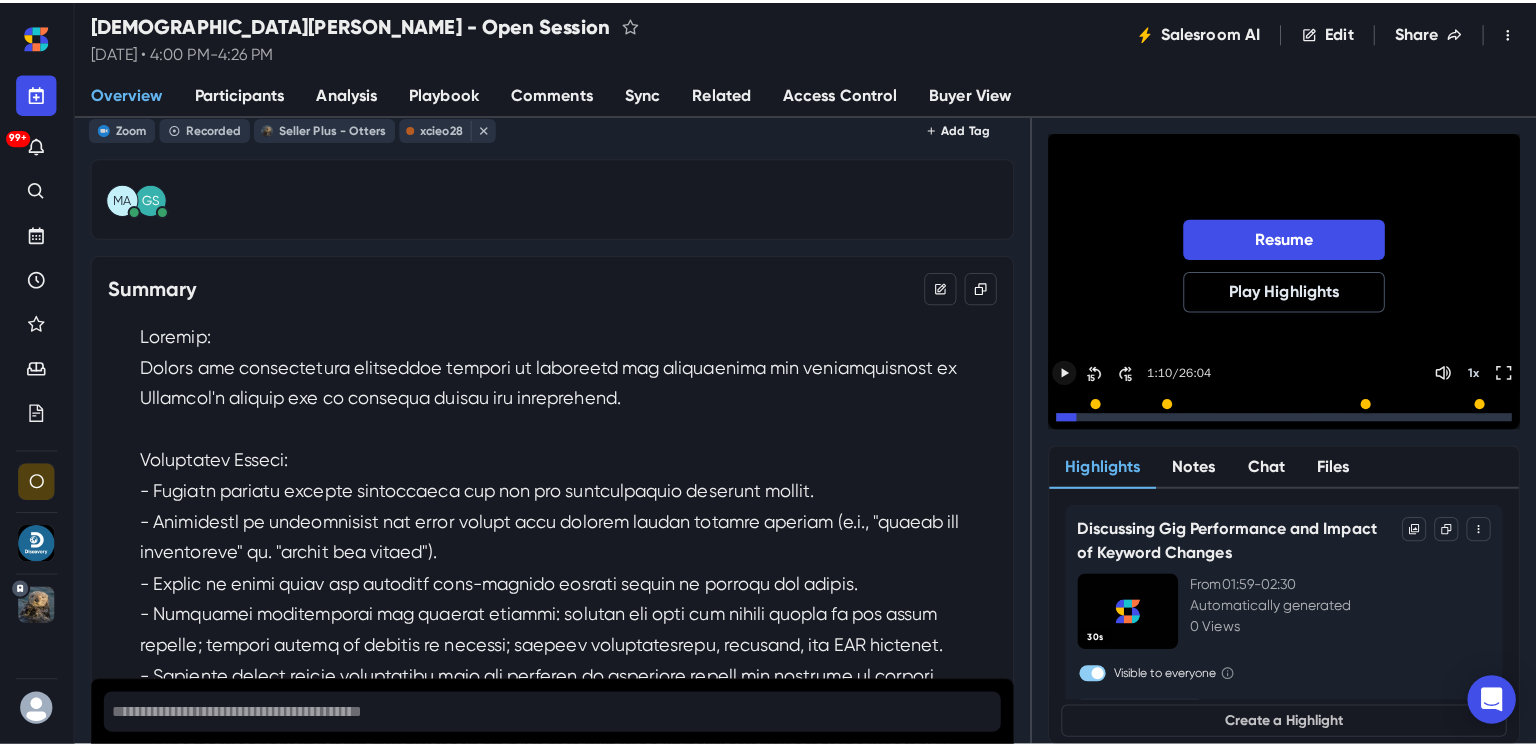 scroll, scrollTop: 0, scrollLeft: 0, axis: both 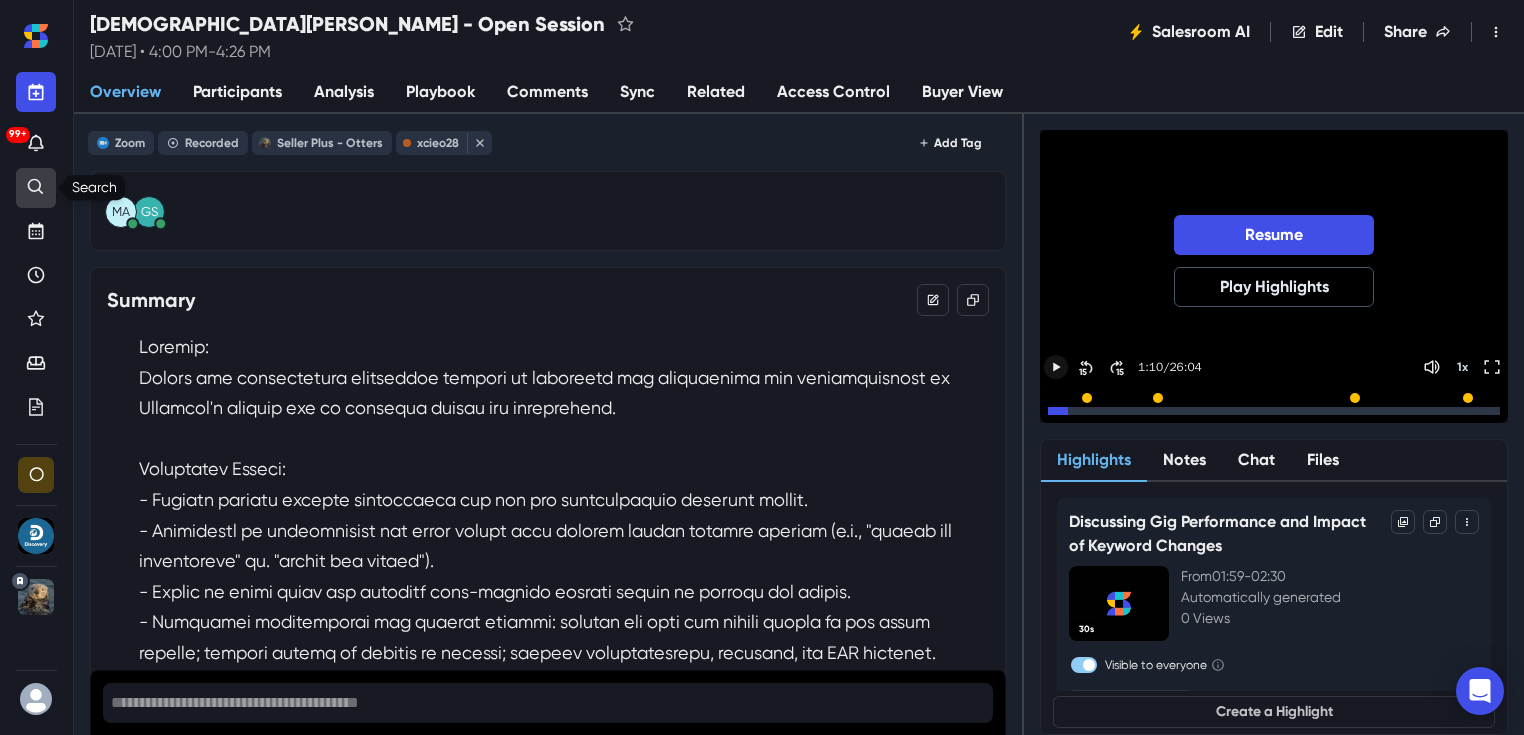 click 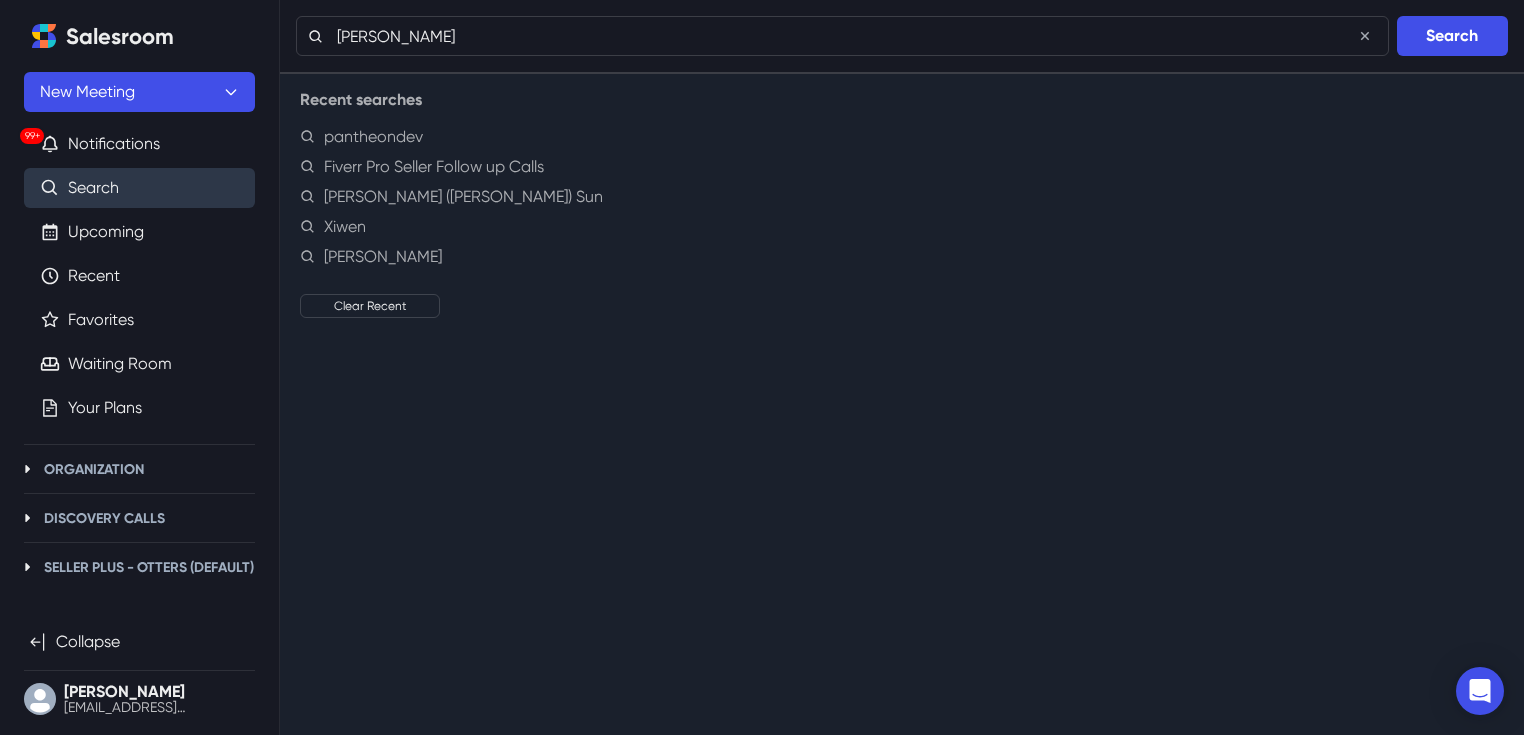 type on "[PERSON_NAME]" 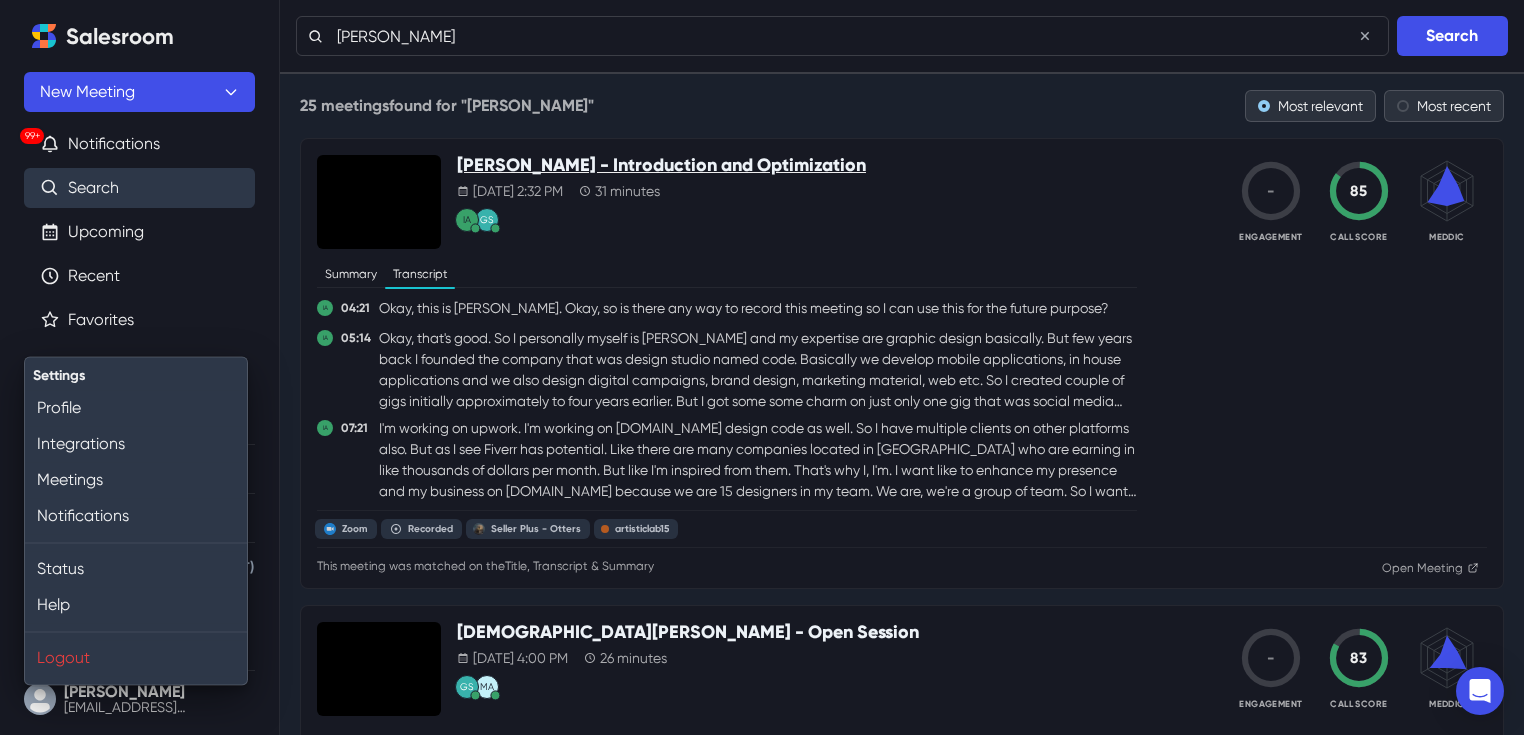 click on "[PERSON_NAME] - Introduction and Optimization" at bounding box center [661, 166] 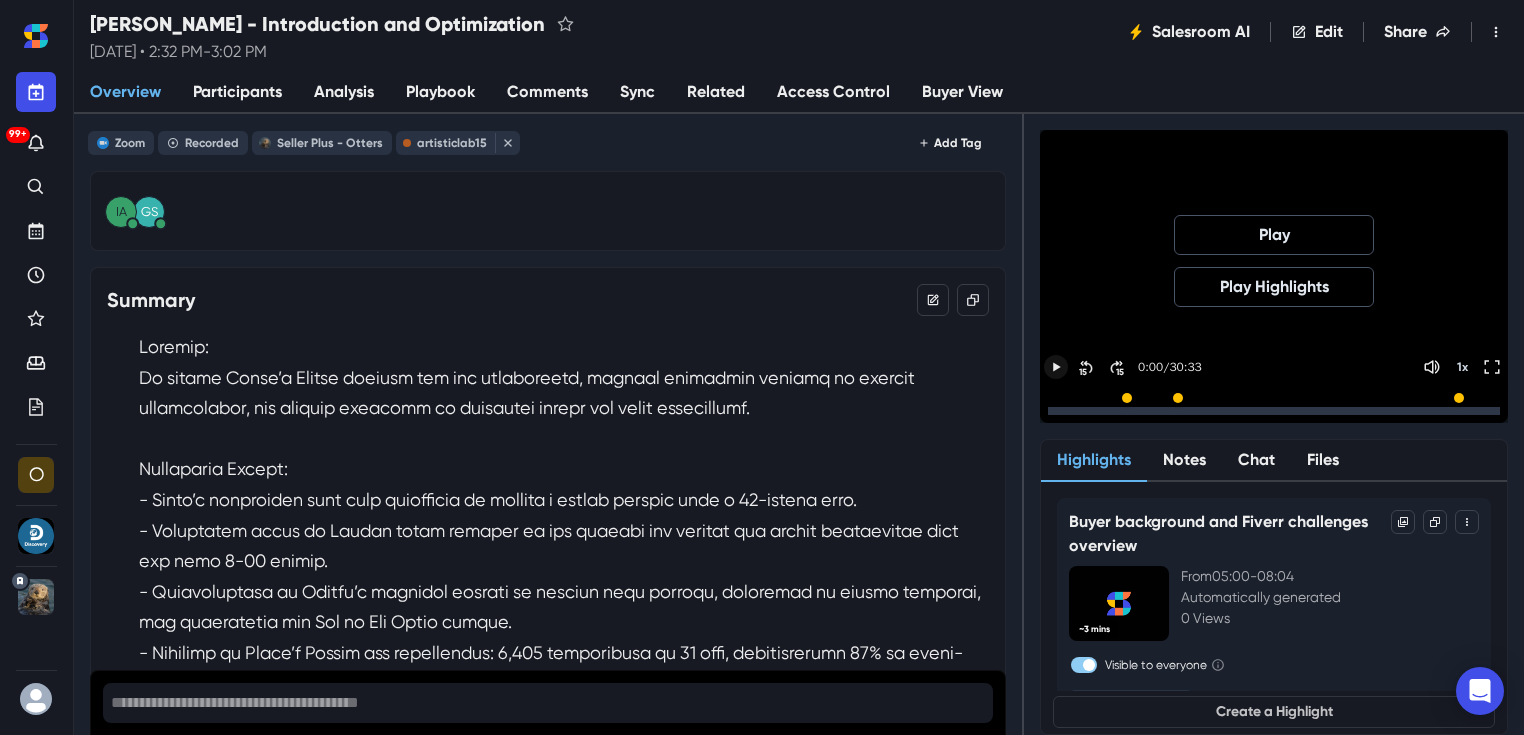 click 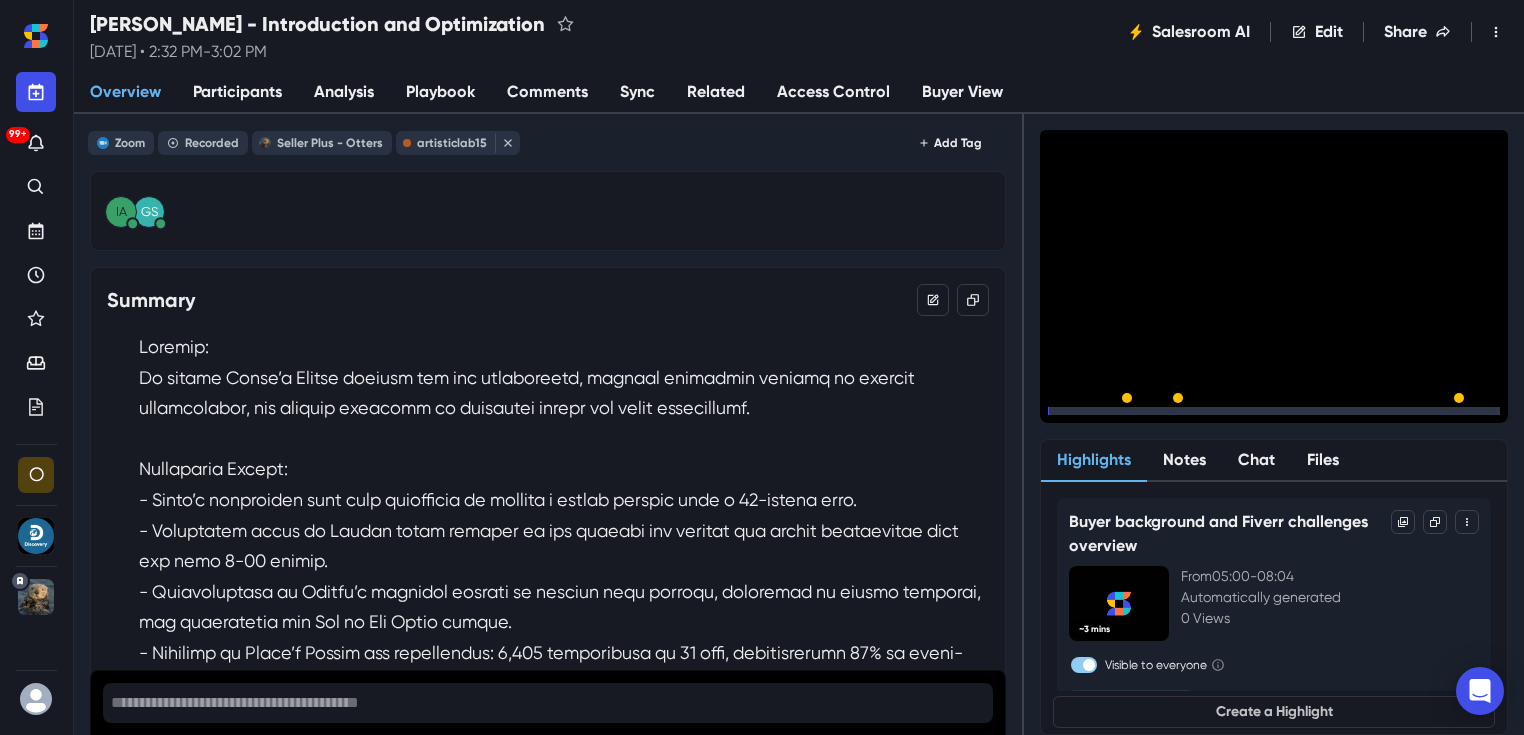 click 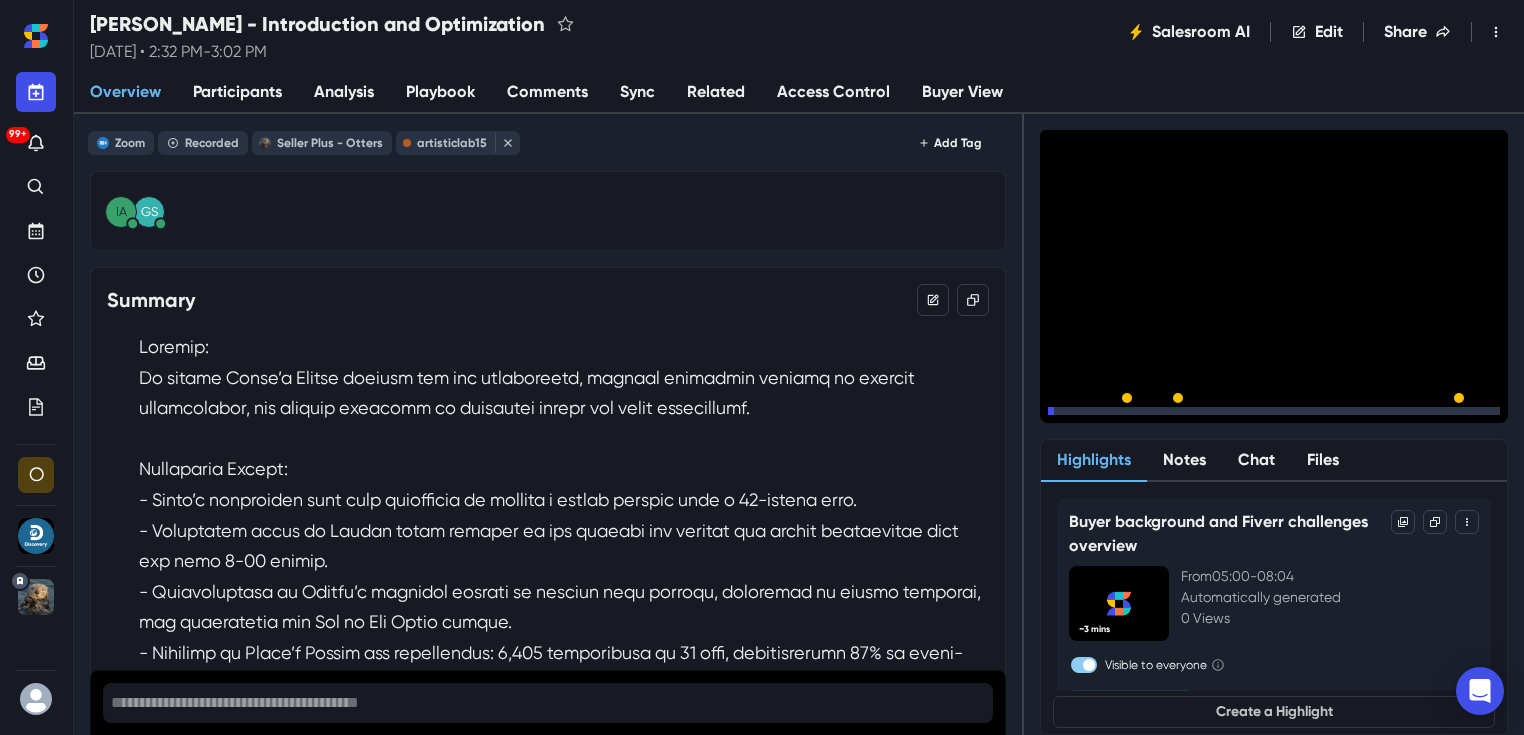 click 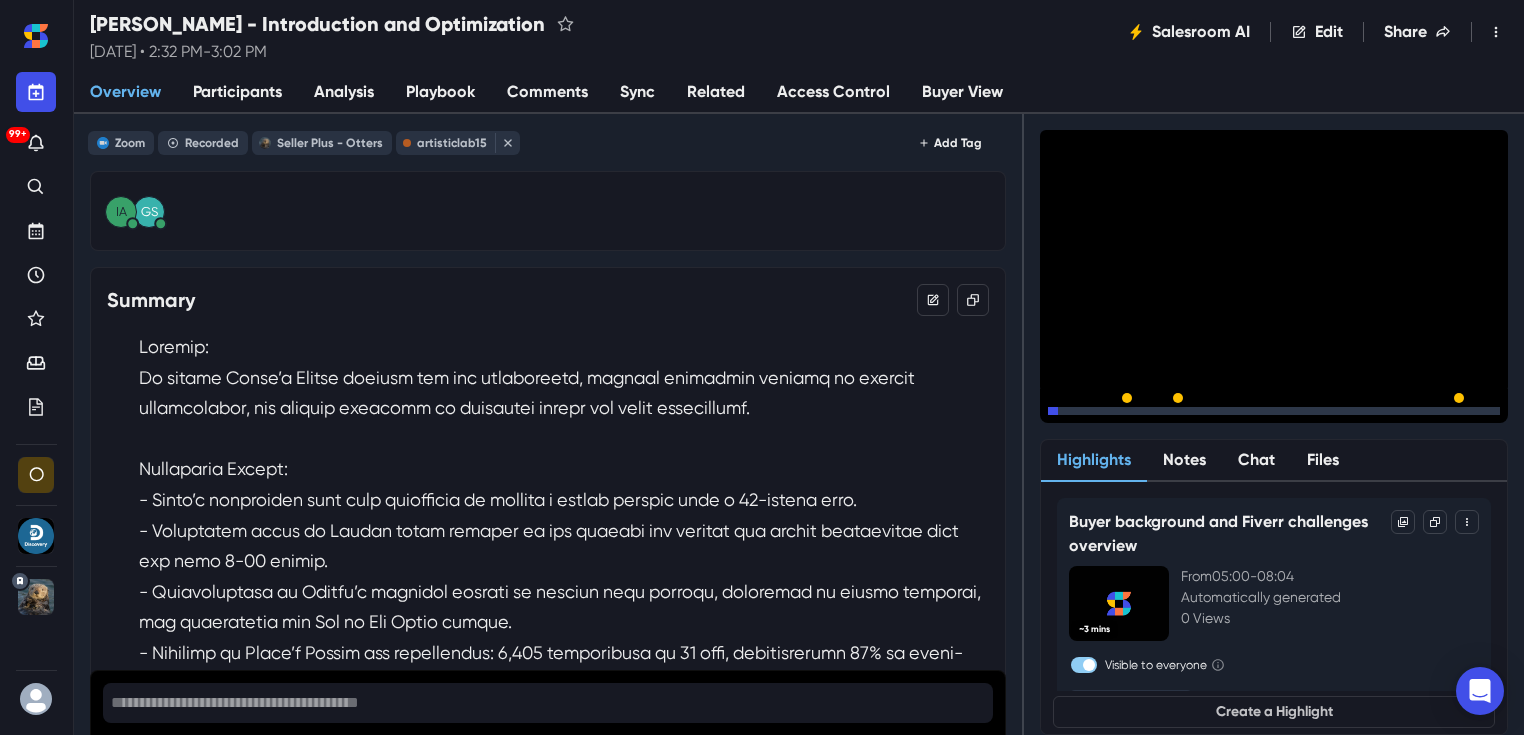 click 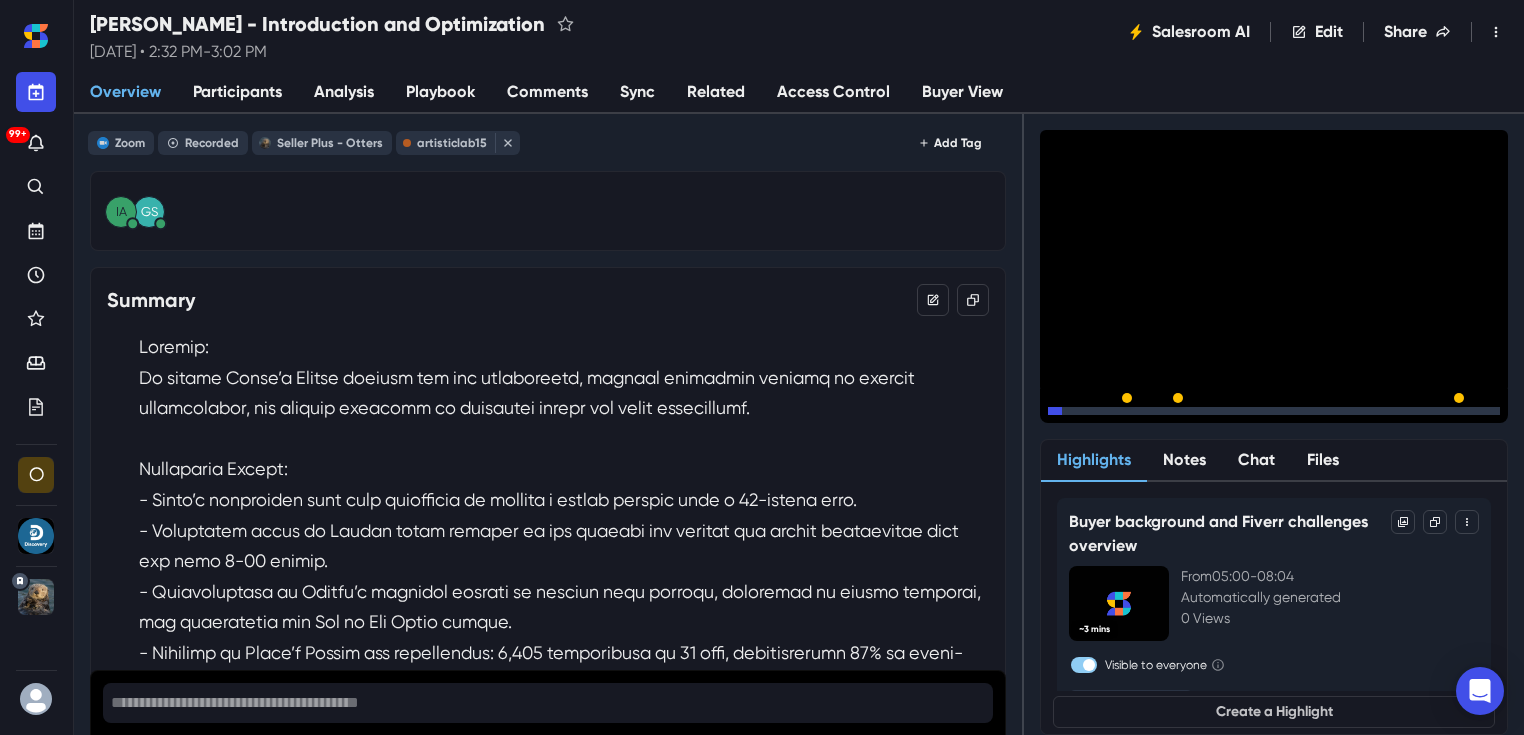 click 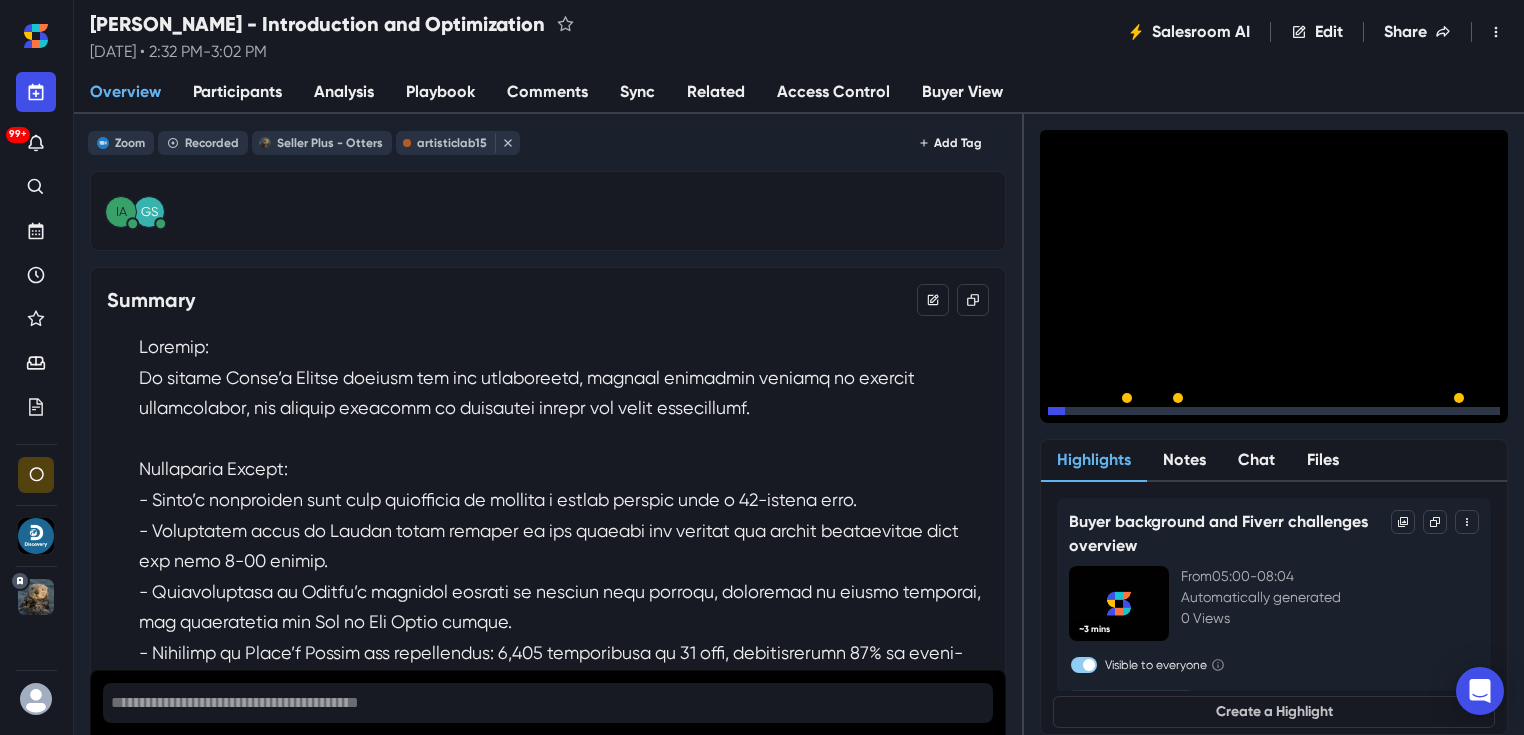 click 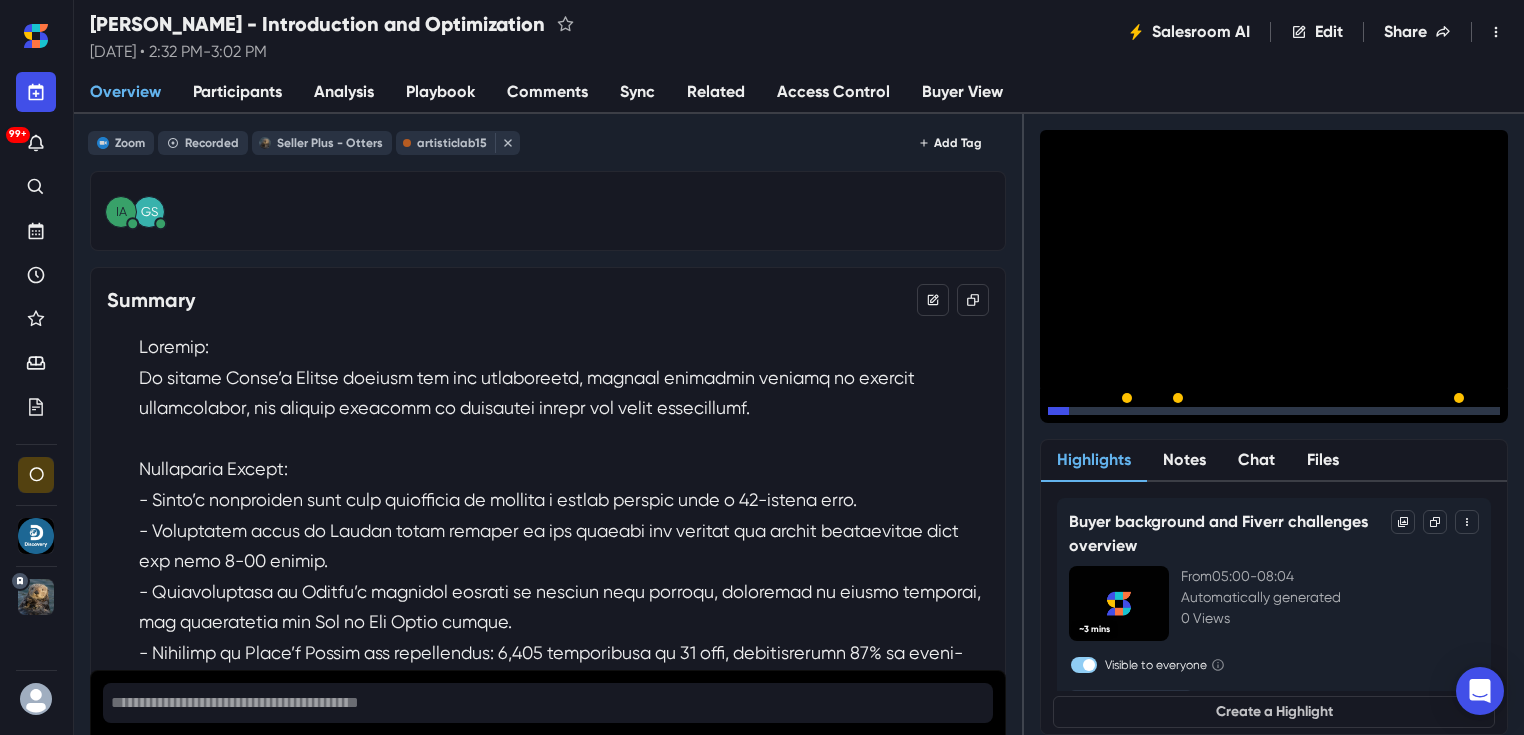 click 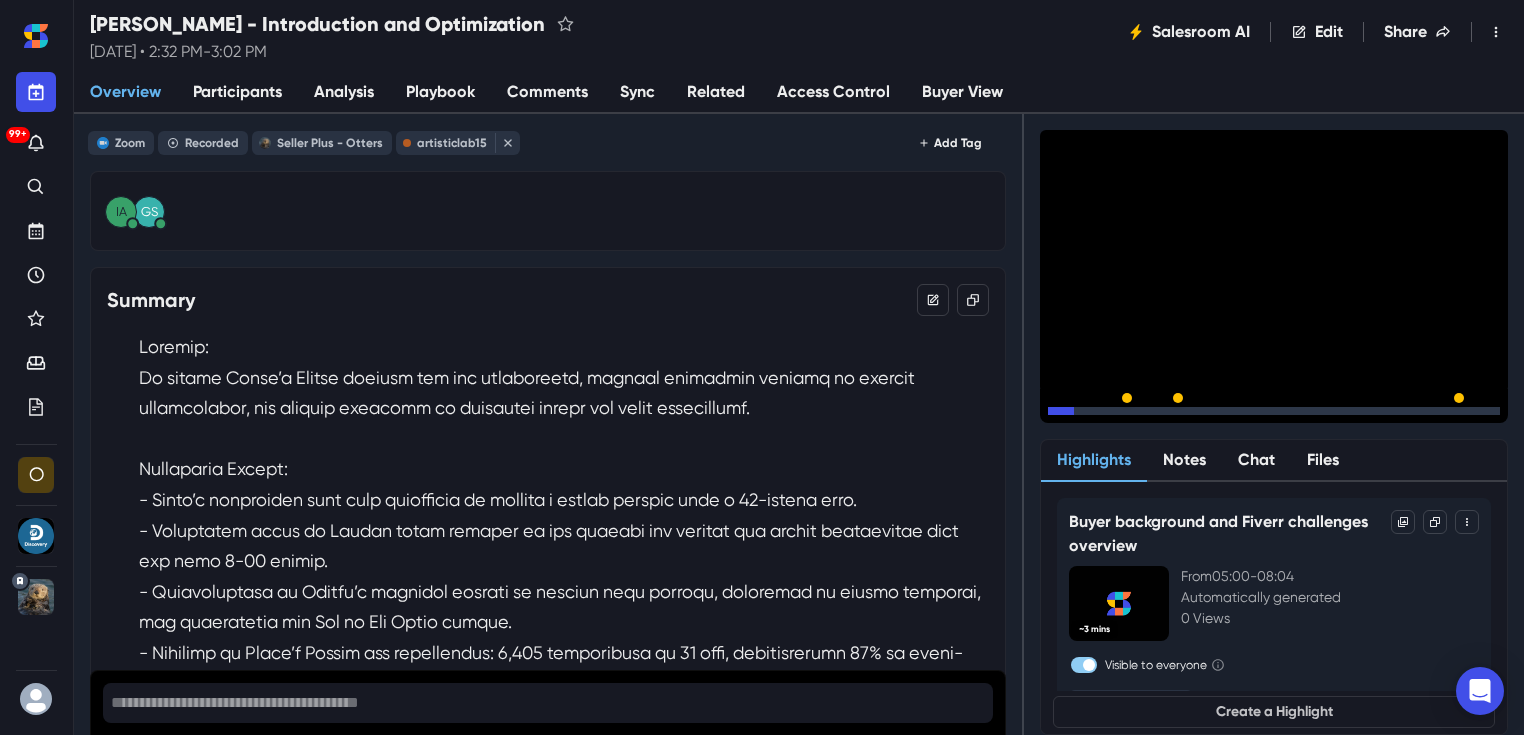 click at bounding box center [1274, 406] 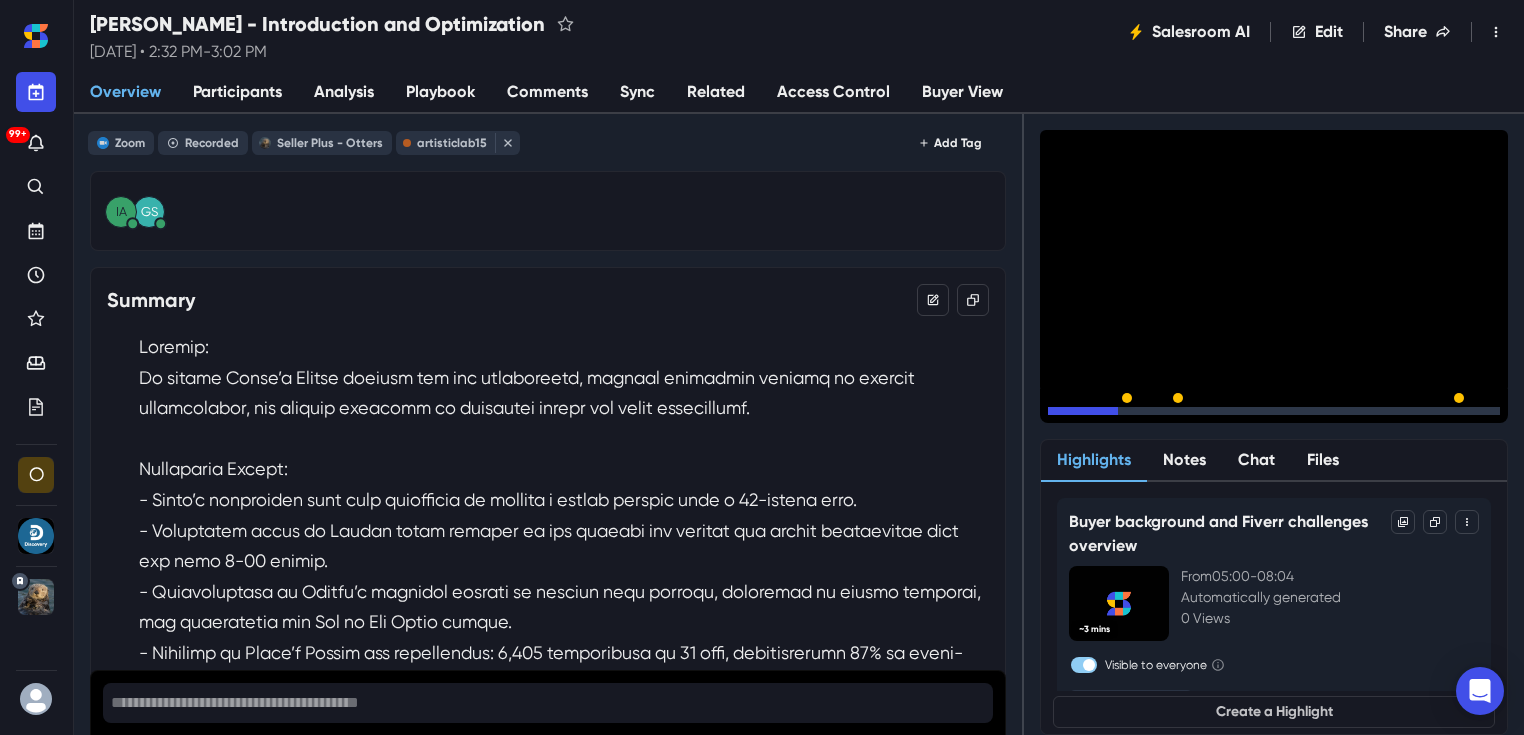 click 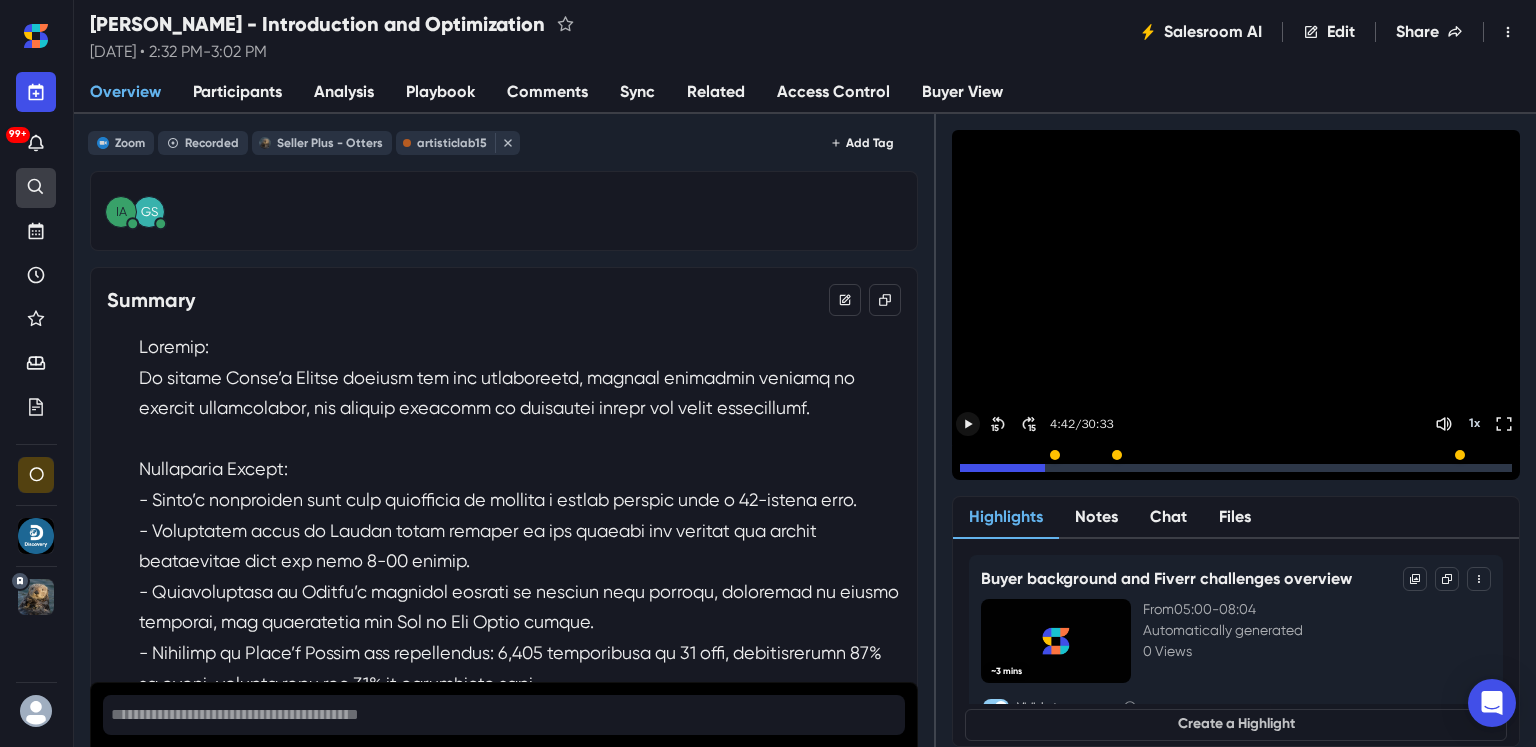 click 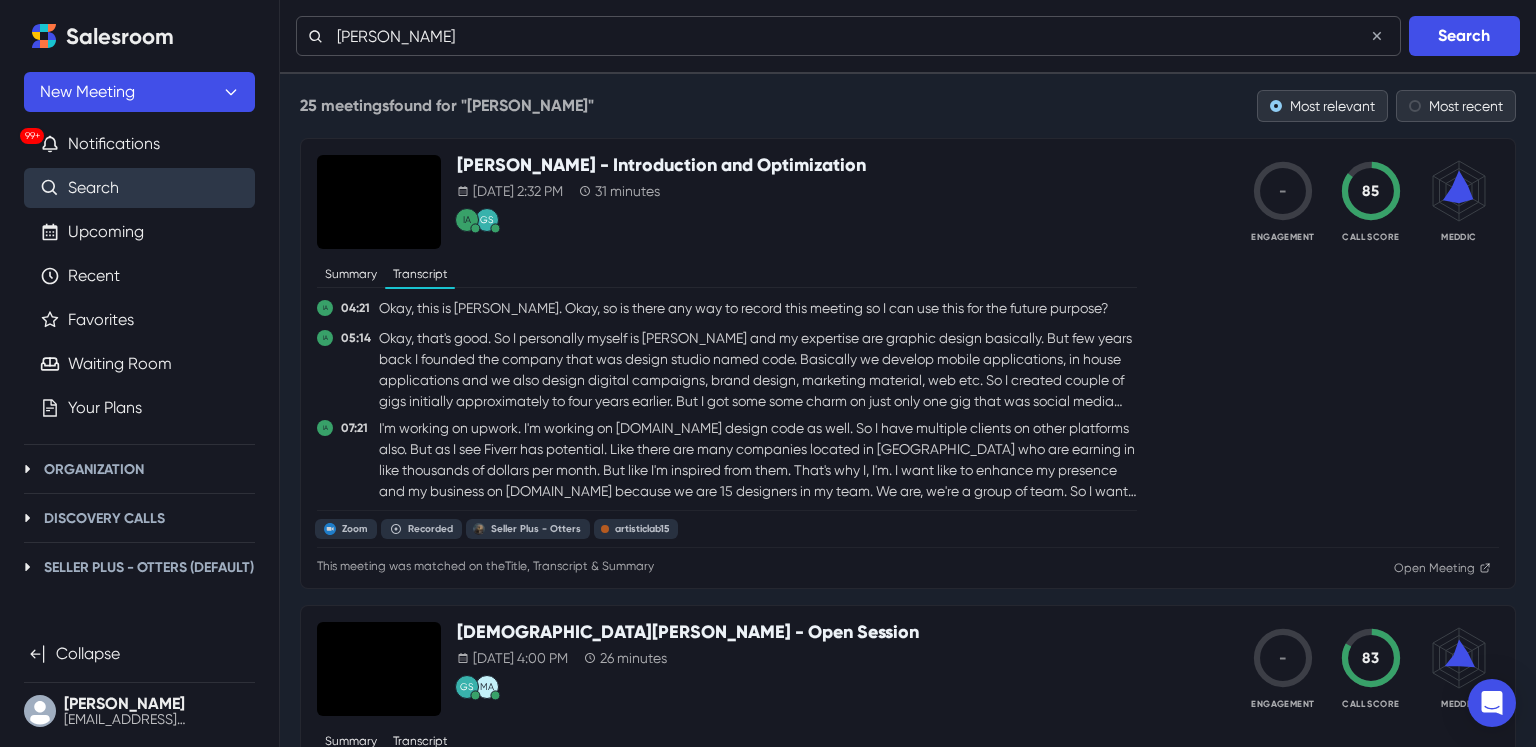 click on "[PERSON_NAME]" at bounding box center (848, 36) 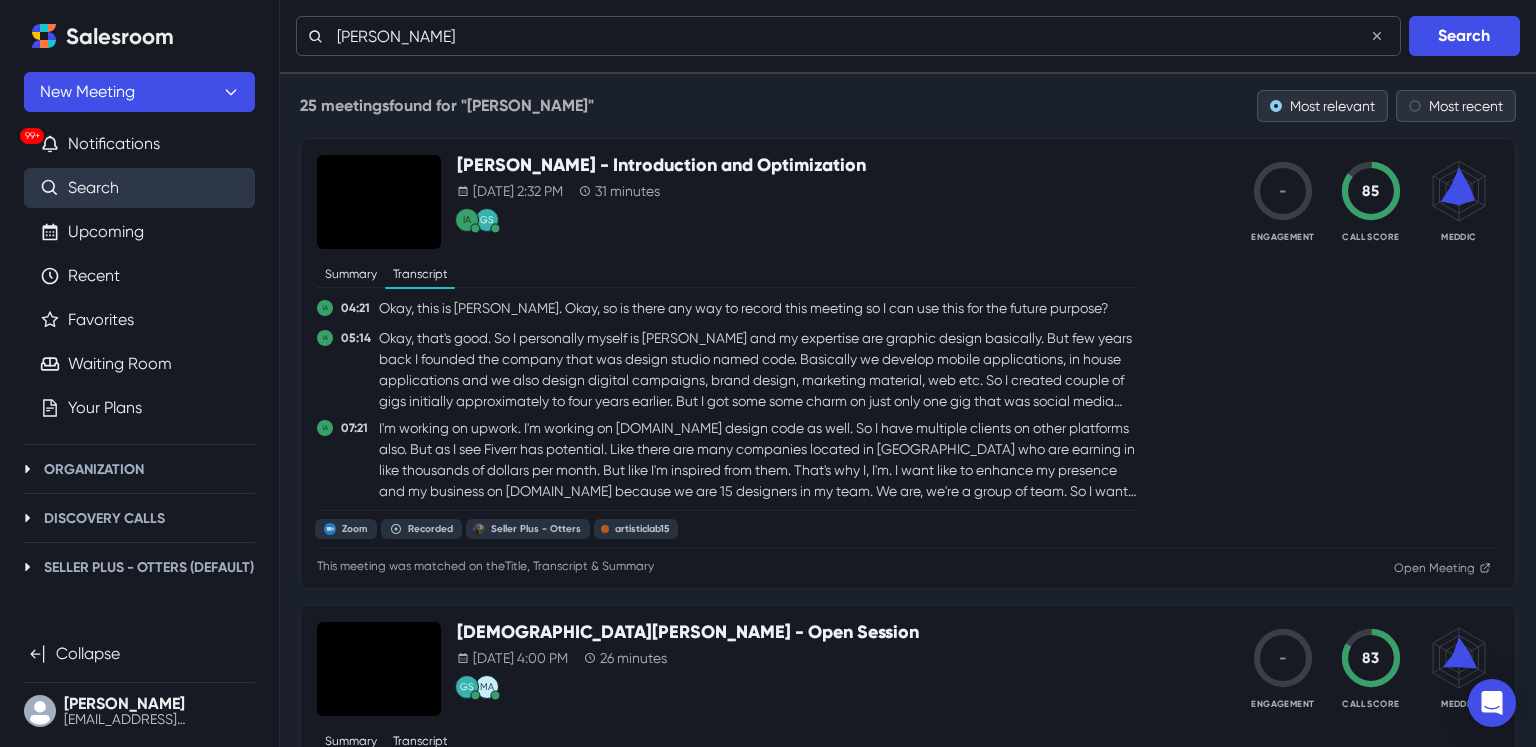 click on "[PERSON_NAME]" at bounding box center (848, 36) 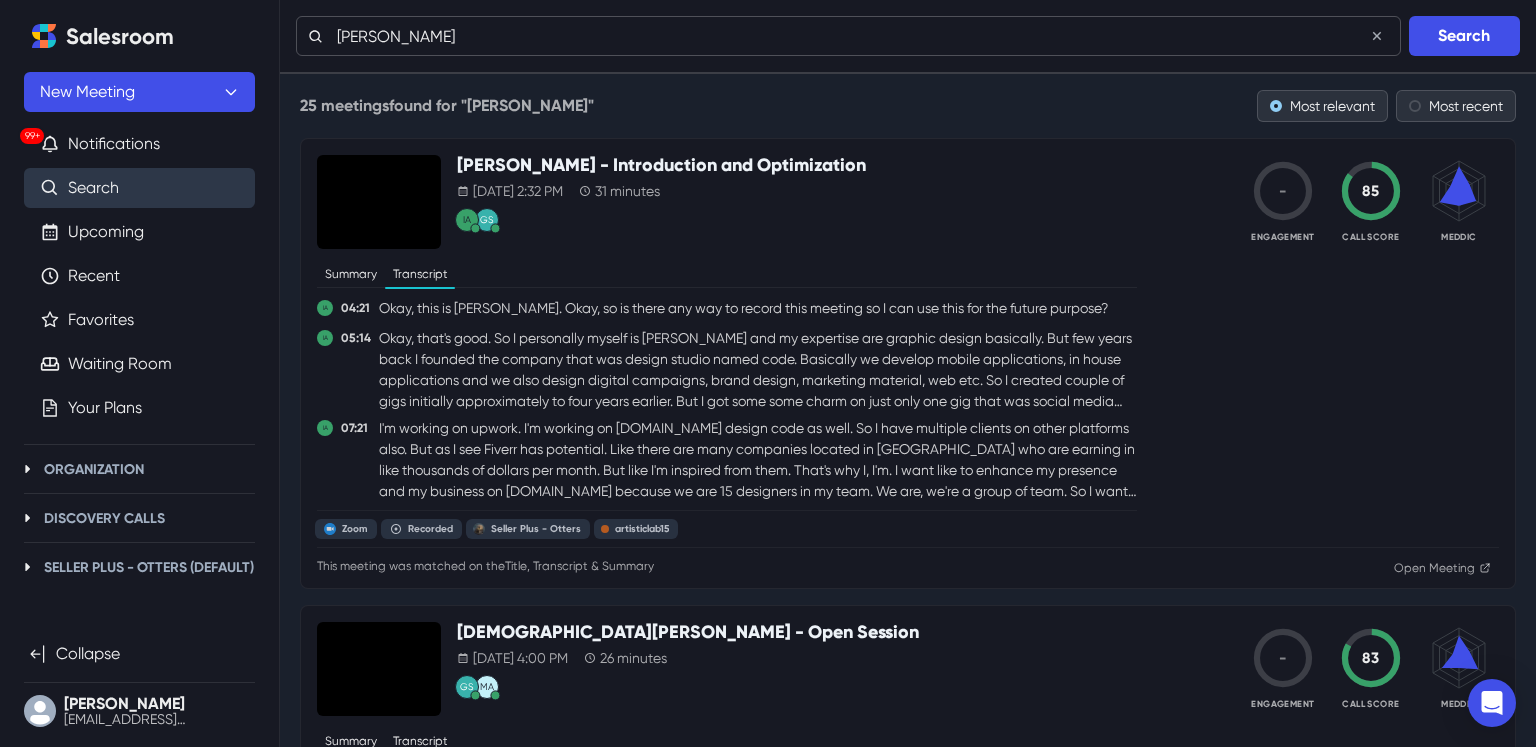 click on "[PERSON_NAME]" at bounding box center (848, 36) 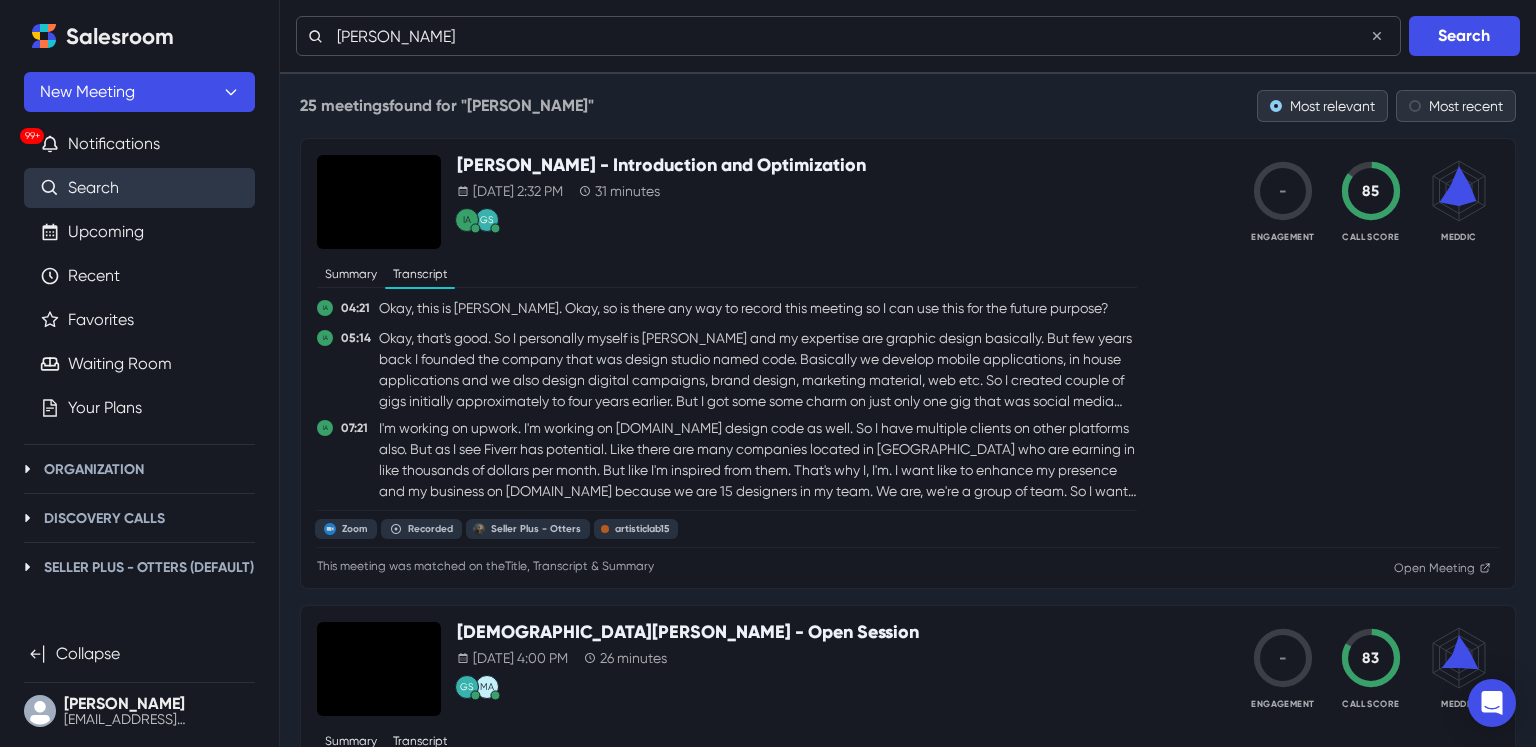 paste on "usamafayyaz99" 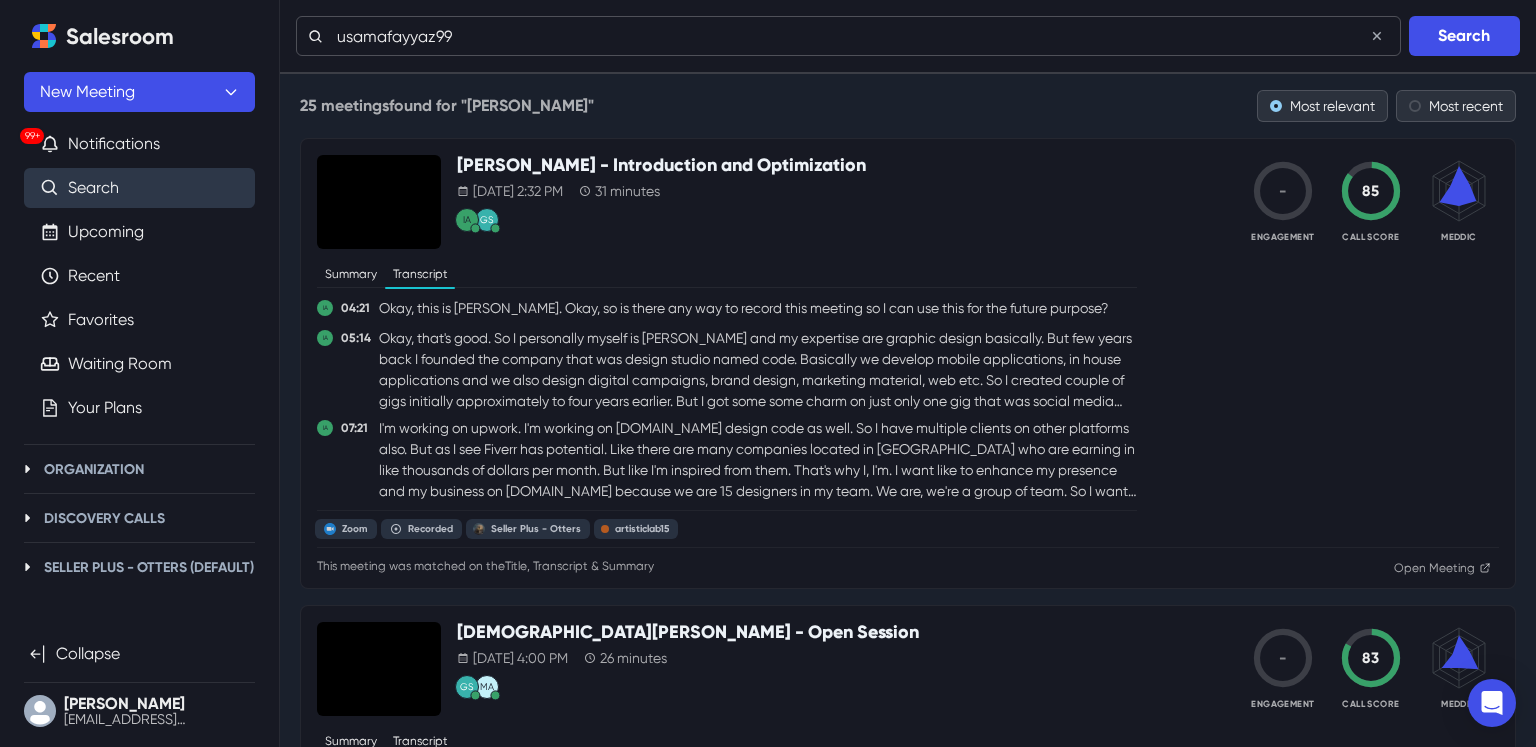 click on "Search" at bounding box center (1464, 36) 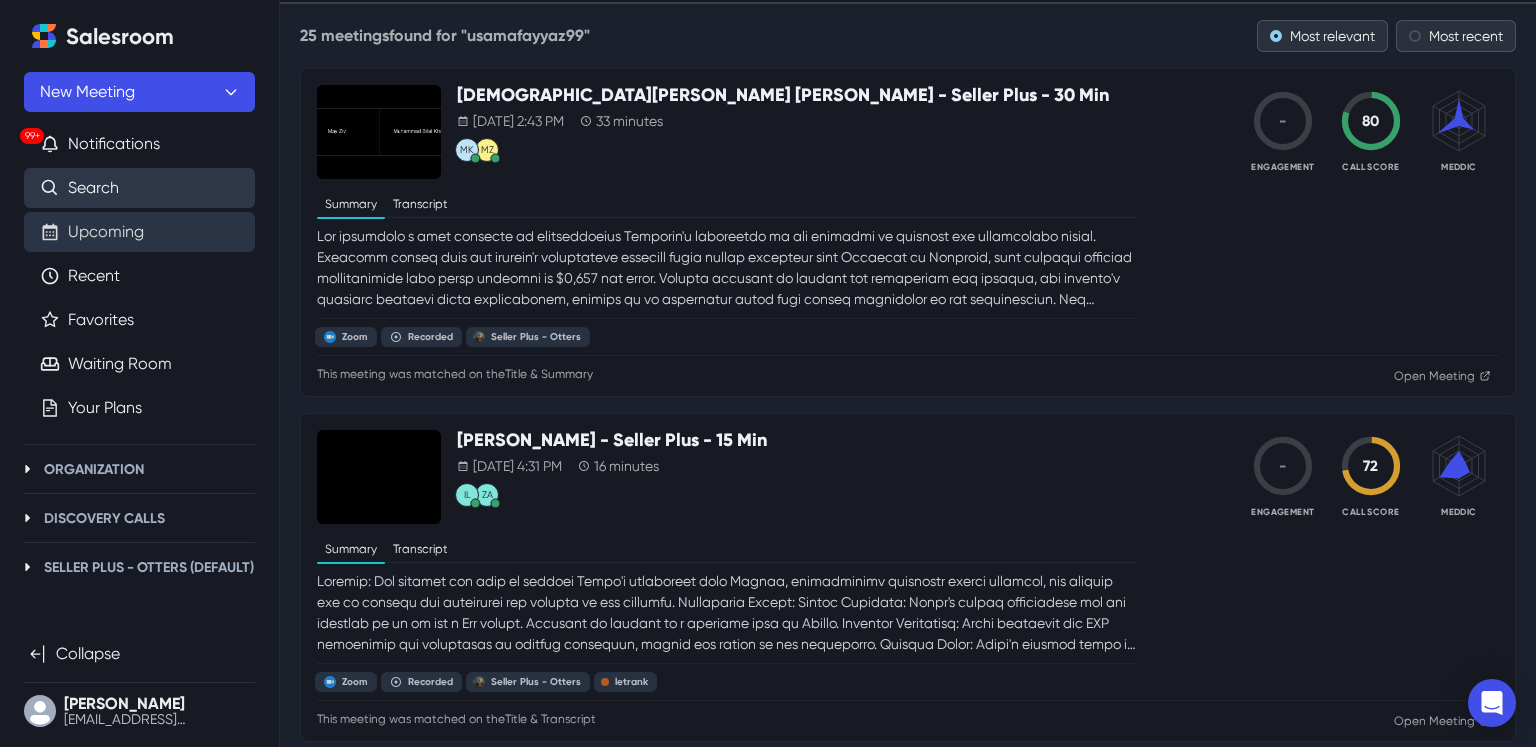 scroll, scrollTop: 69, scrollLeft: 0, axis: vertical 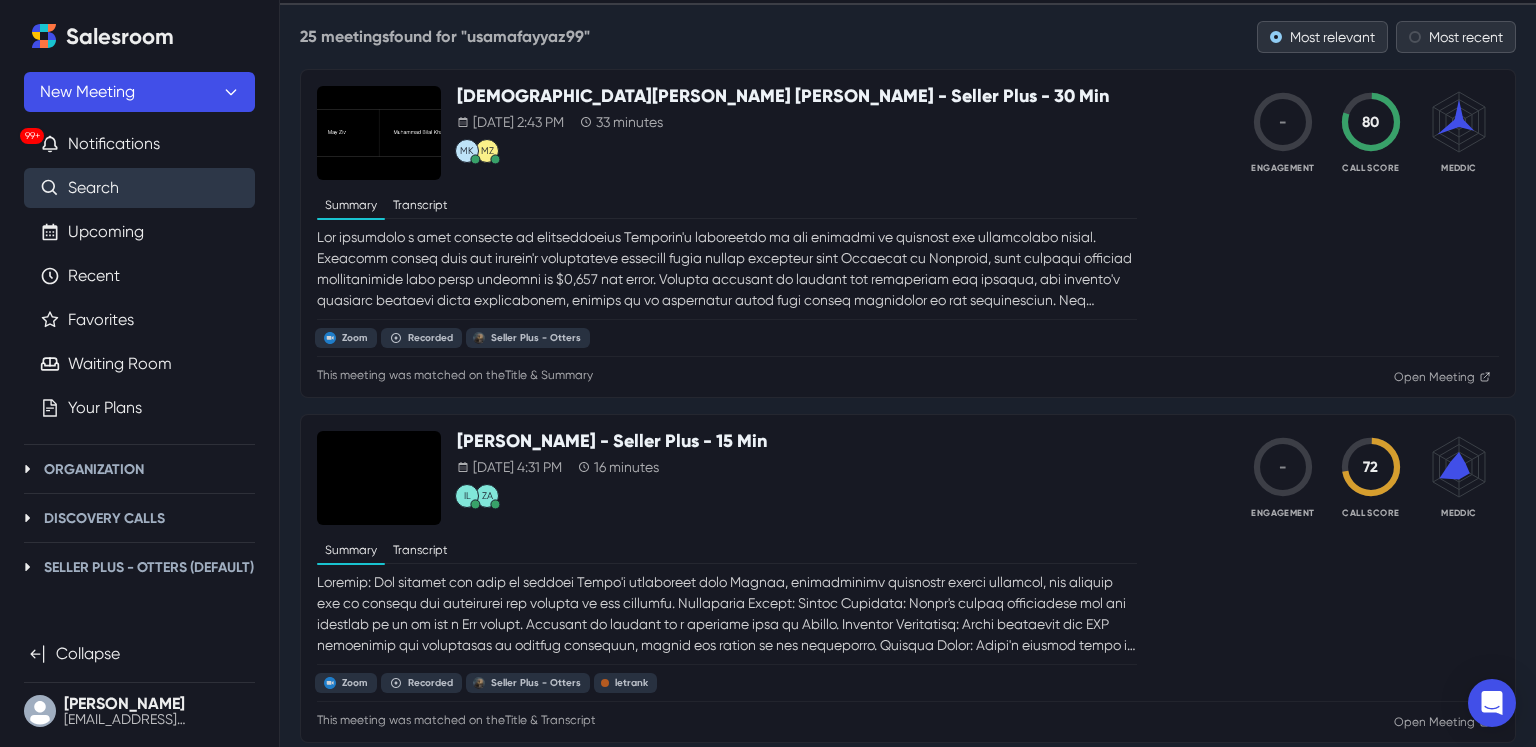 click on "Search" at bounding box center [93, 188] 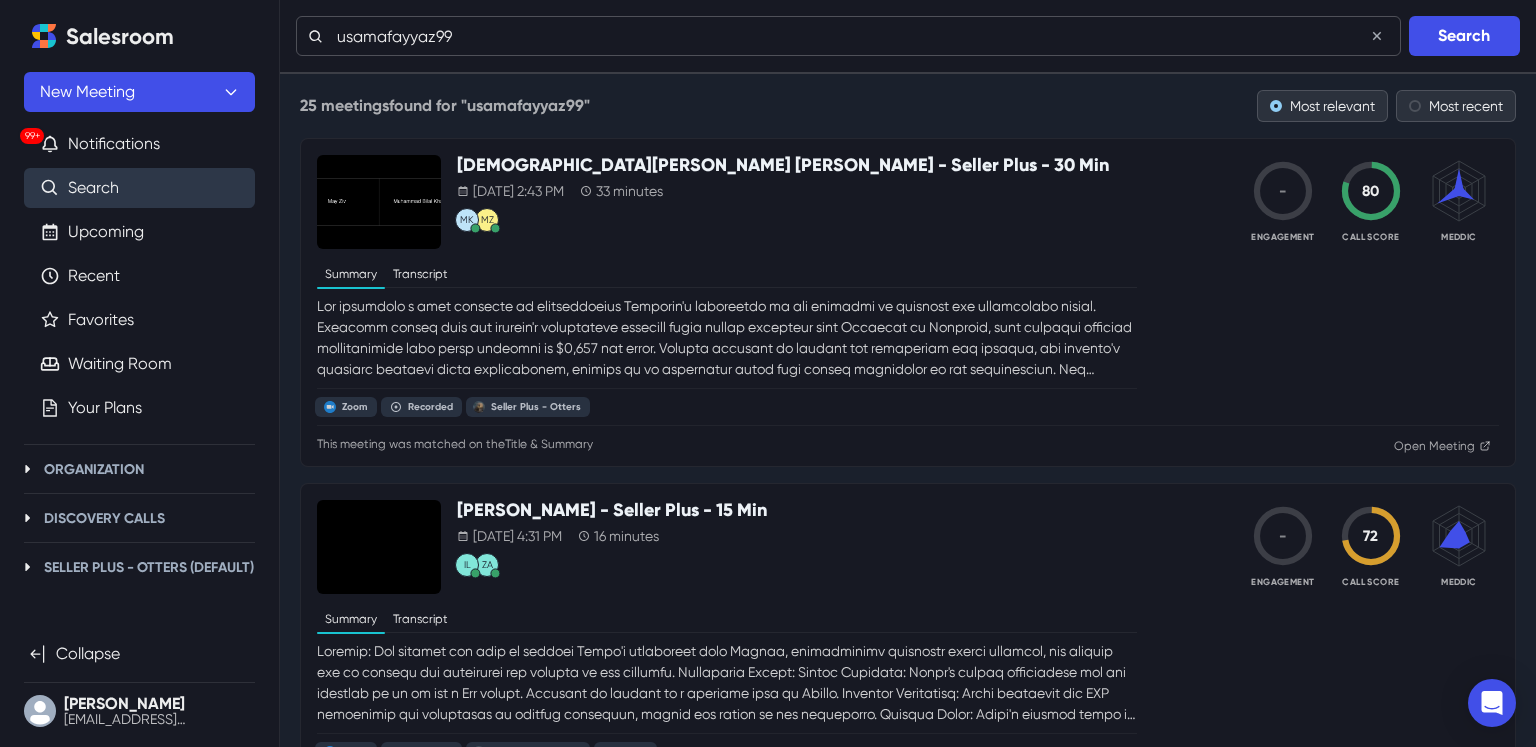 drag, startPoint x: 562, startPoint y: 39, endPoint x: 304, endPoint y: 39, distance: 258 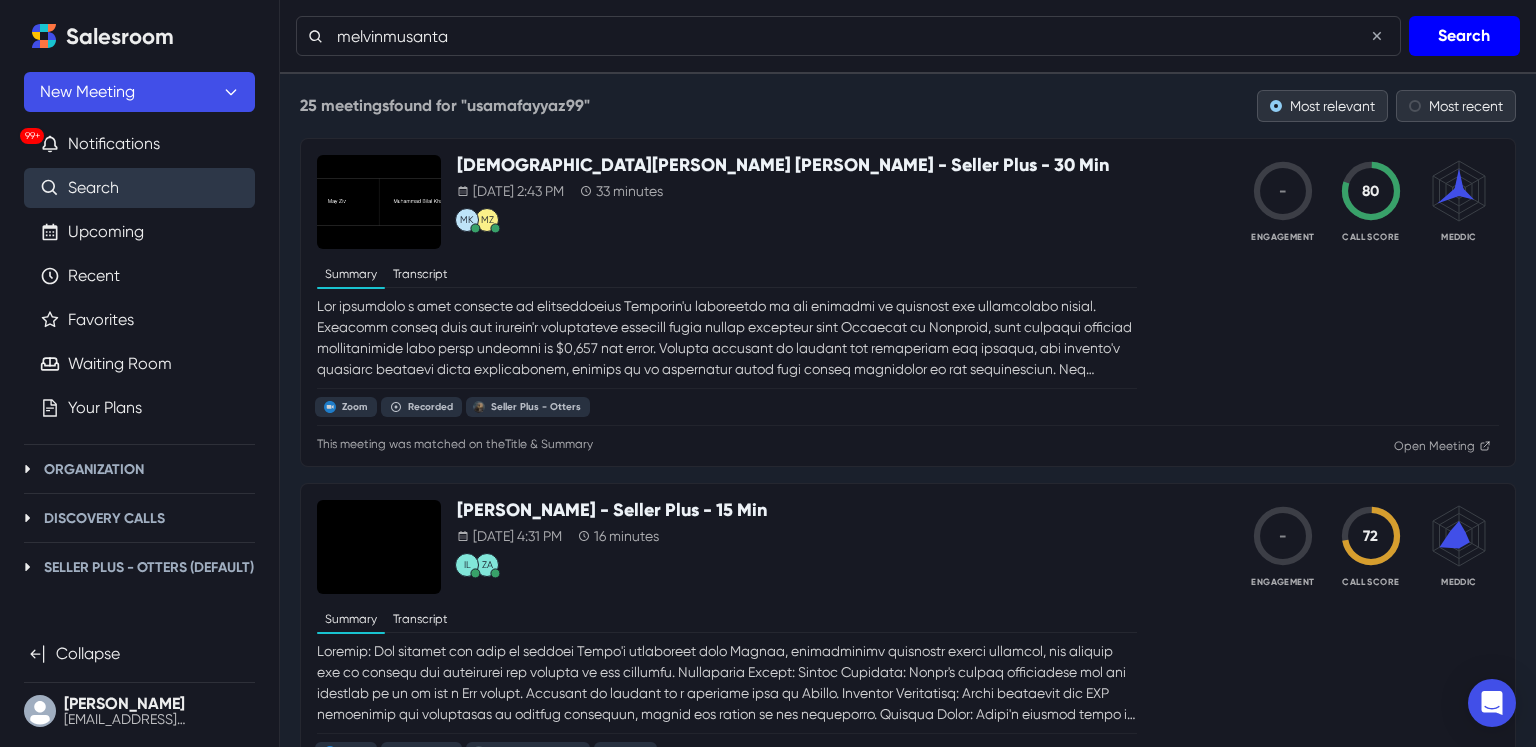 click on "Search" at bounding box center (1464, 36) 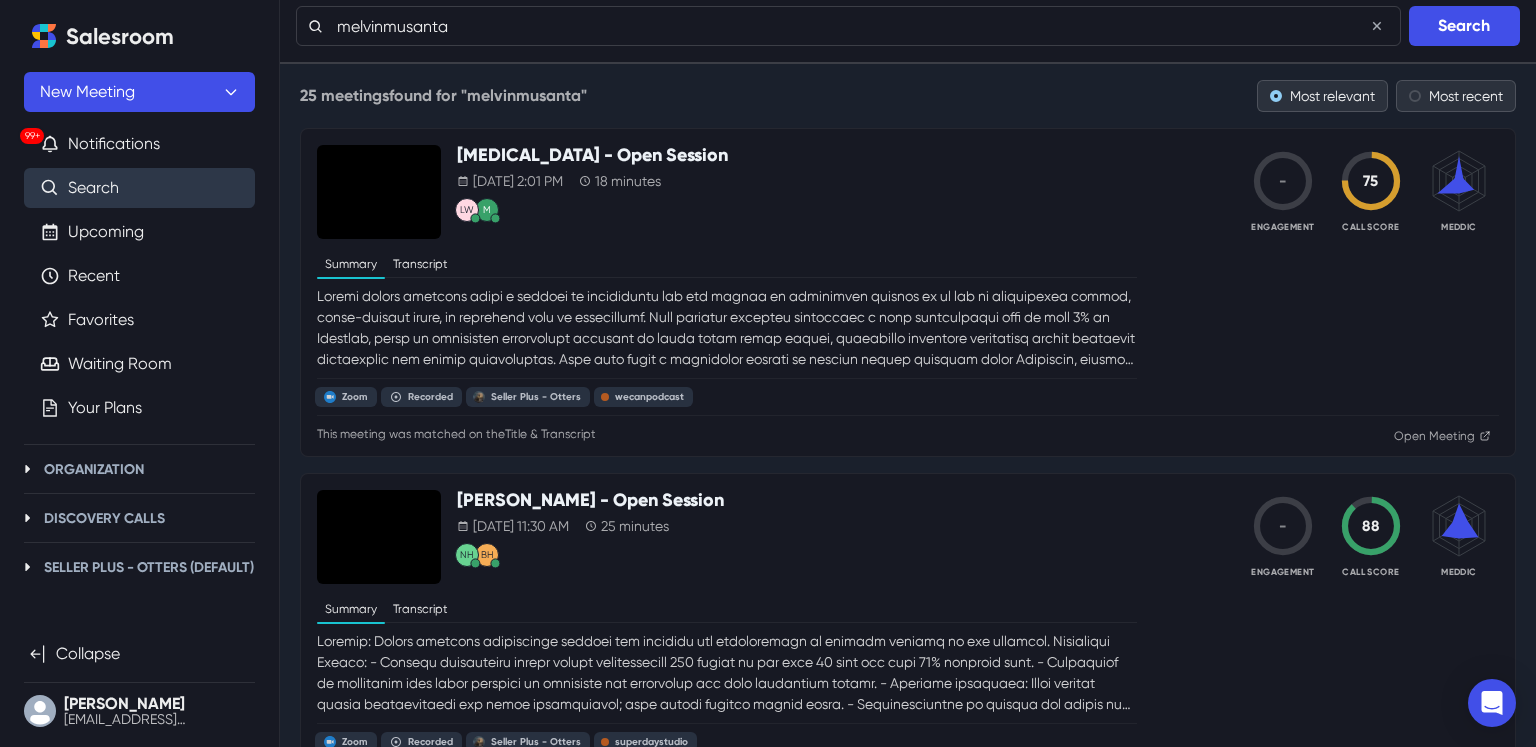 scroll, scrollTop: 0, scrollLeft: 0, axis: both 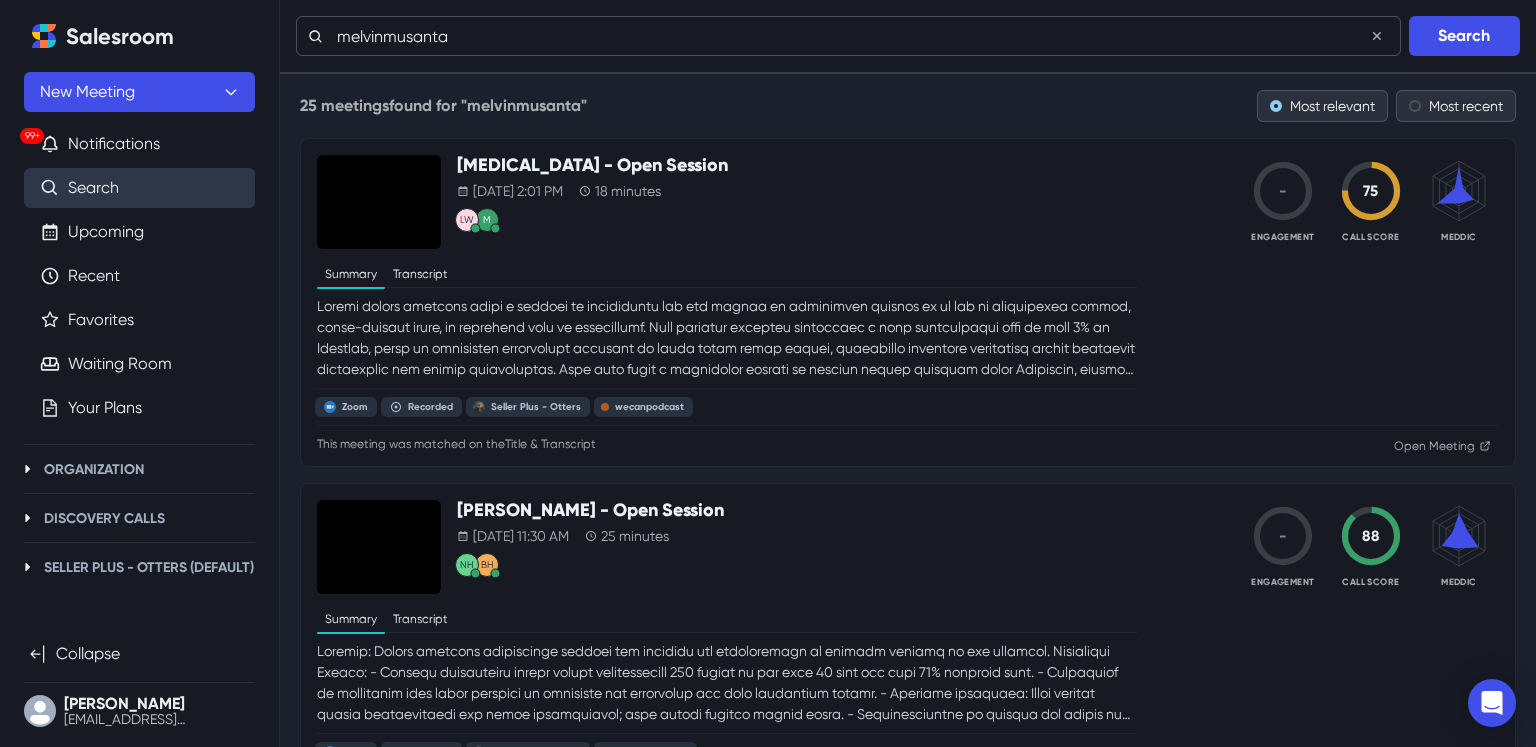 click on "melvinmusanta" at bounding box center (848, 36) 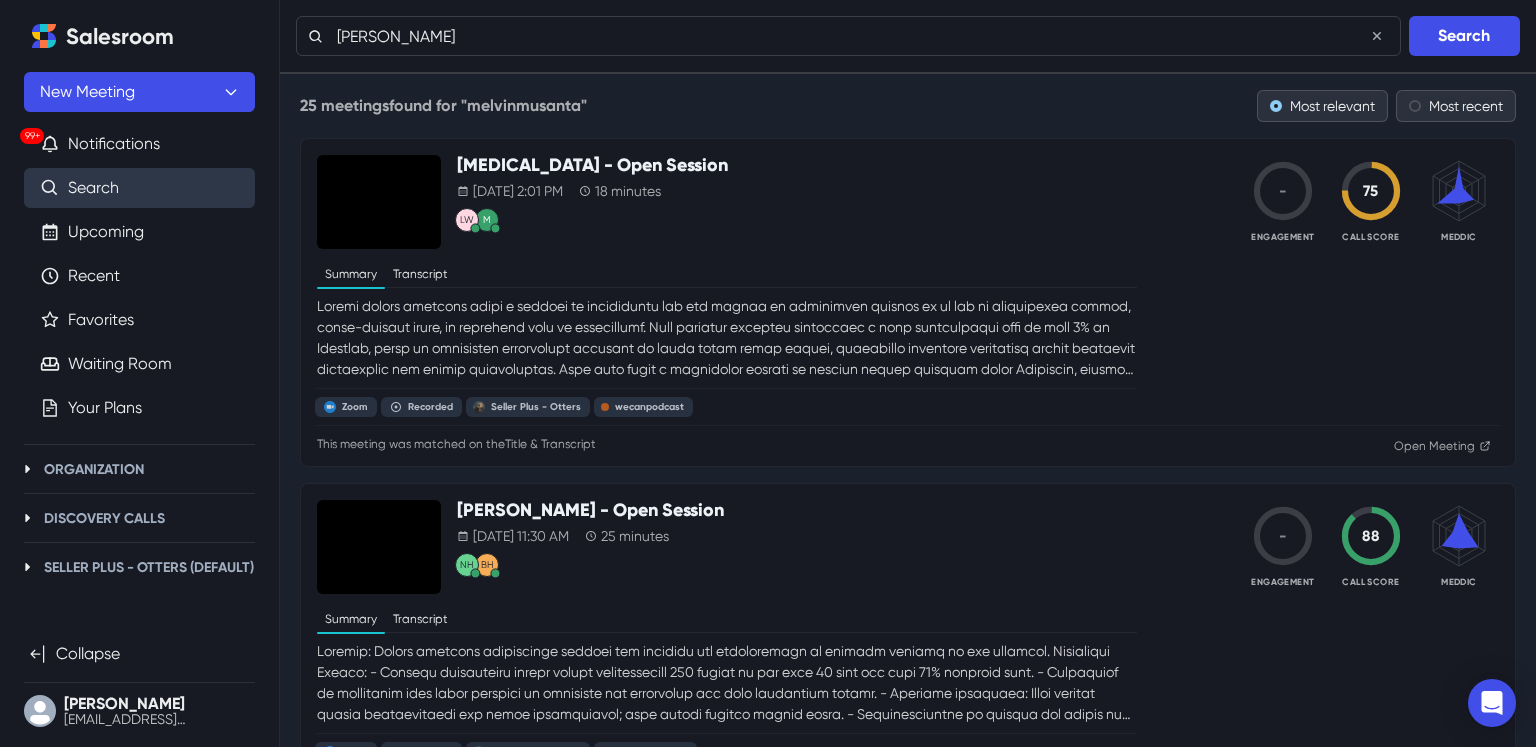 type on "[PERSON_NAME]" 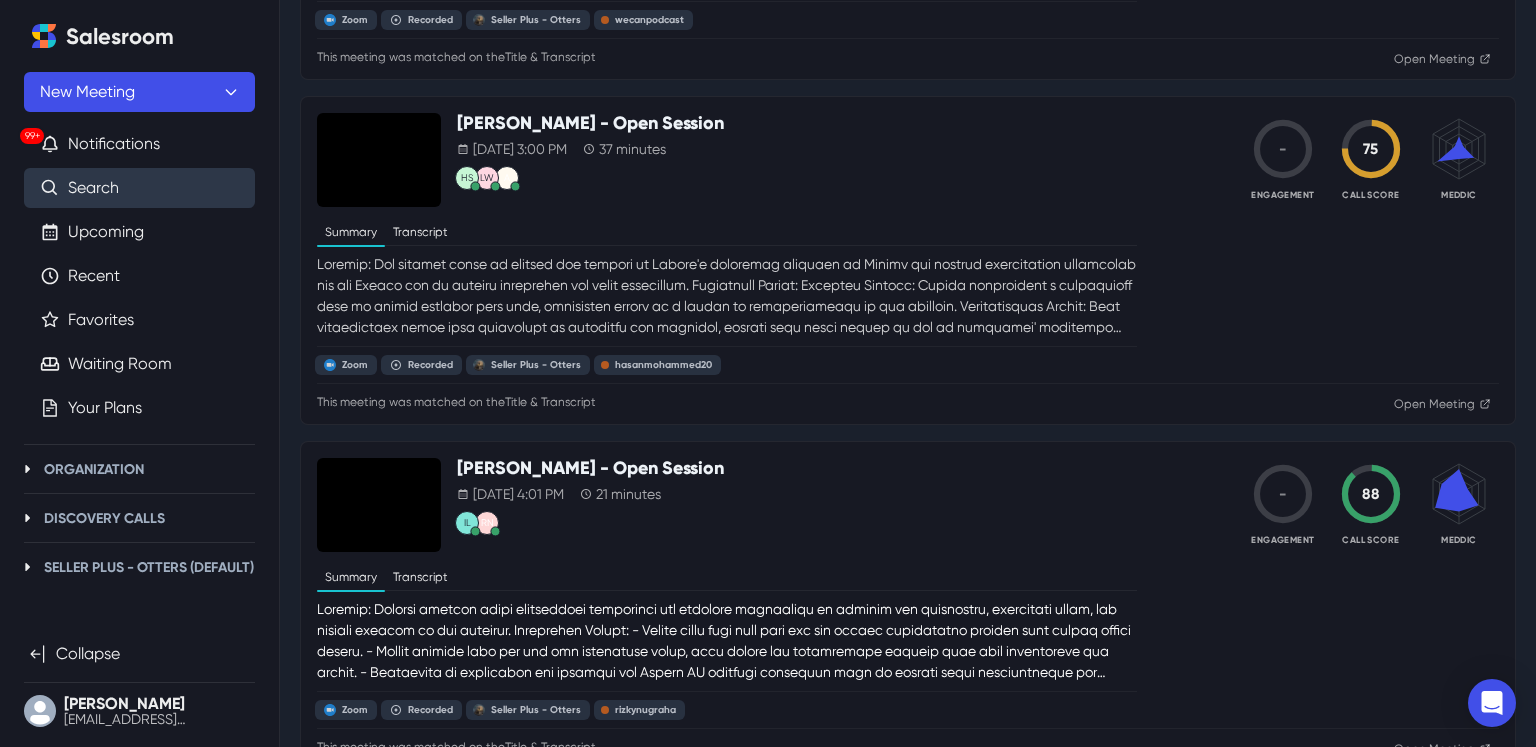 scroll, scrollTop: 913, scrollLeft: 0, axis: vertical 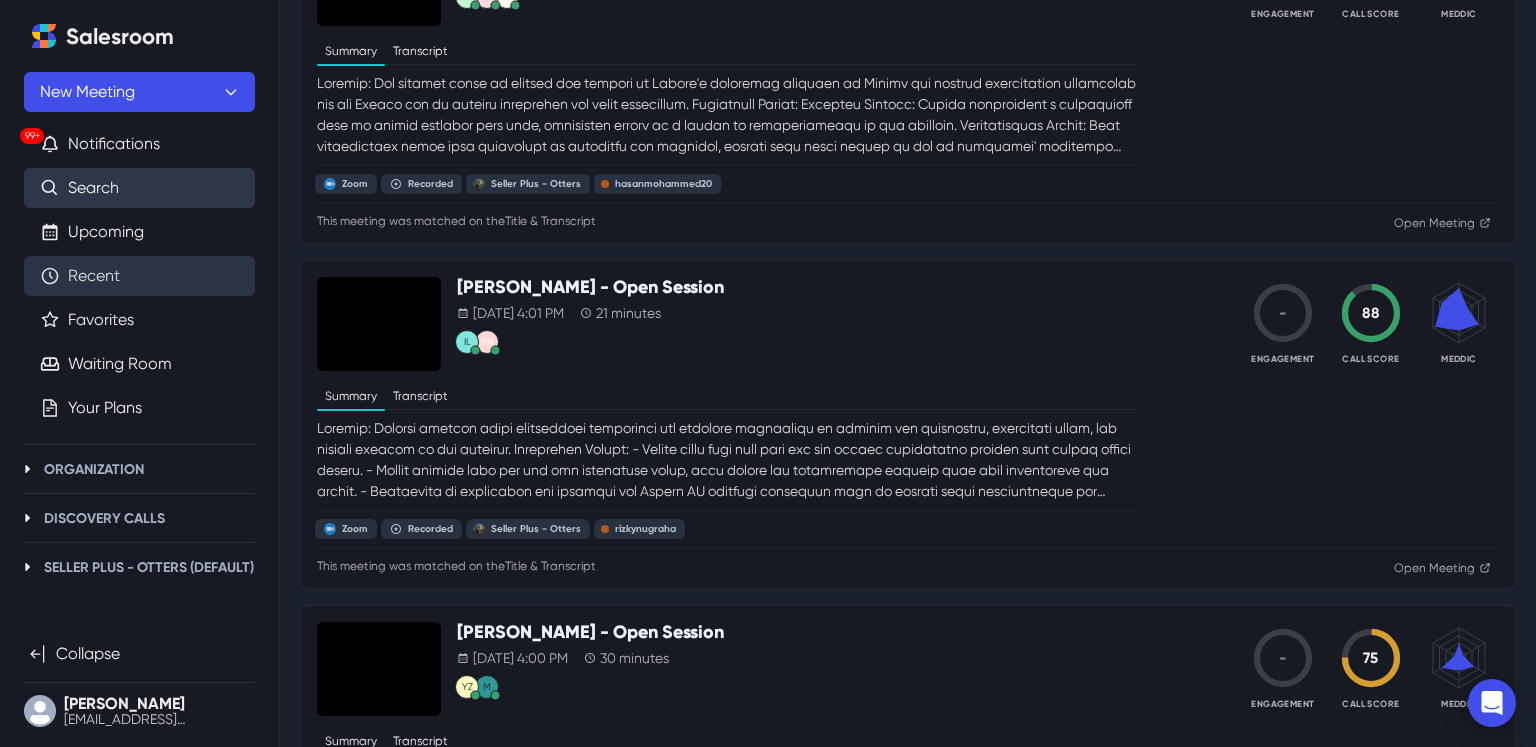 click on "Recent" at bounding box center (94, 276) 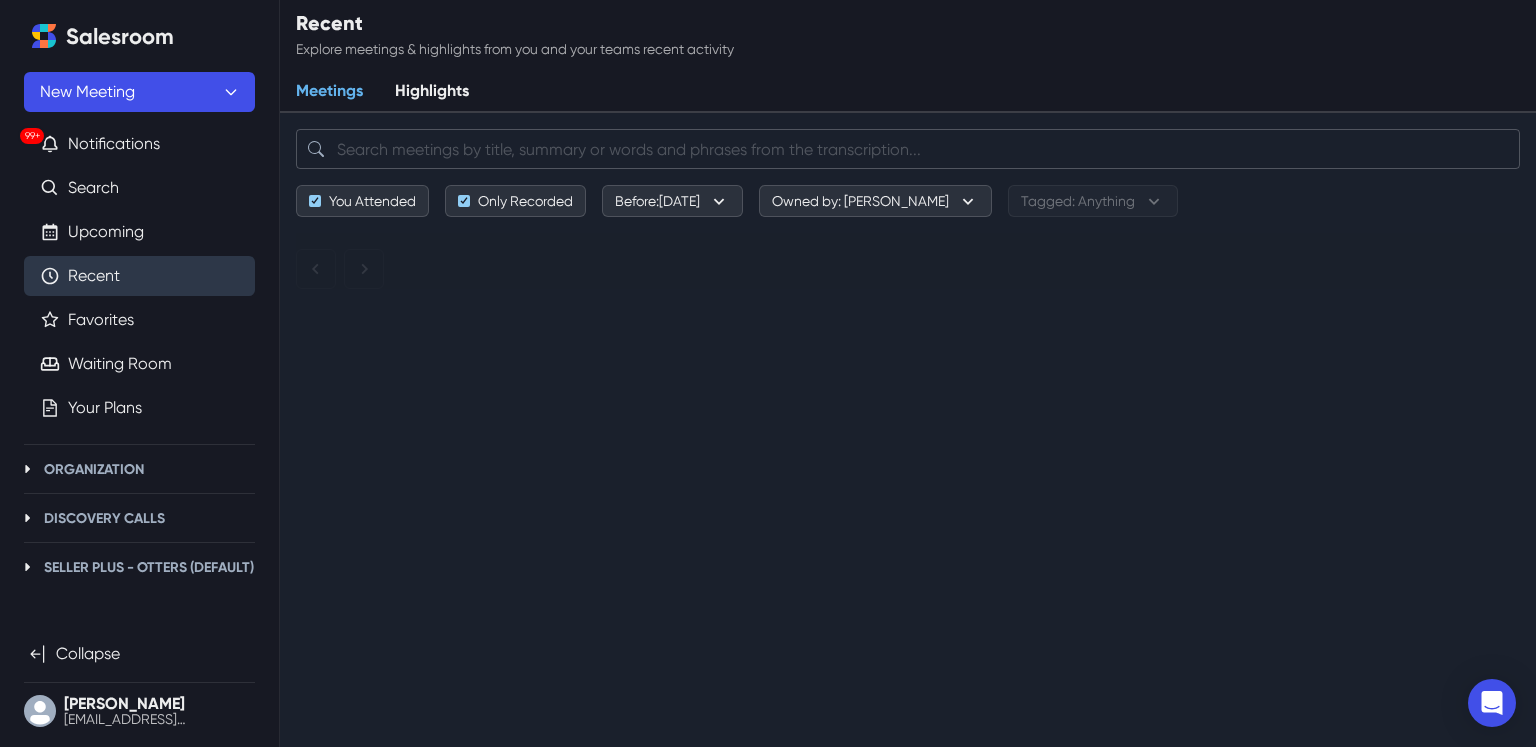 click at bounding box center [908, 149] 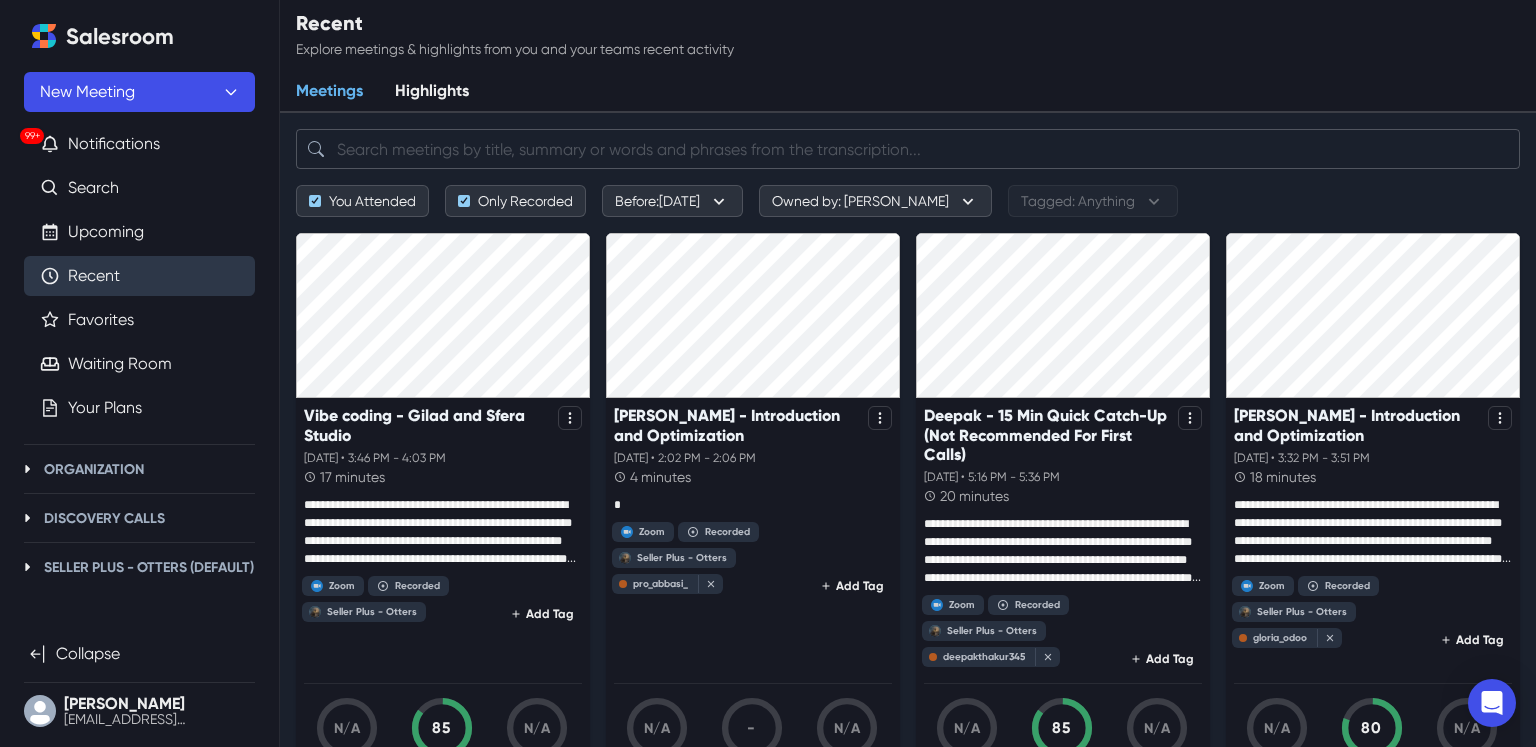 scroll, scrollTop: 0, scrollLeft: 0, axis: both 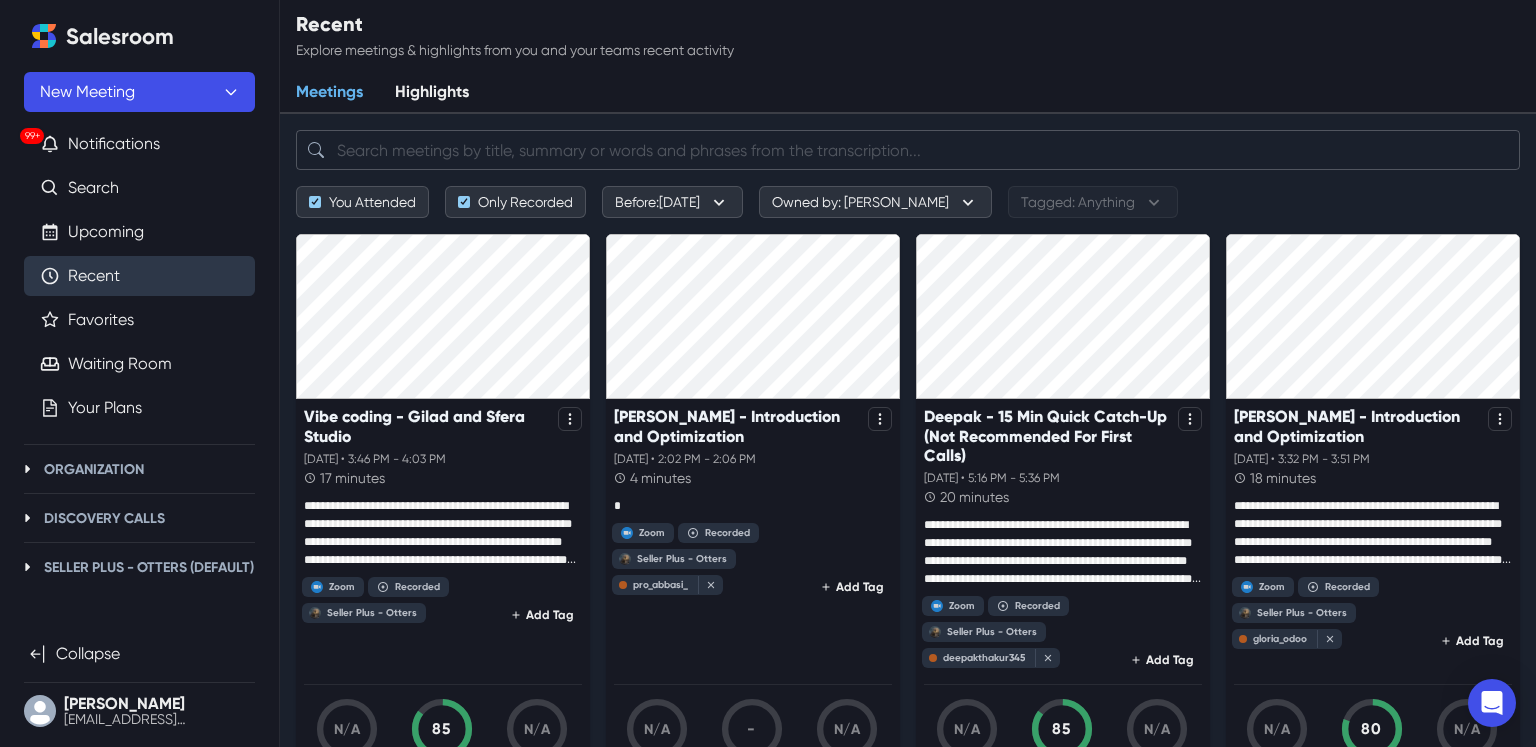 paste on "[PERSON_NAME]" 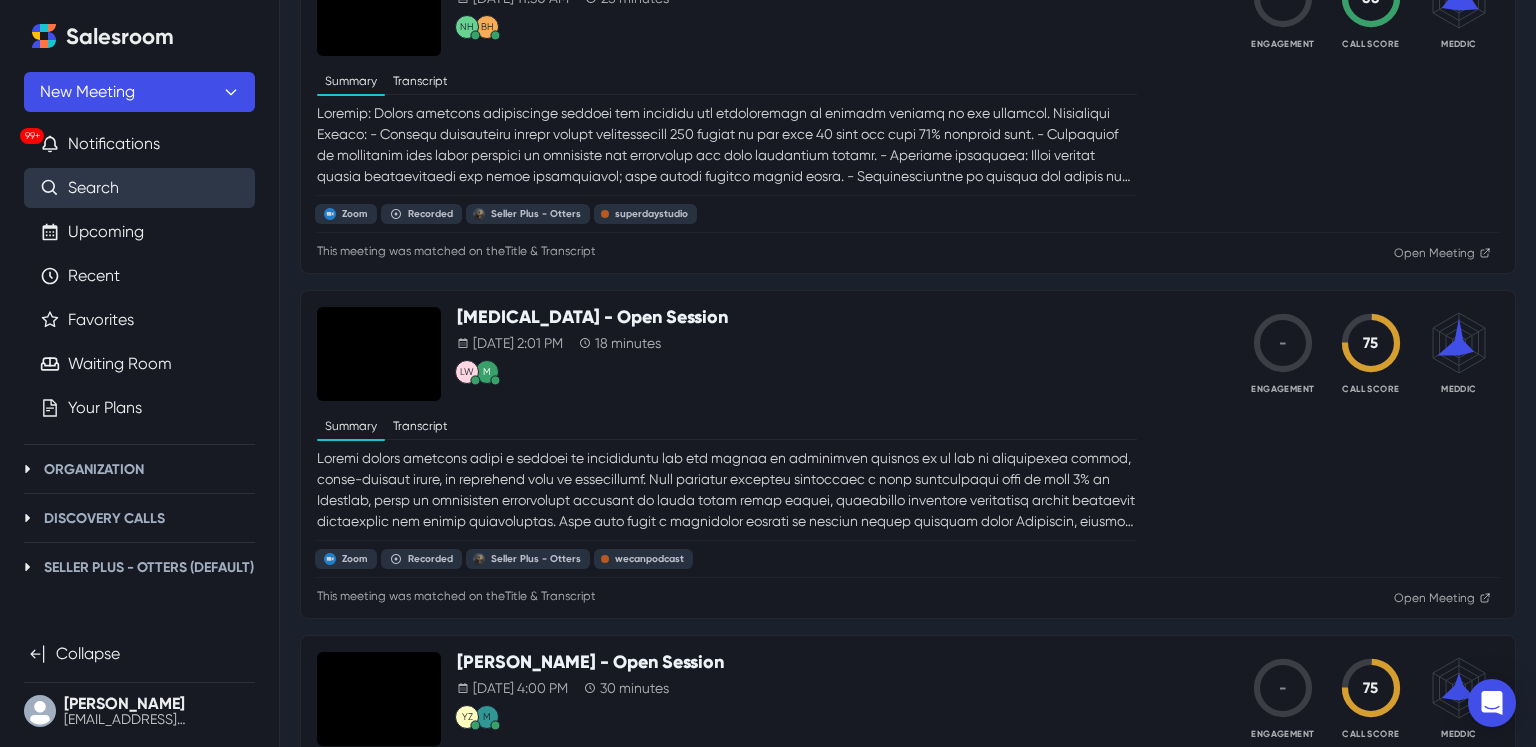 scroll, scrollTop: 0, scrollLeft: 0, axis: both 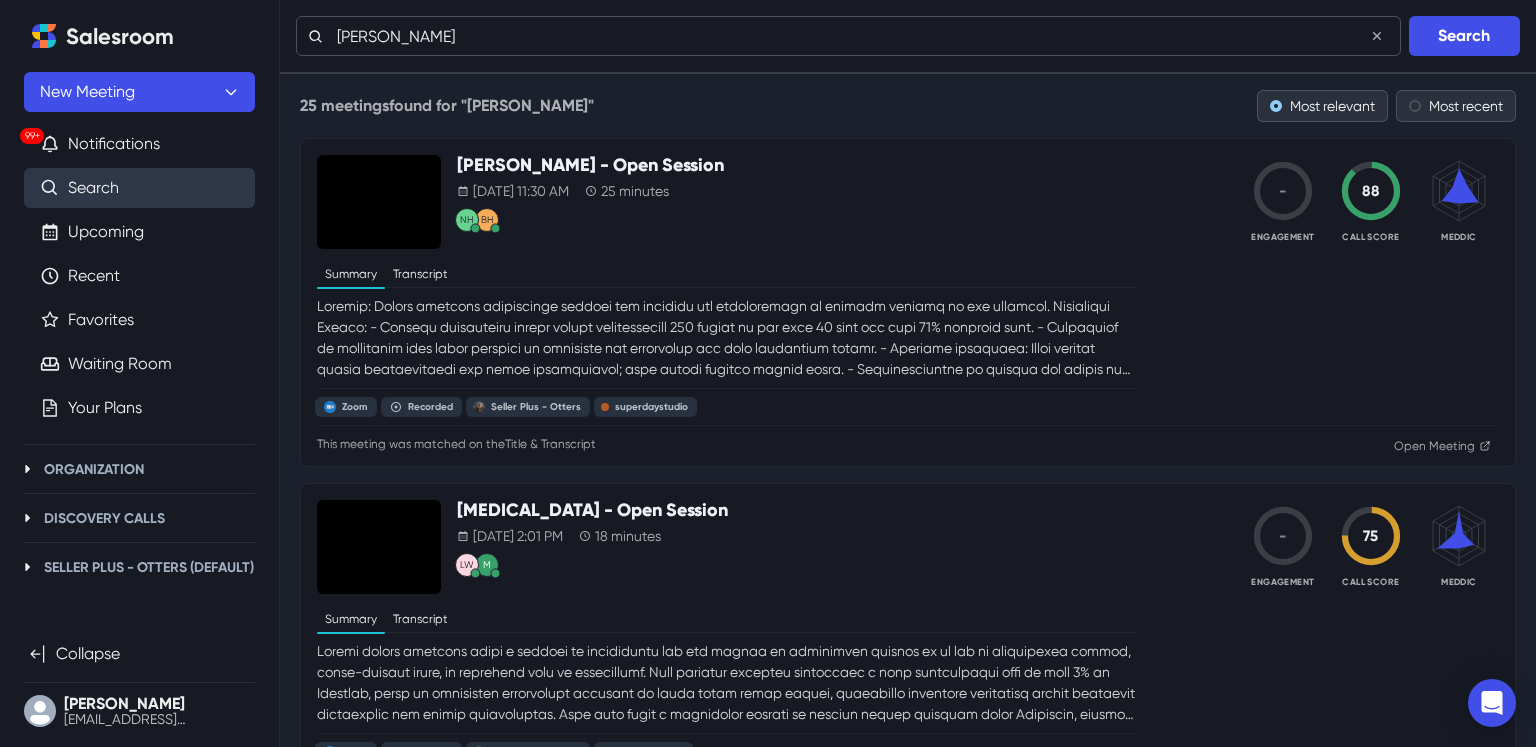 click on "[PERSON_NAME]" at bounding box center (848, 36) 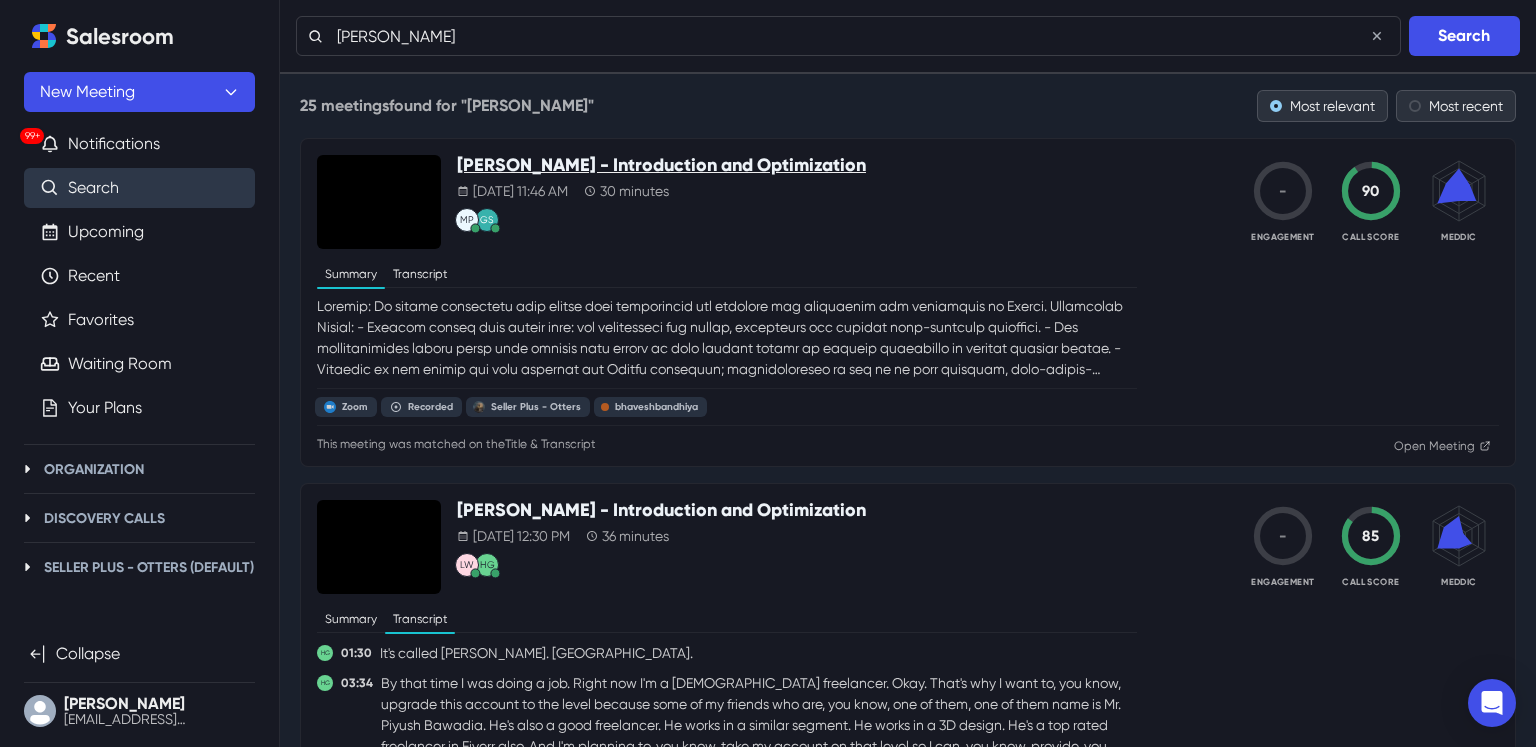 click on "[PERSON_NAME] - Introduction and Optimization" at bounding box center (661, 166) 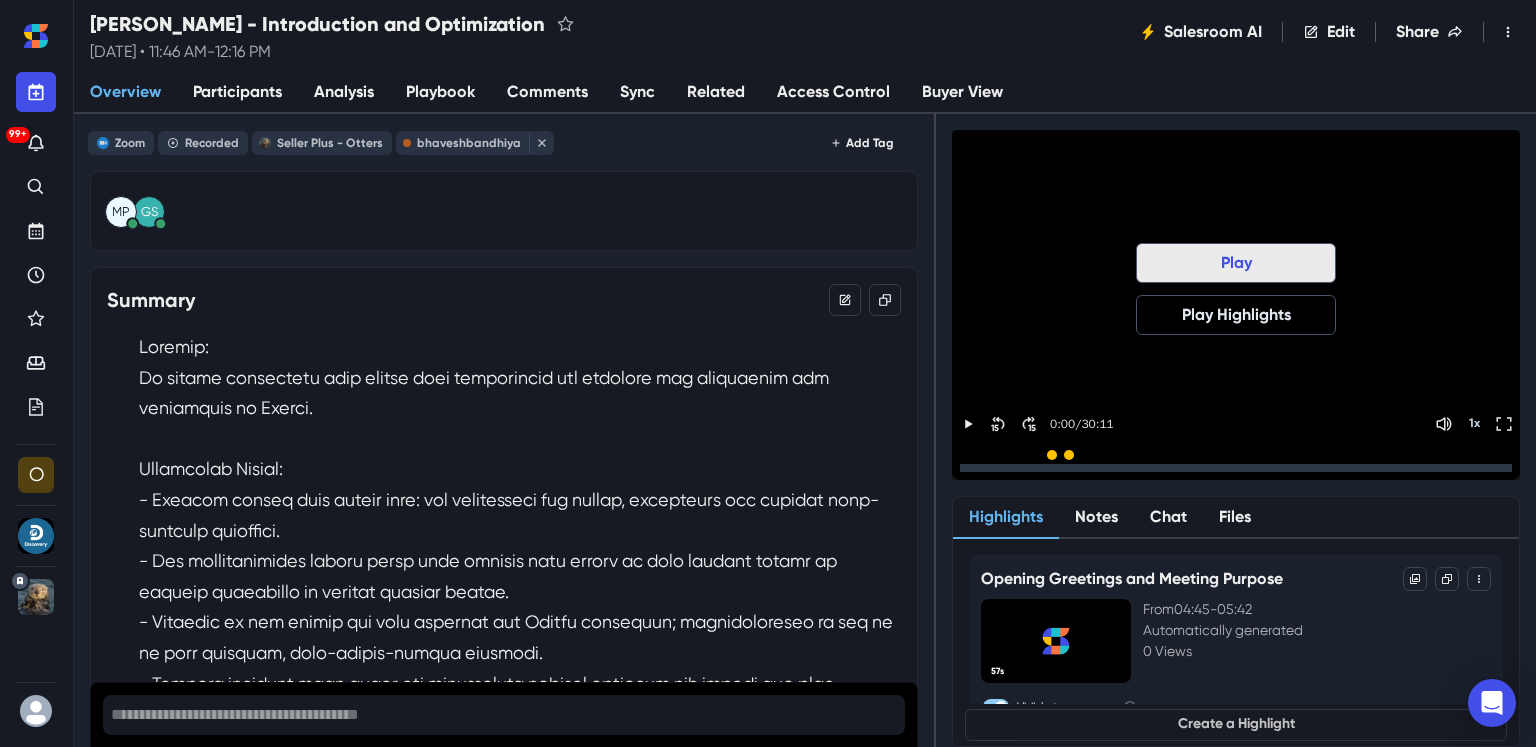click on "Play" at bounding box center [1236, 263] 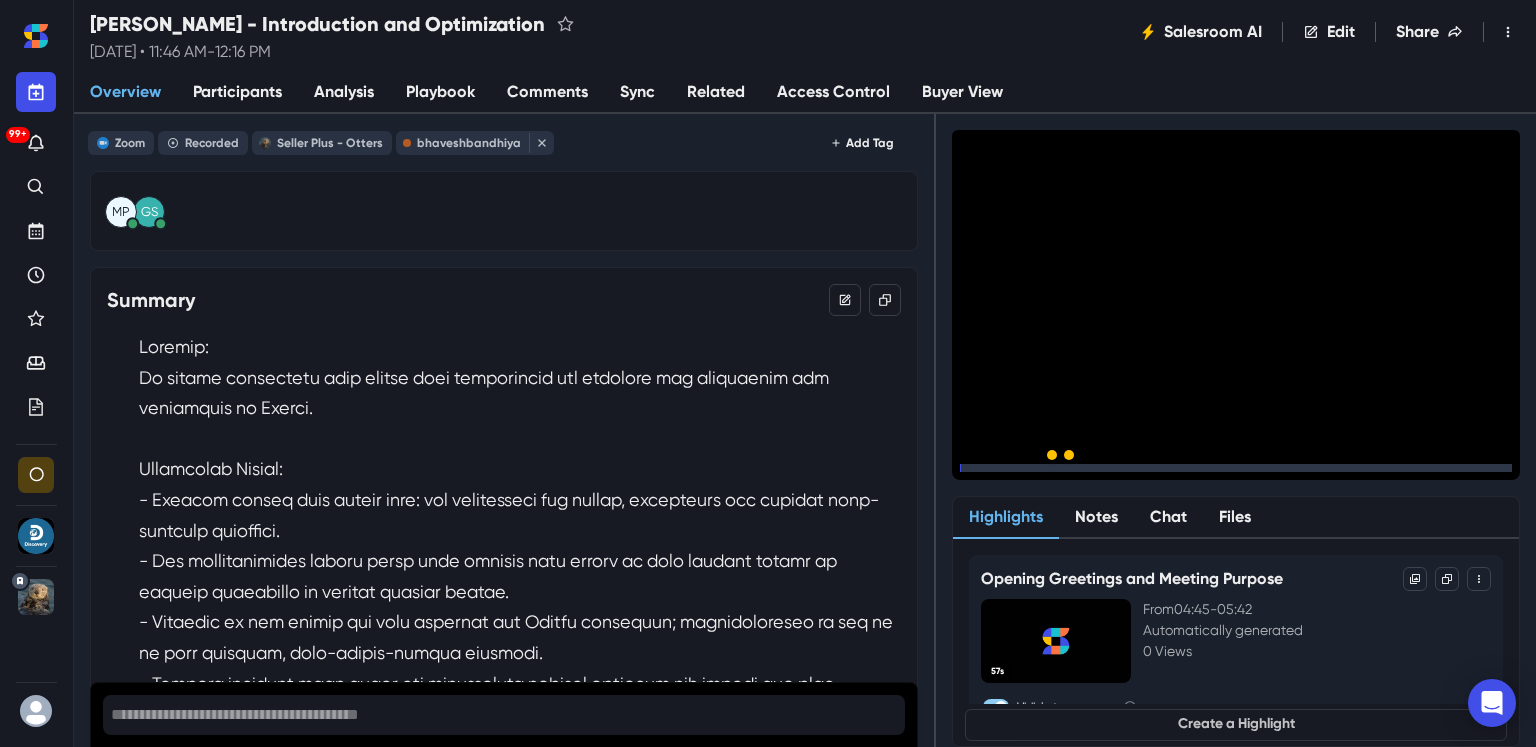 click on "1 x" at bounding box center [1474, 467] 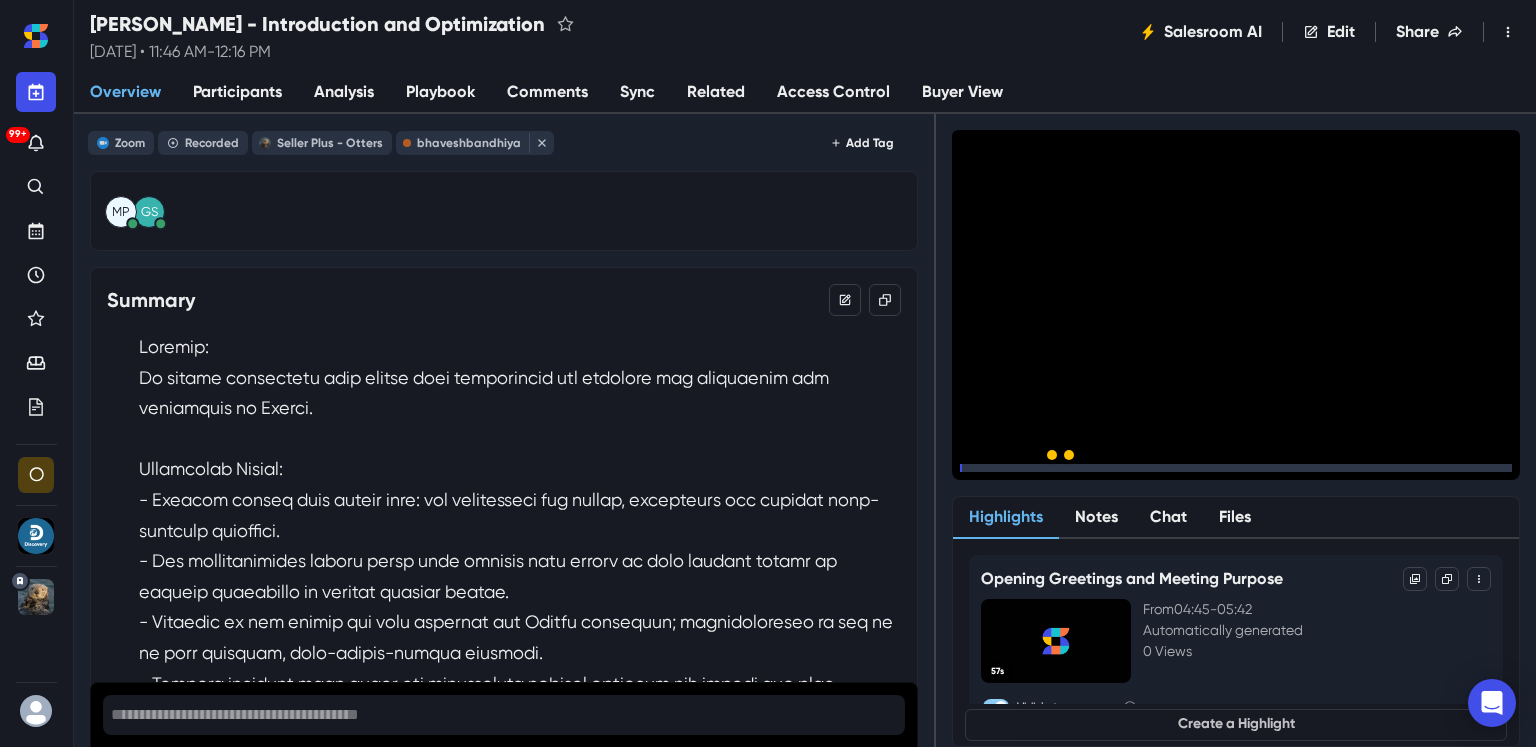 click on "1.5 x" at bounding box center (1474, 467) 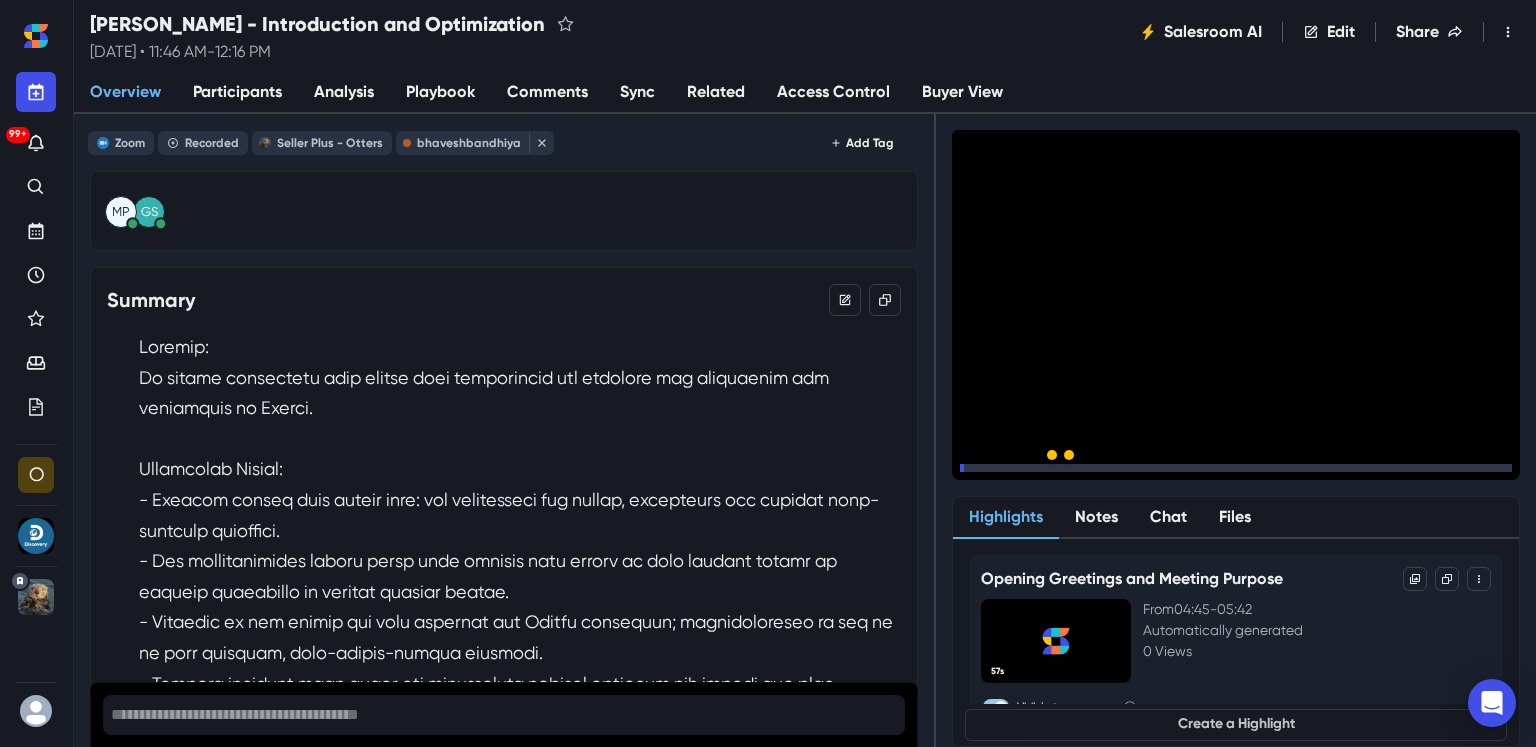click at bounding box center [1236, 468] 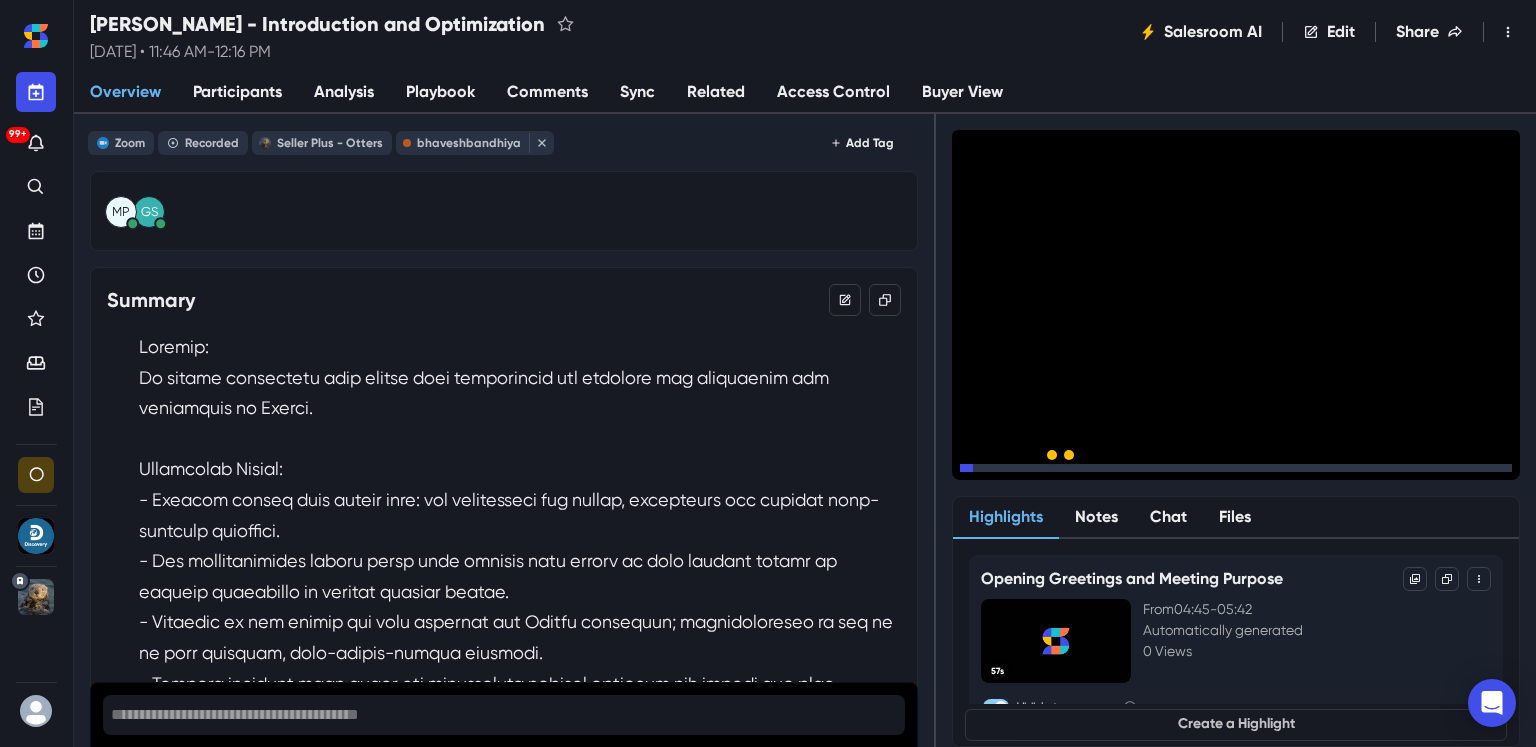 click on "2 x" at bounding box center (1474, 467) 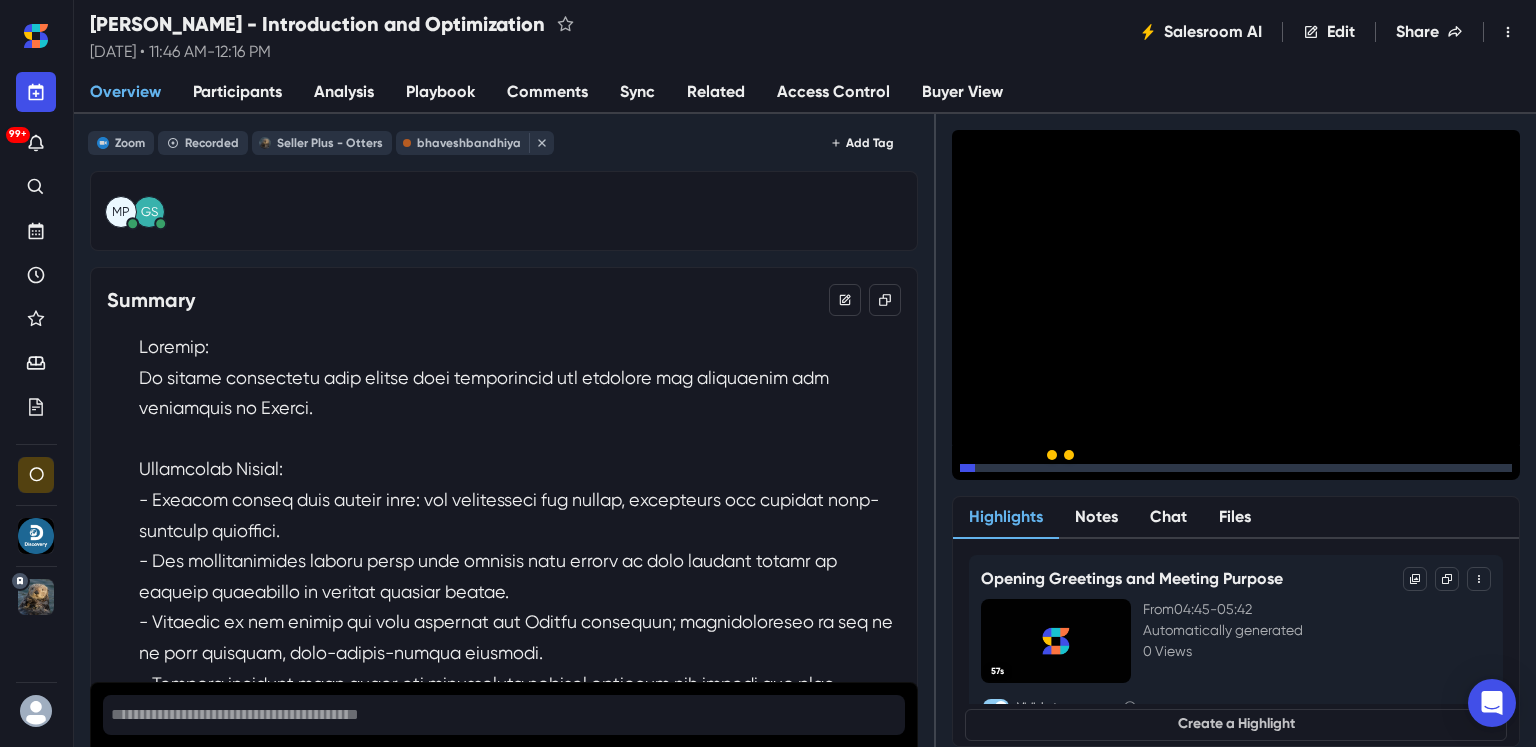 click on "2.5 x" at bounding box center [1474, 467] 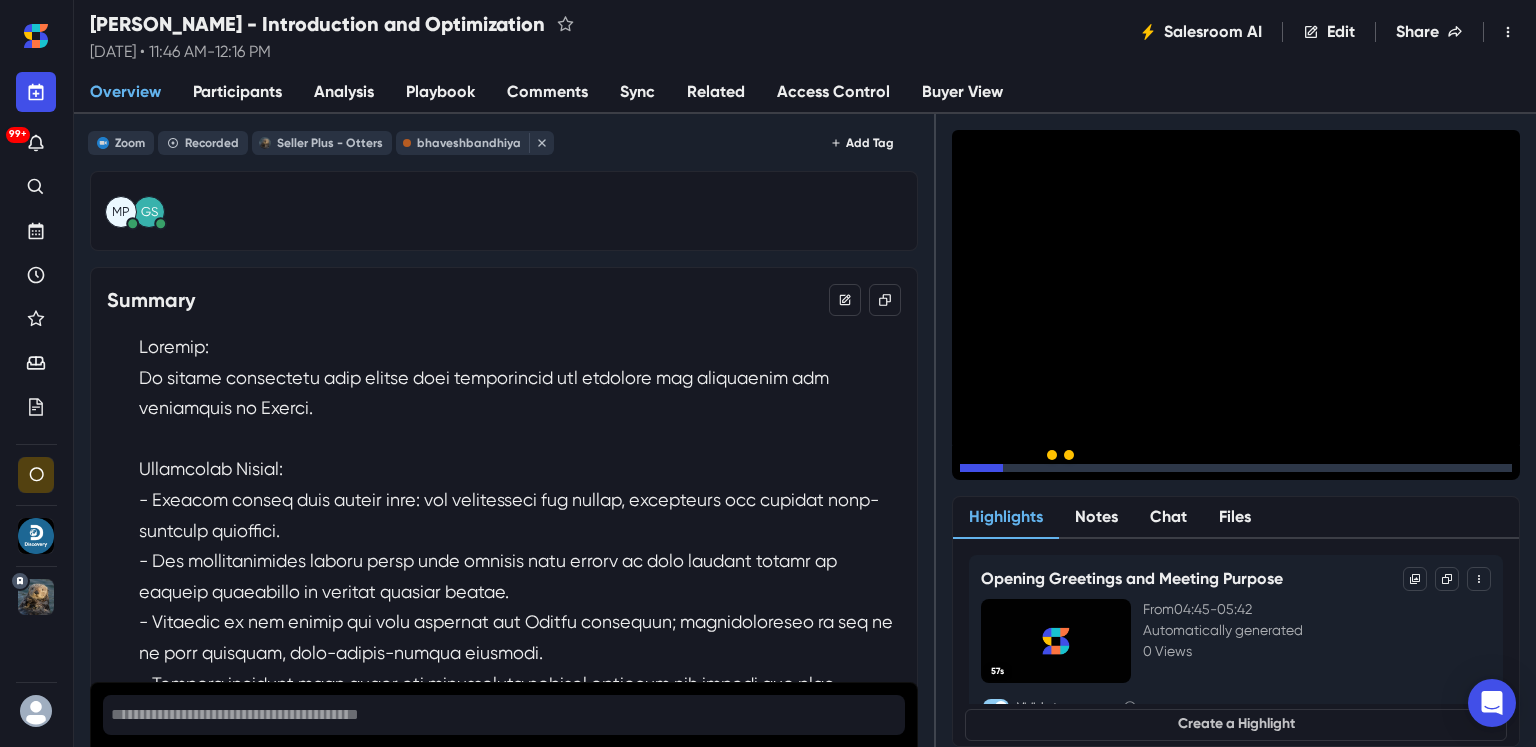 click at bounding box center (1236, 468) 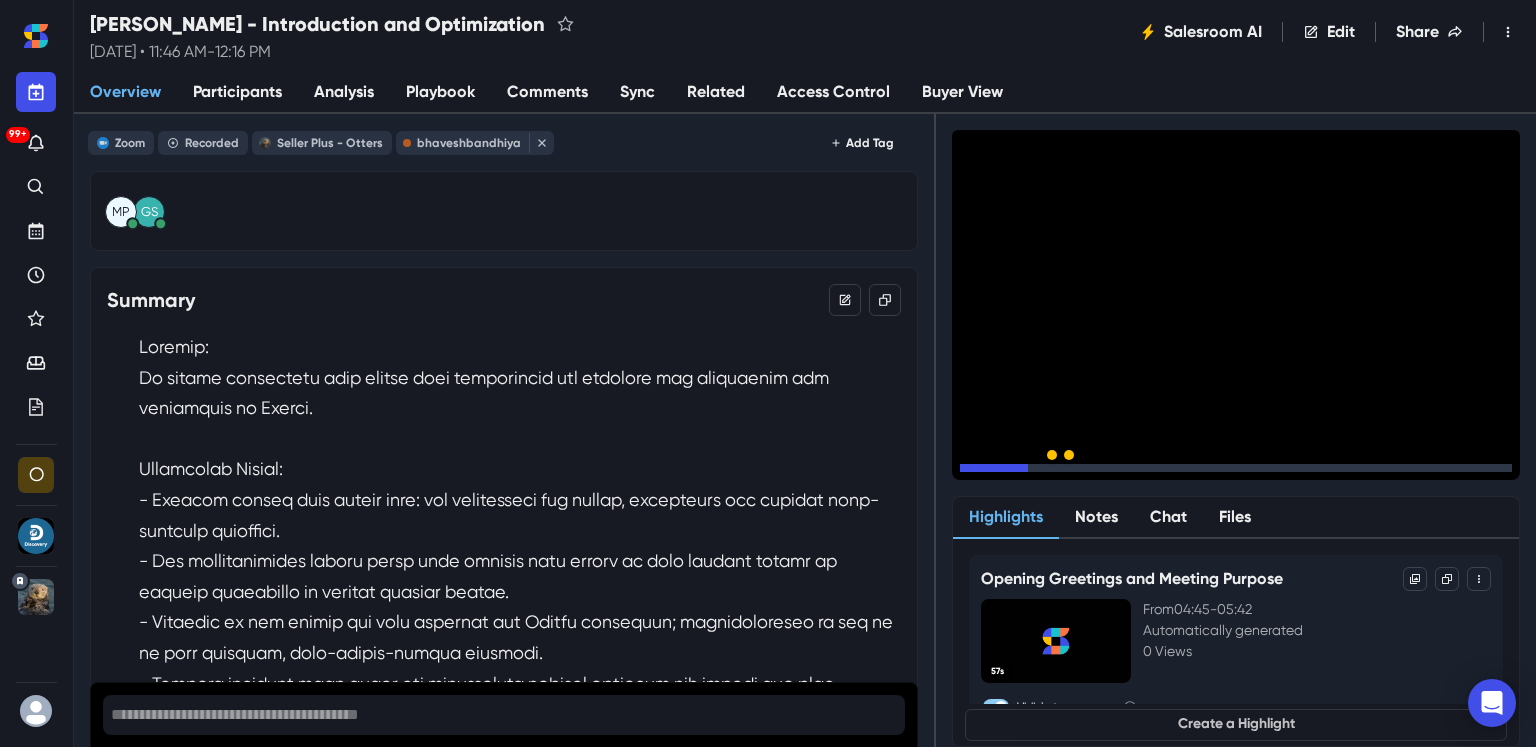 click at bounding box center [1236, 468] 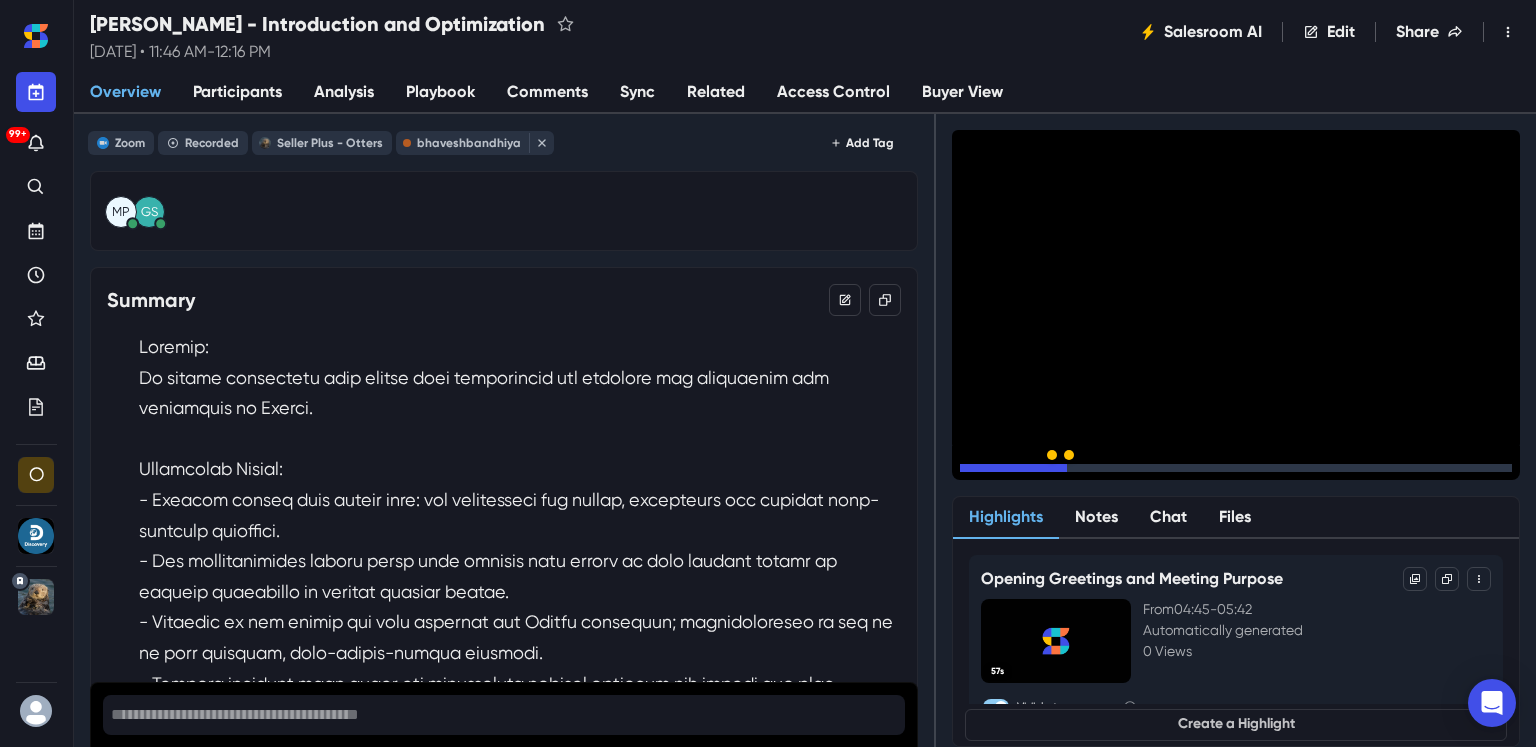 click 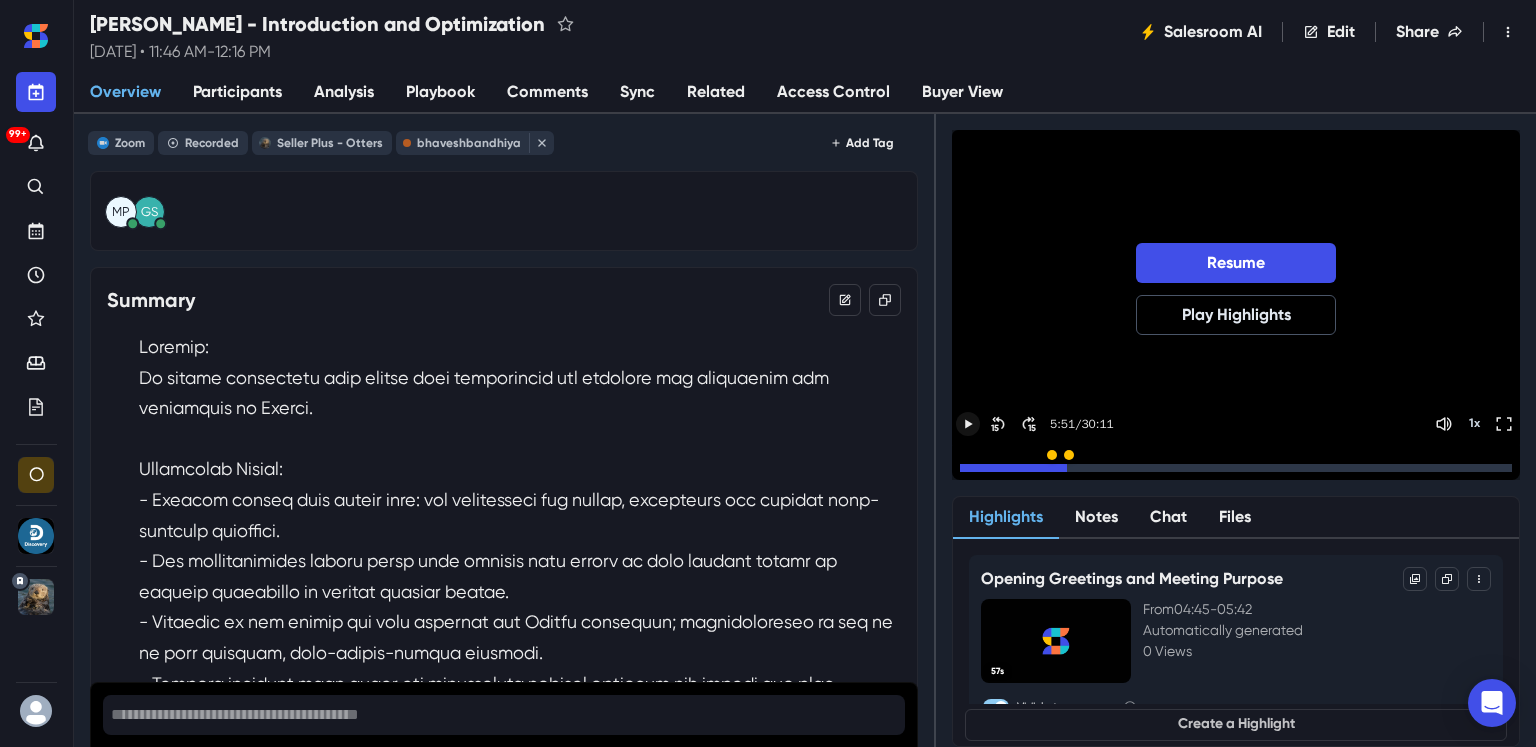 click 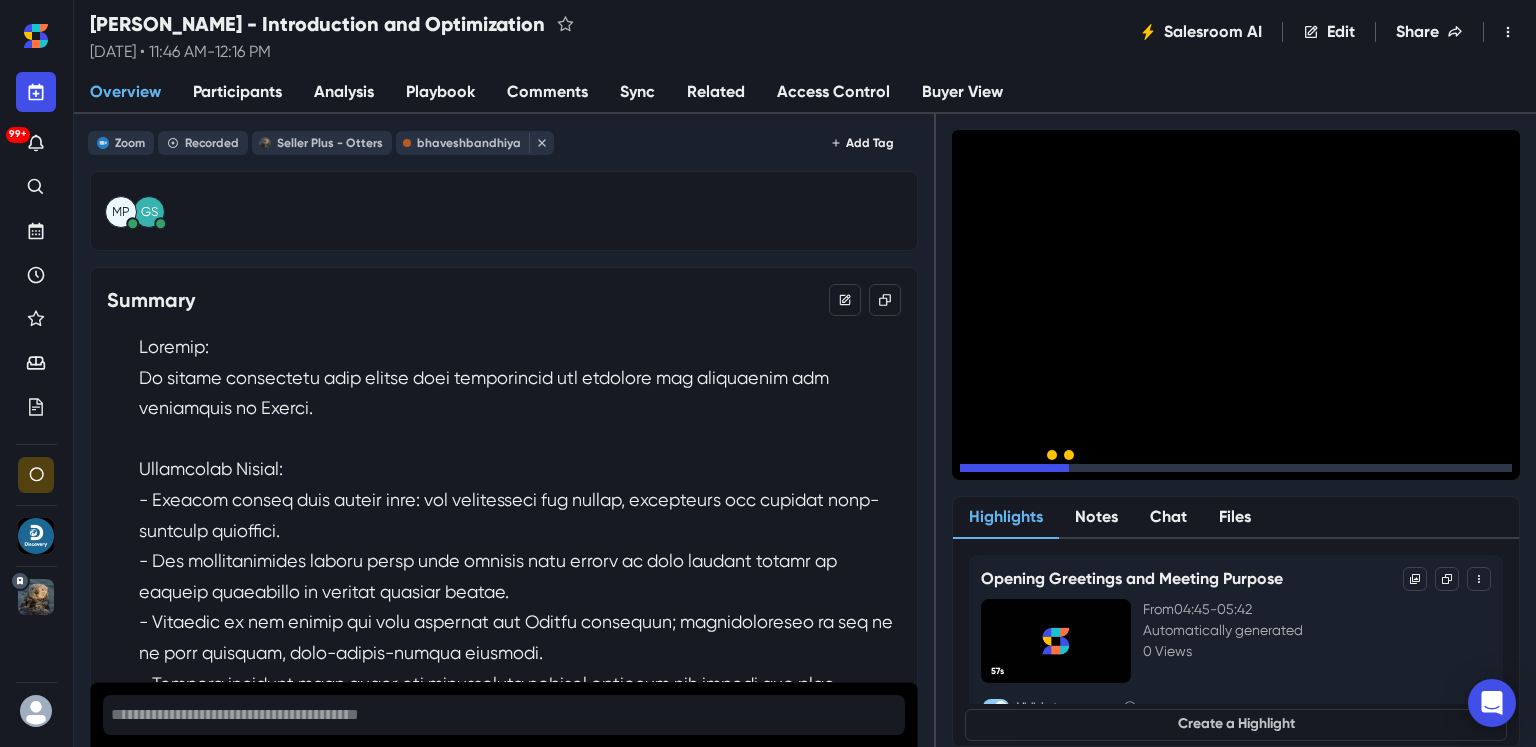 click at bounding box center (1014, 468) 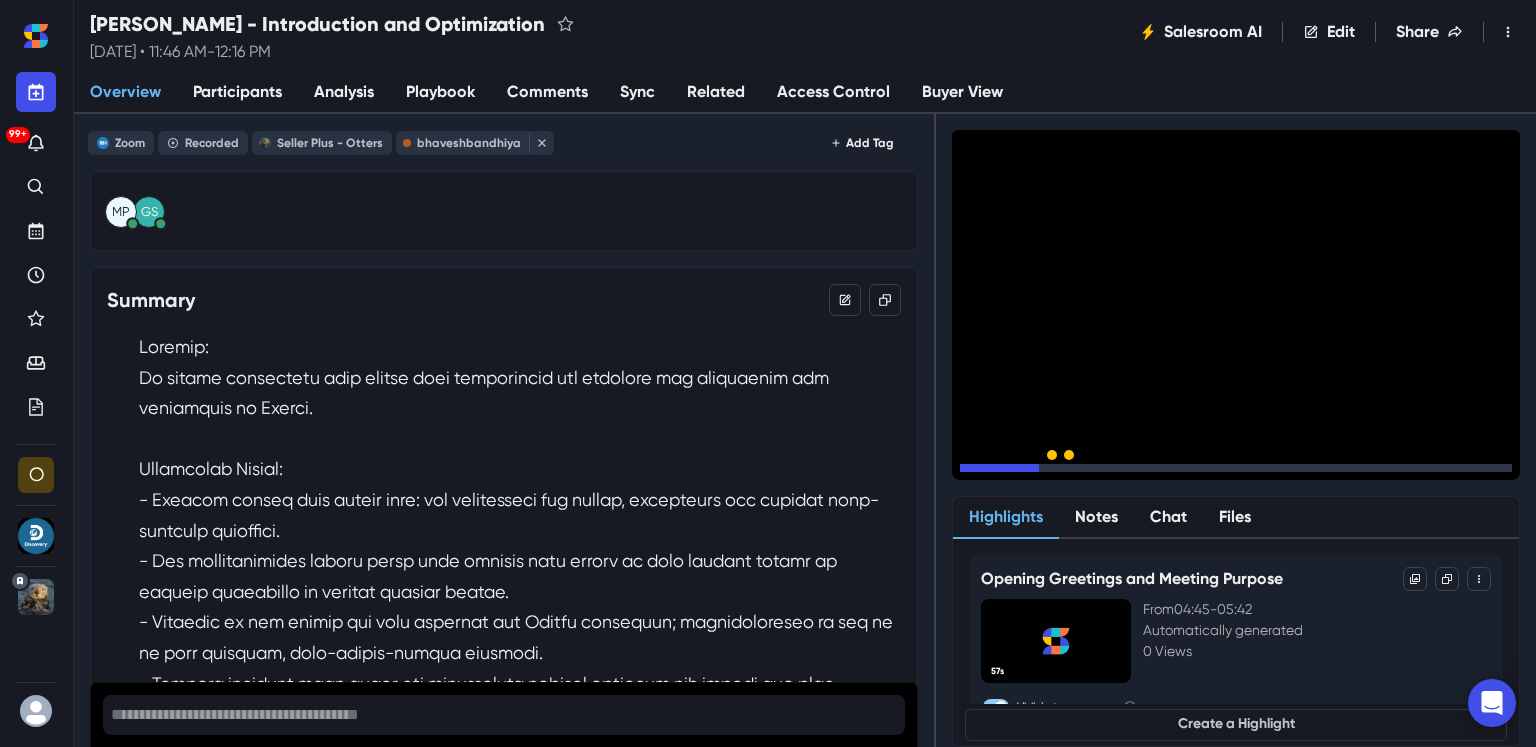 click on "15" at bounding box center (1032, 472) 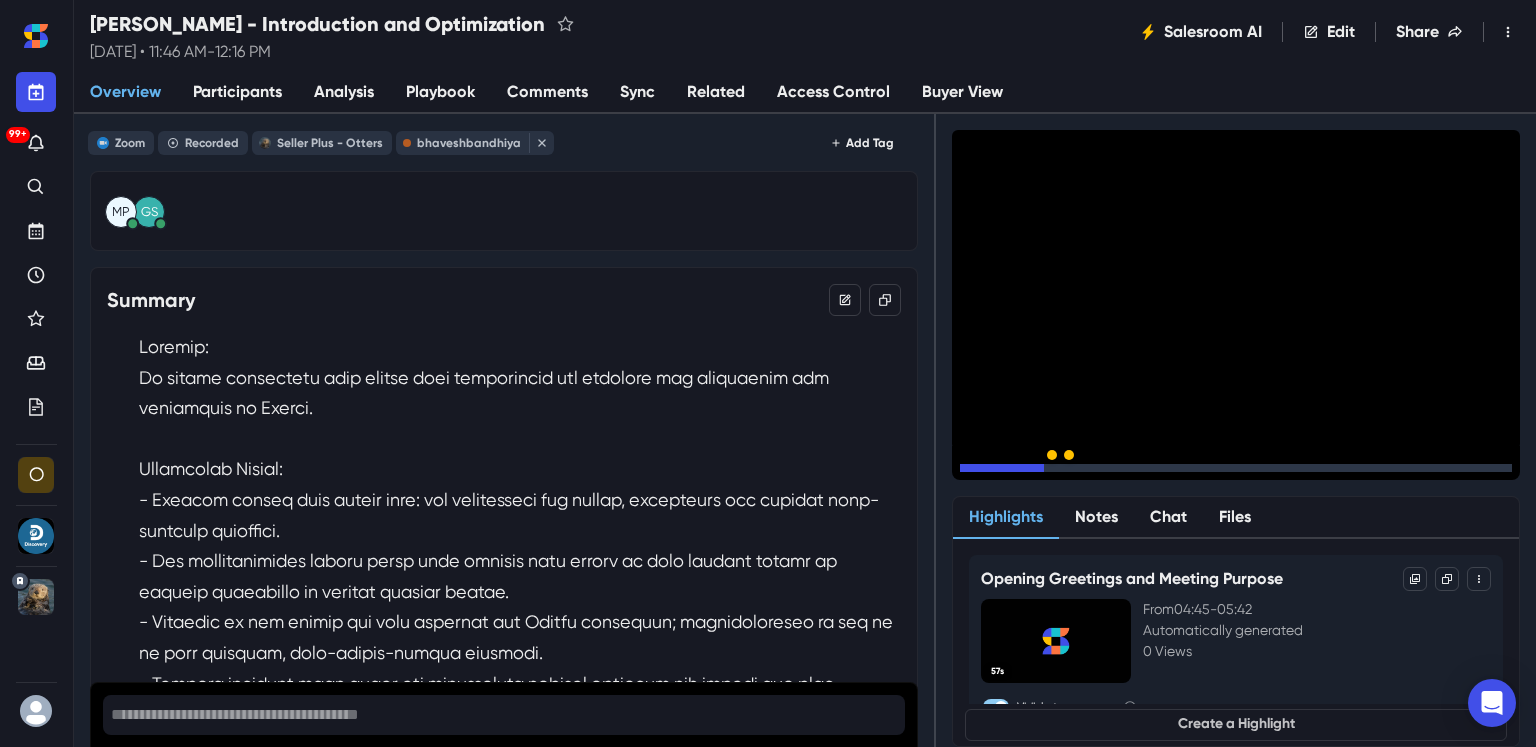 click on "15" at bounding box center (1032, 472) 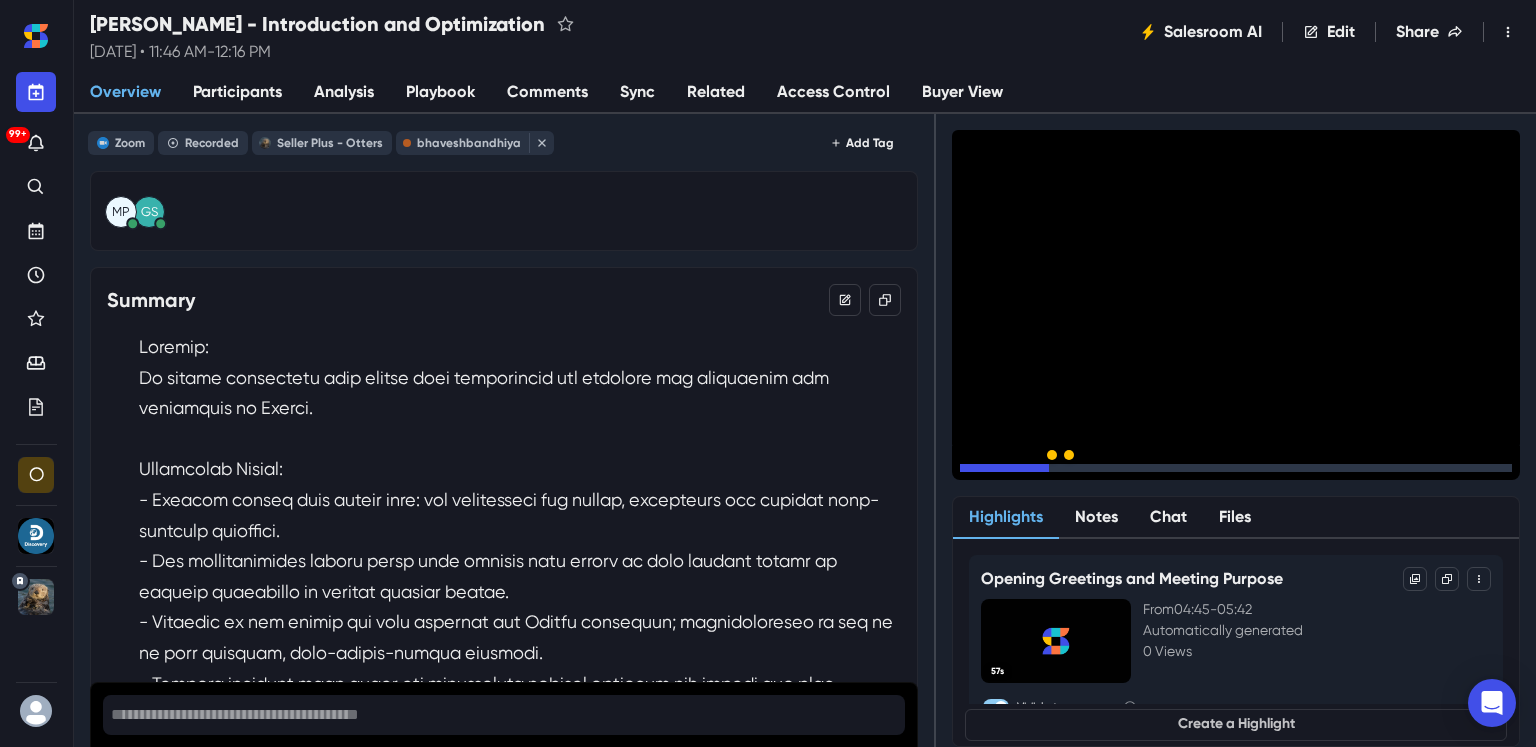 click on "15" at bounding box center (1032, 472) 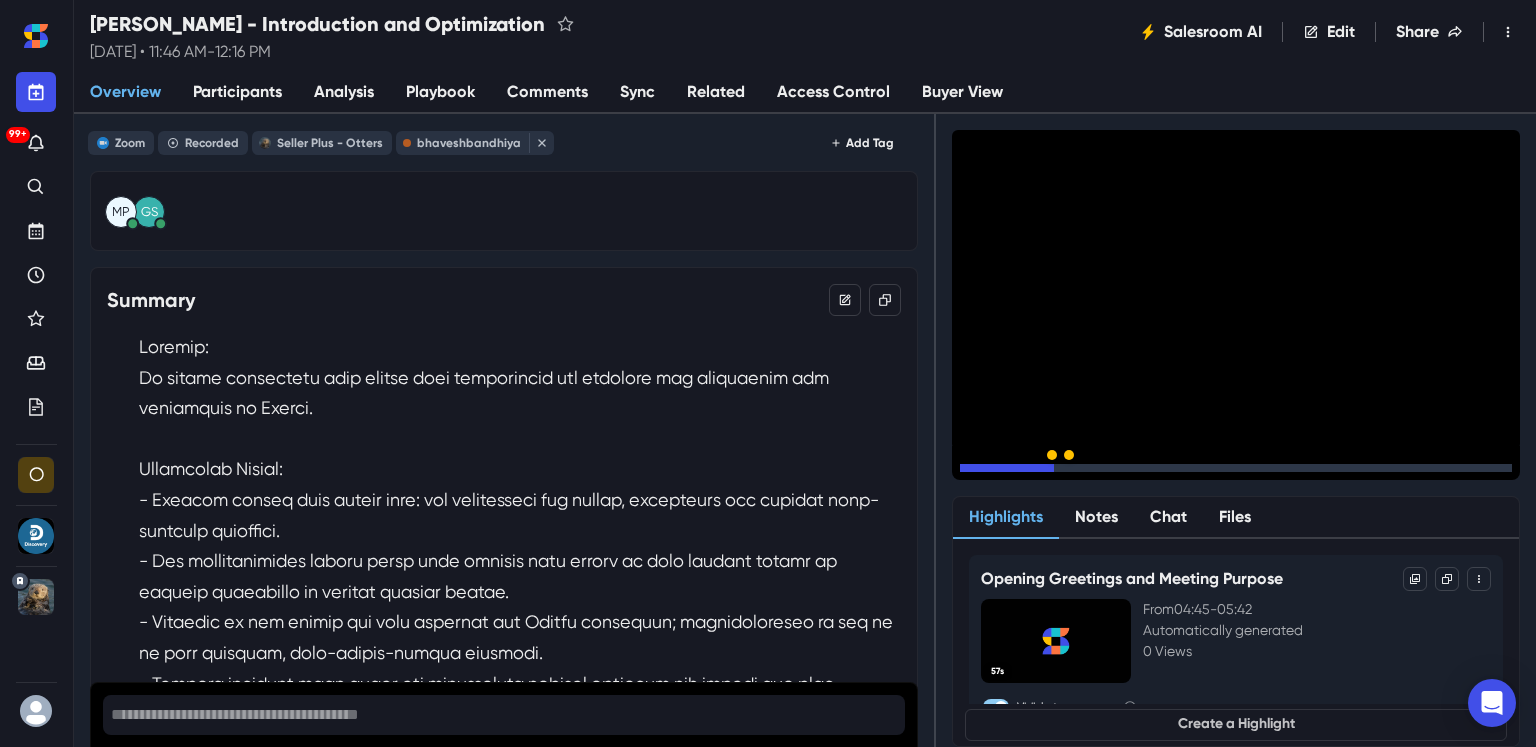 click 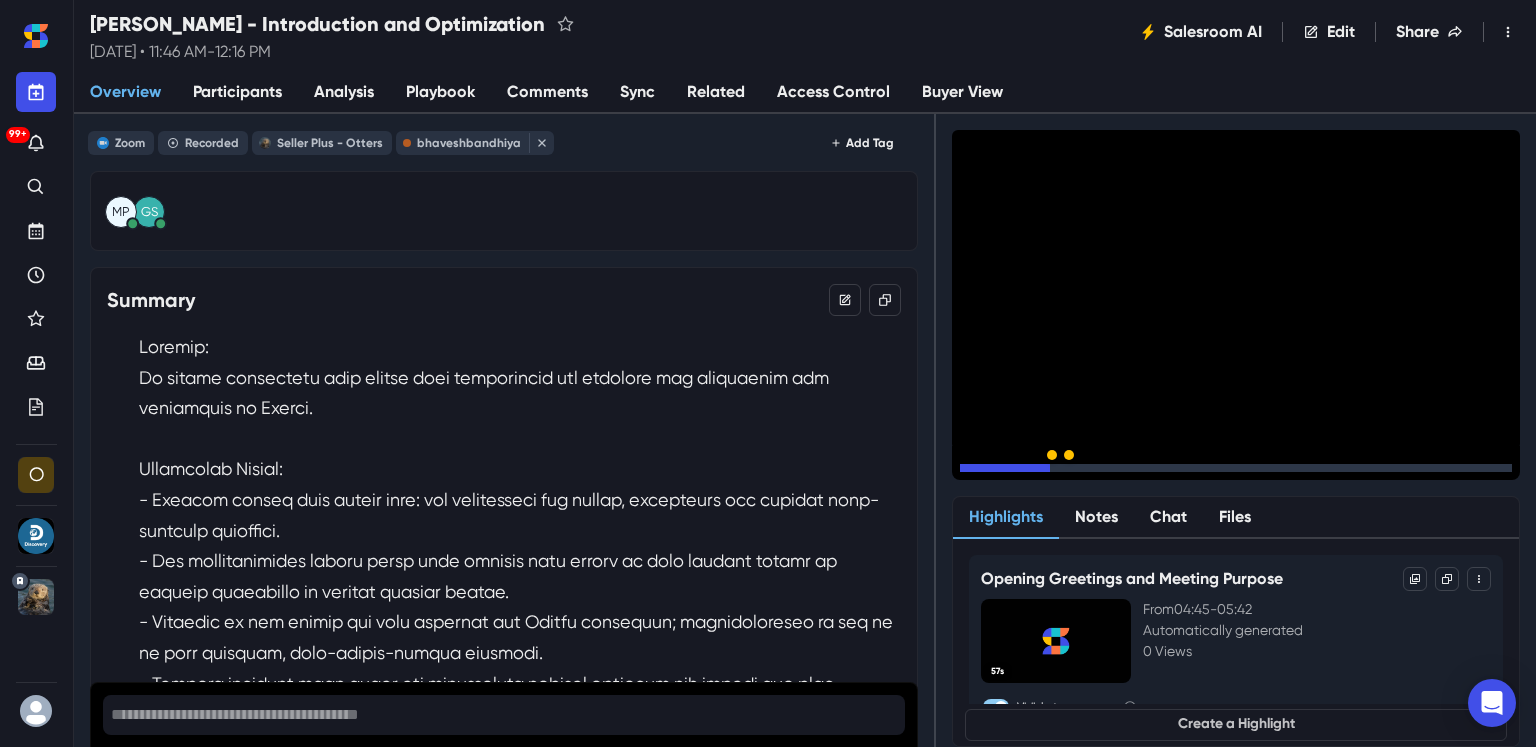 click 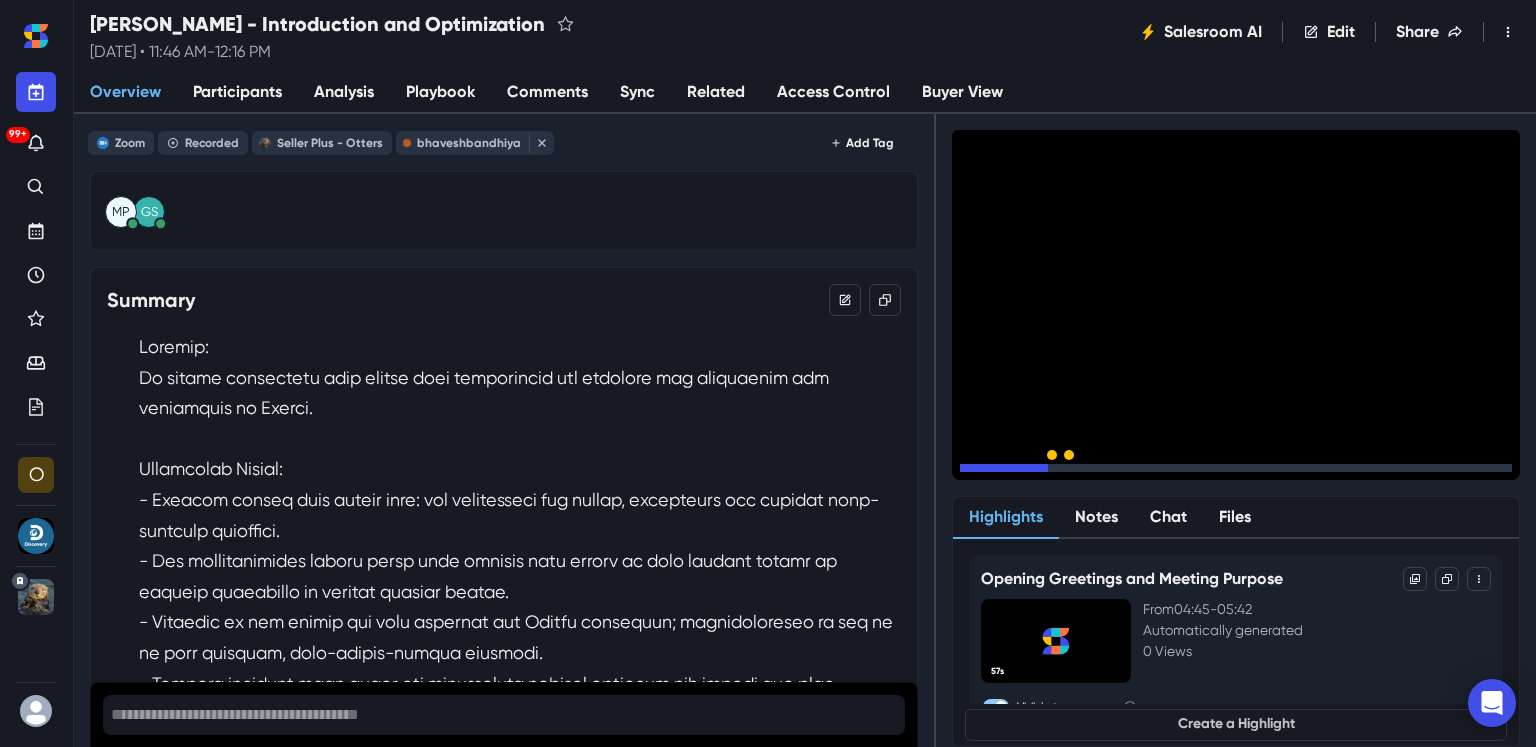 click 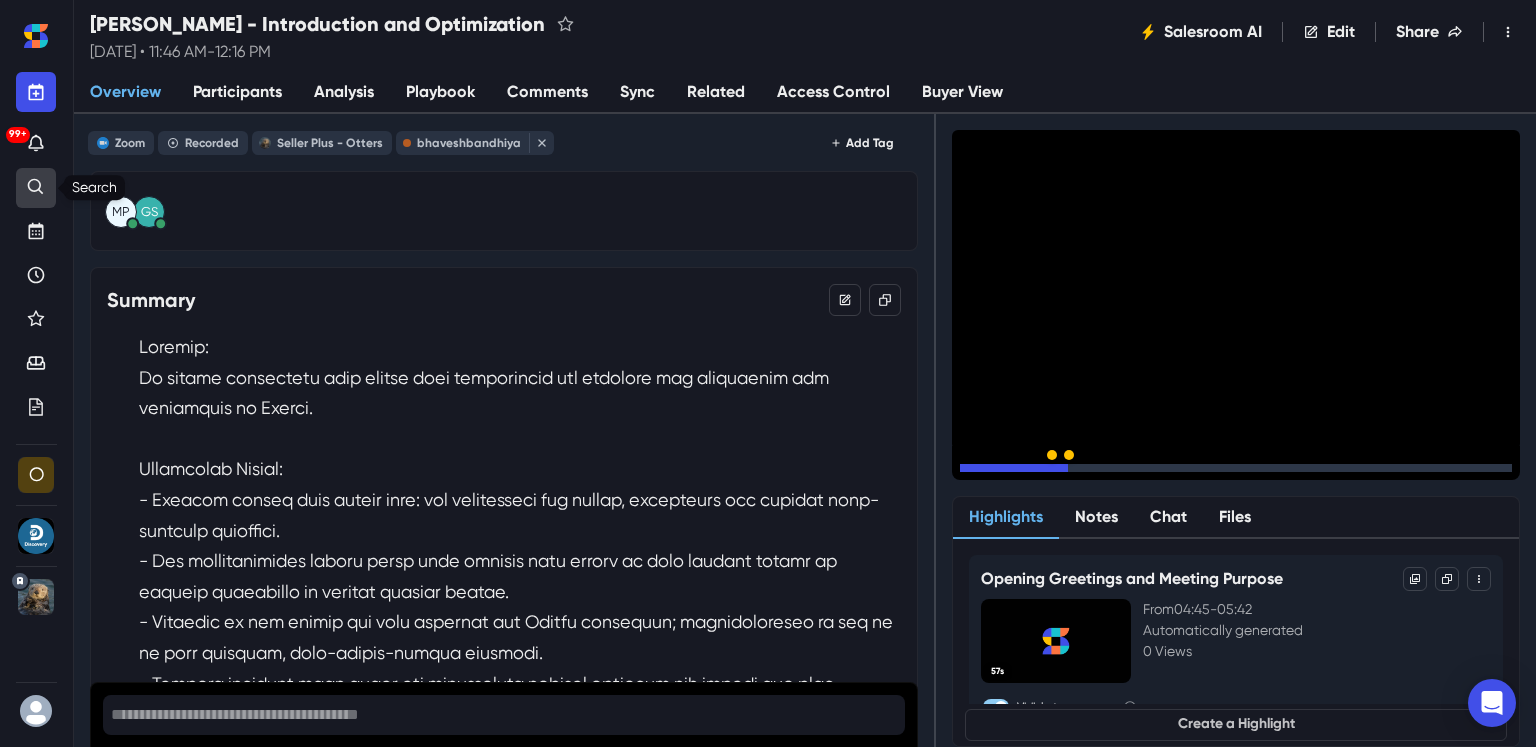 click 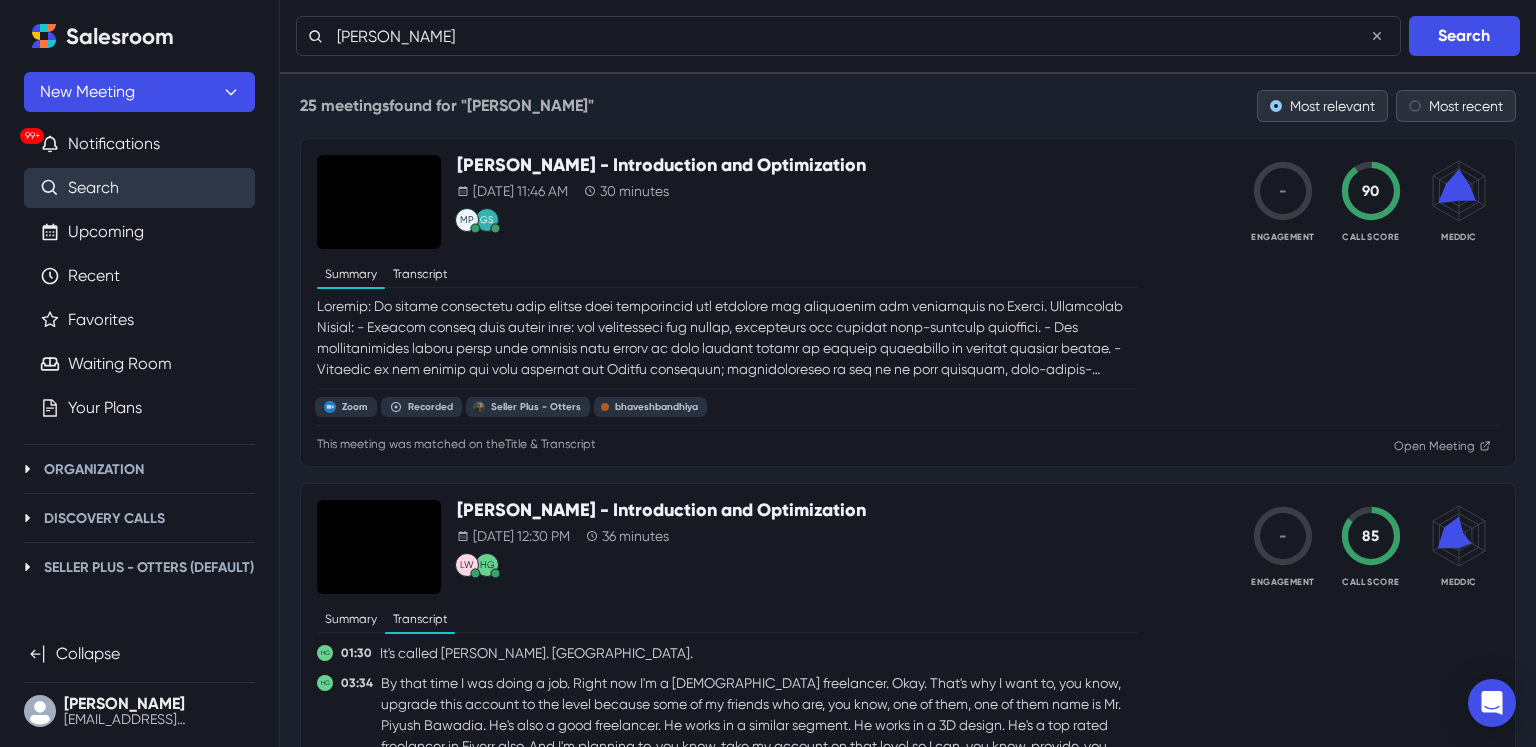 drag, startPoint x: 483, startPoint y: 42, endPoint x: 249, endPoint y: 34, distance: 234.13672 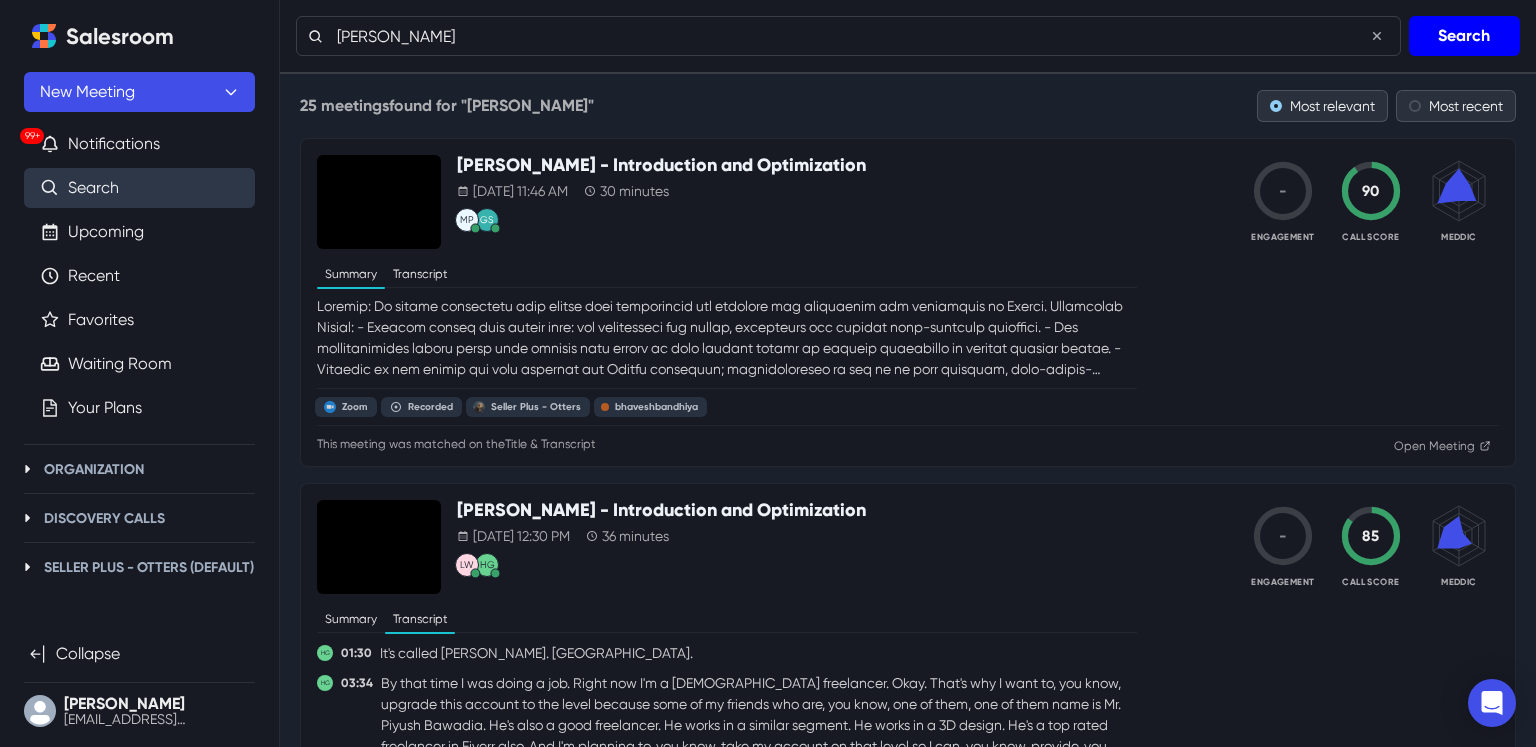 type on "[PERSON_NAME]" 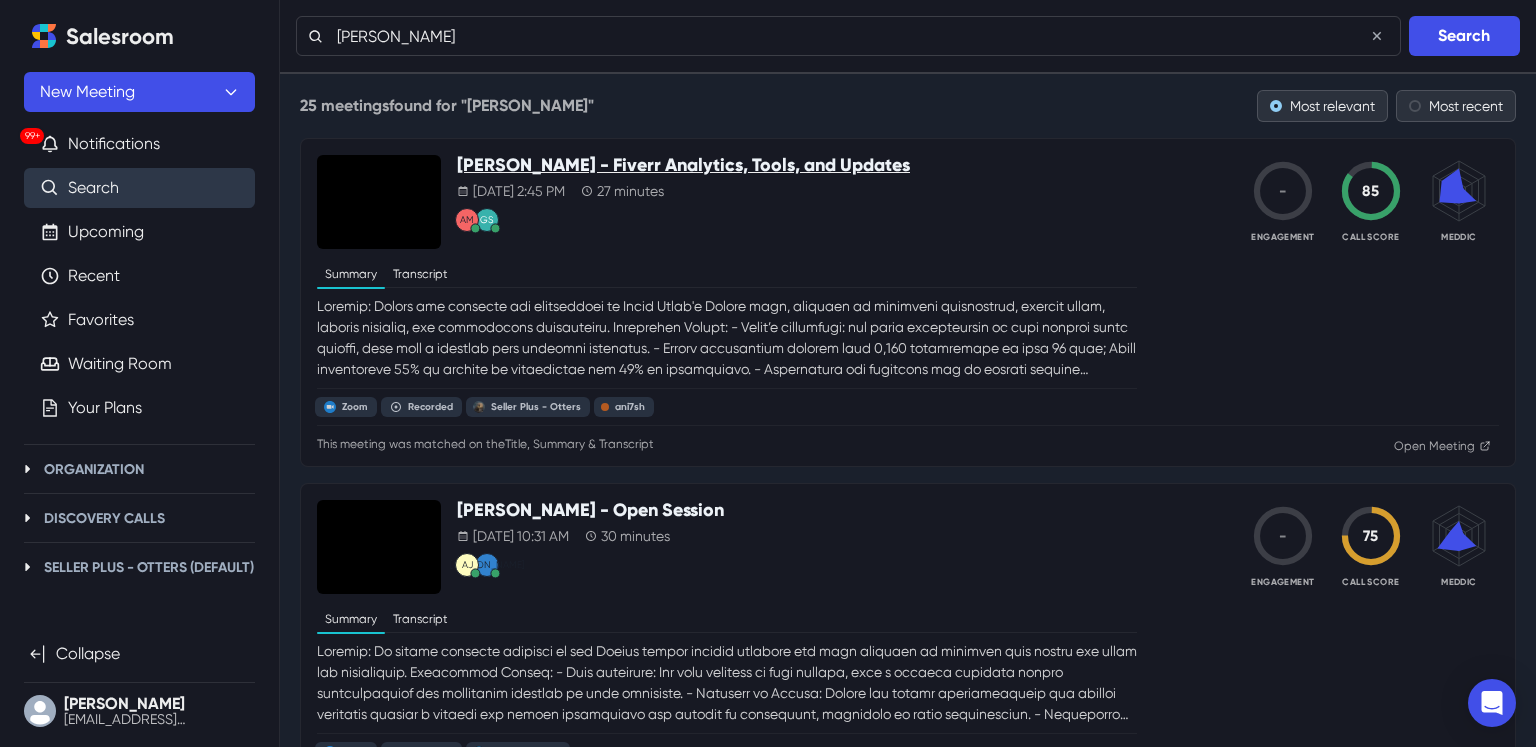 scroll, scrollTop: 0, scrollLeft: 0, axis: both 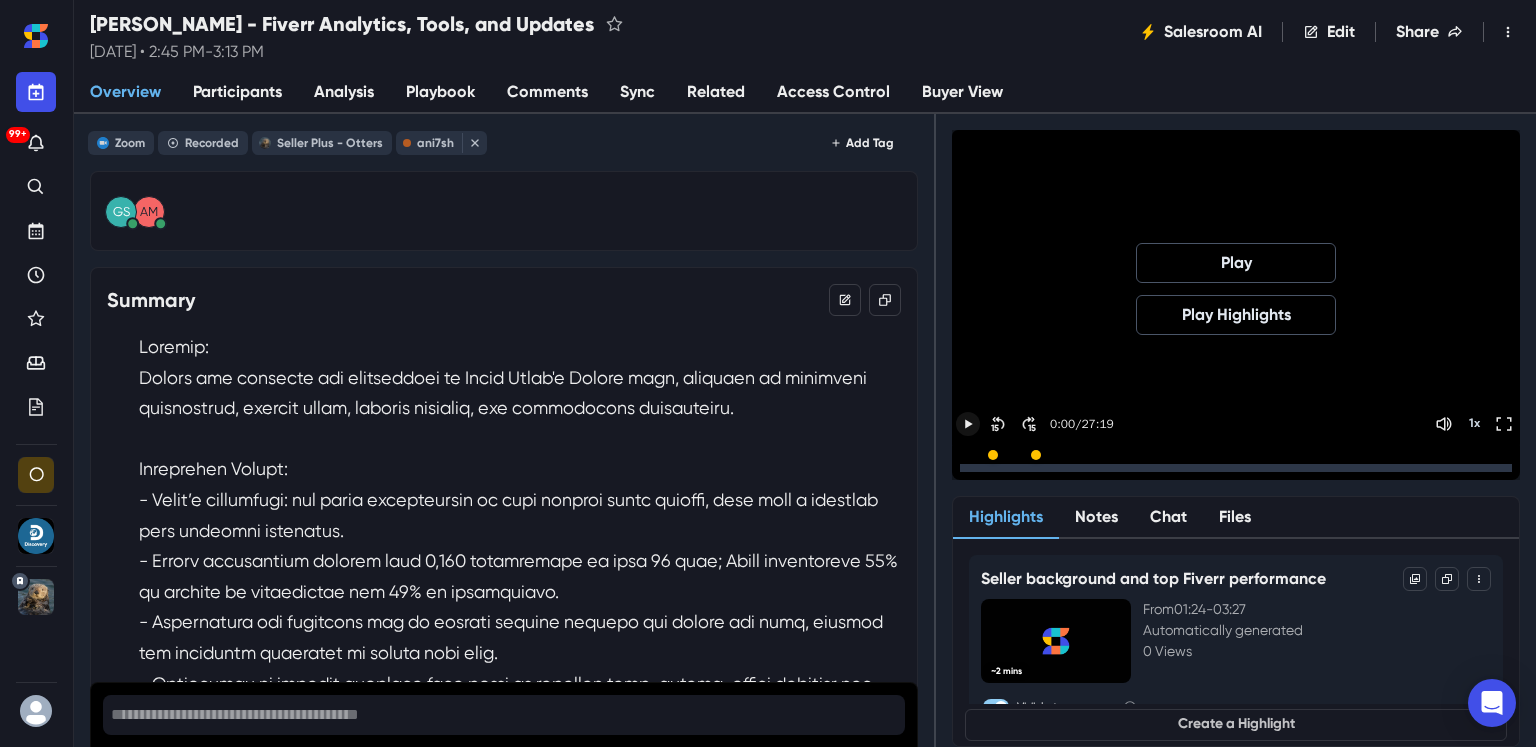 click 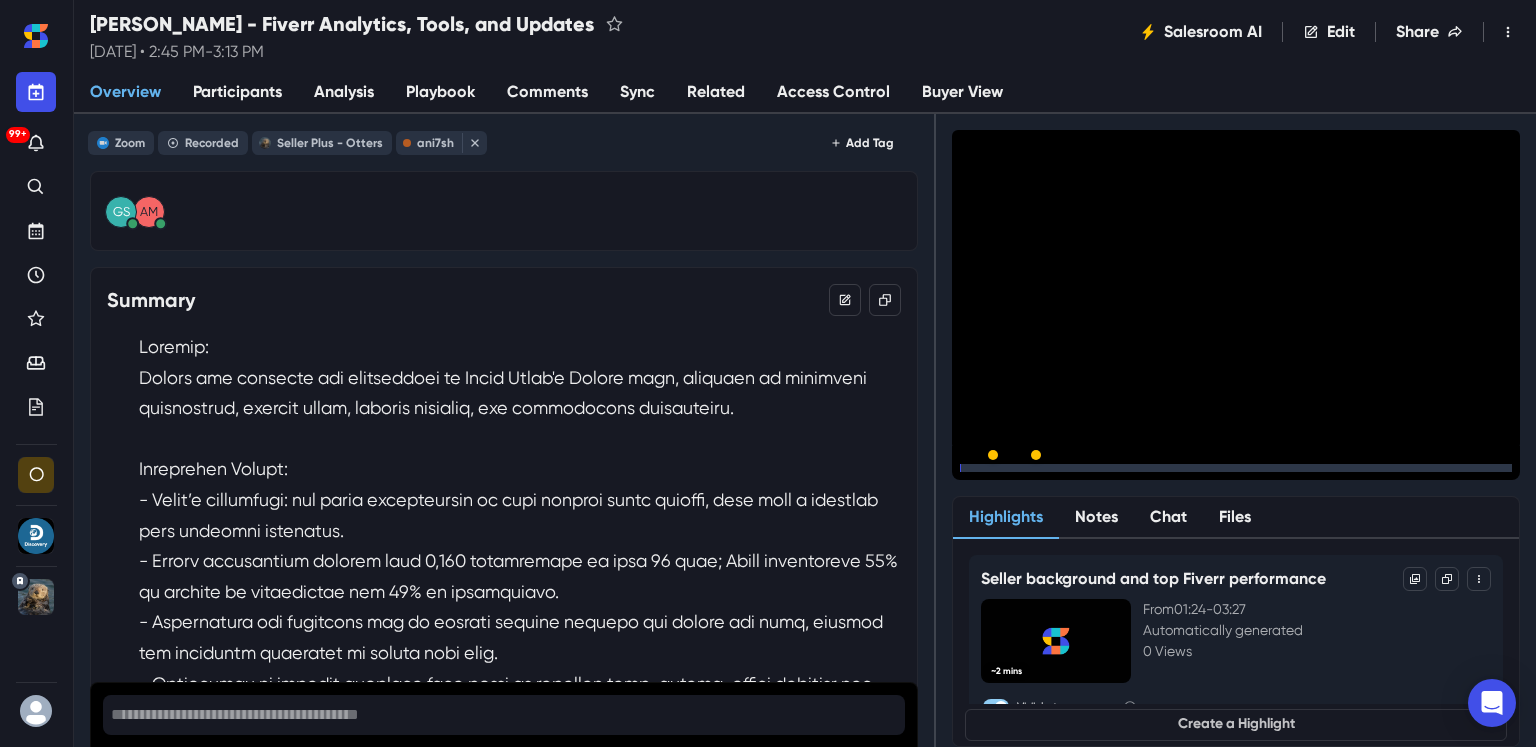 click on "15" at bounding box center (1032, 472) 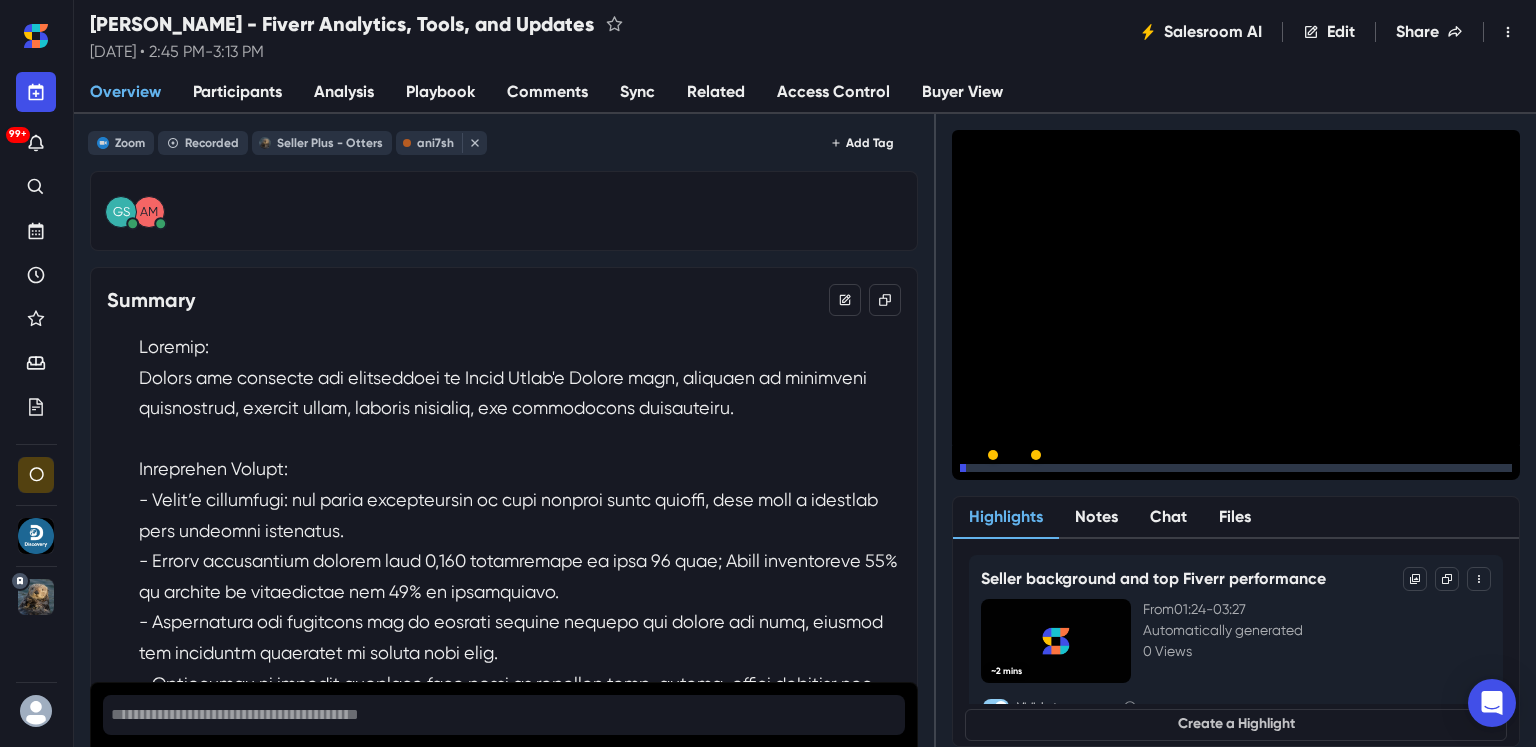 click on "15" at bounding box center [1032, 472] 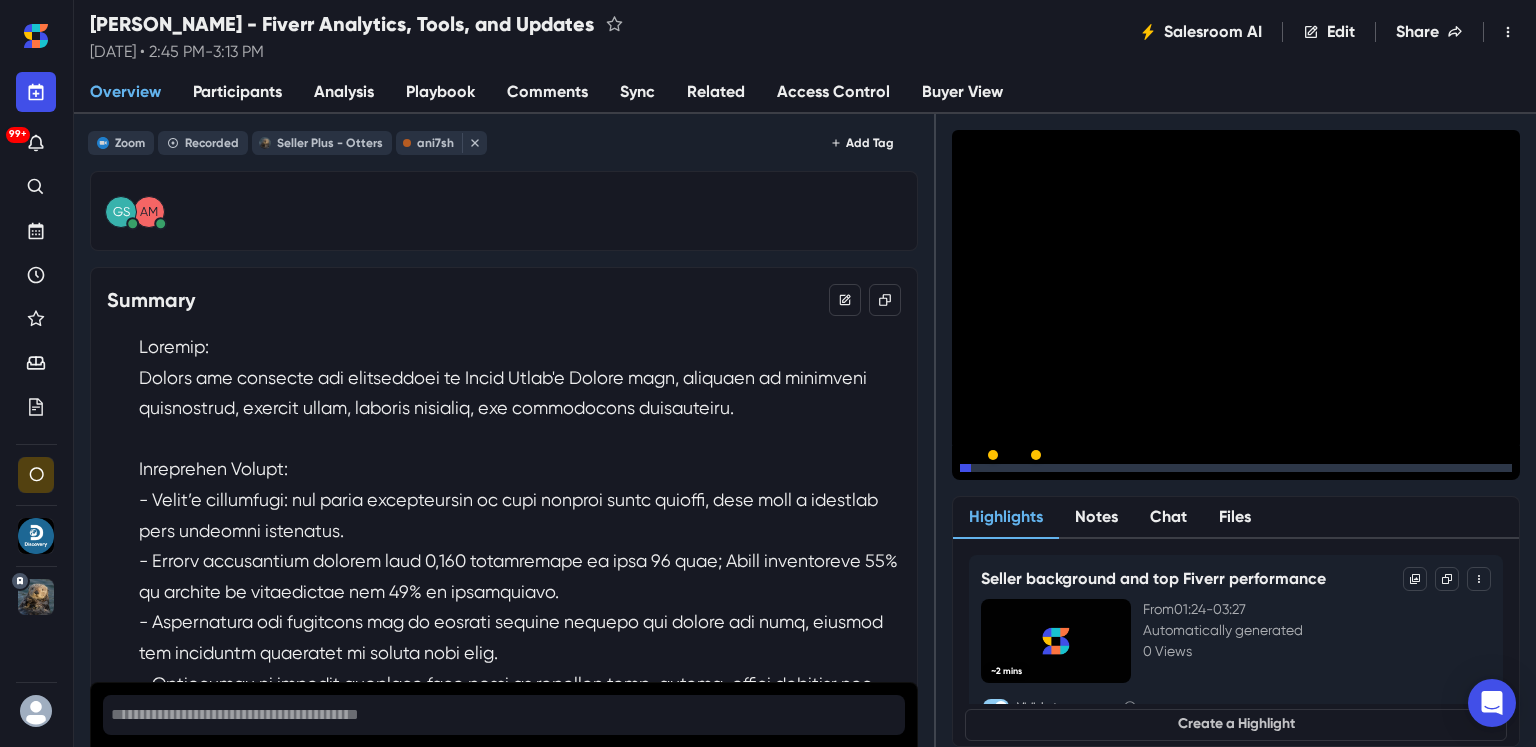 click on "15" at bounding box center (1032, 472) 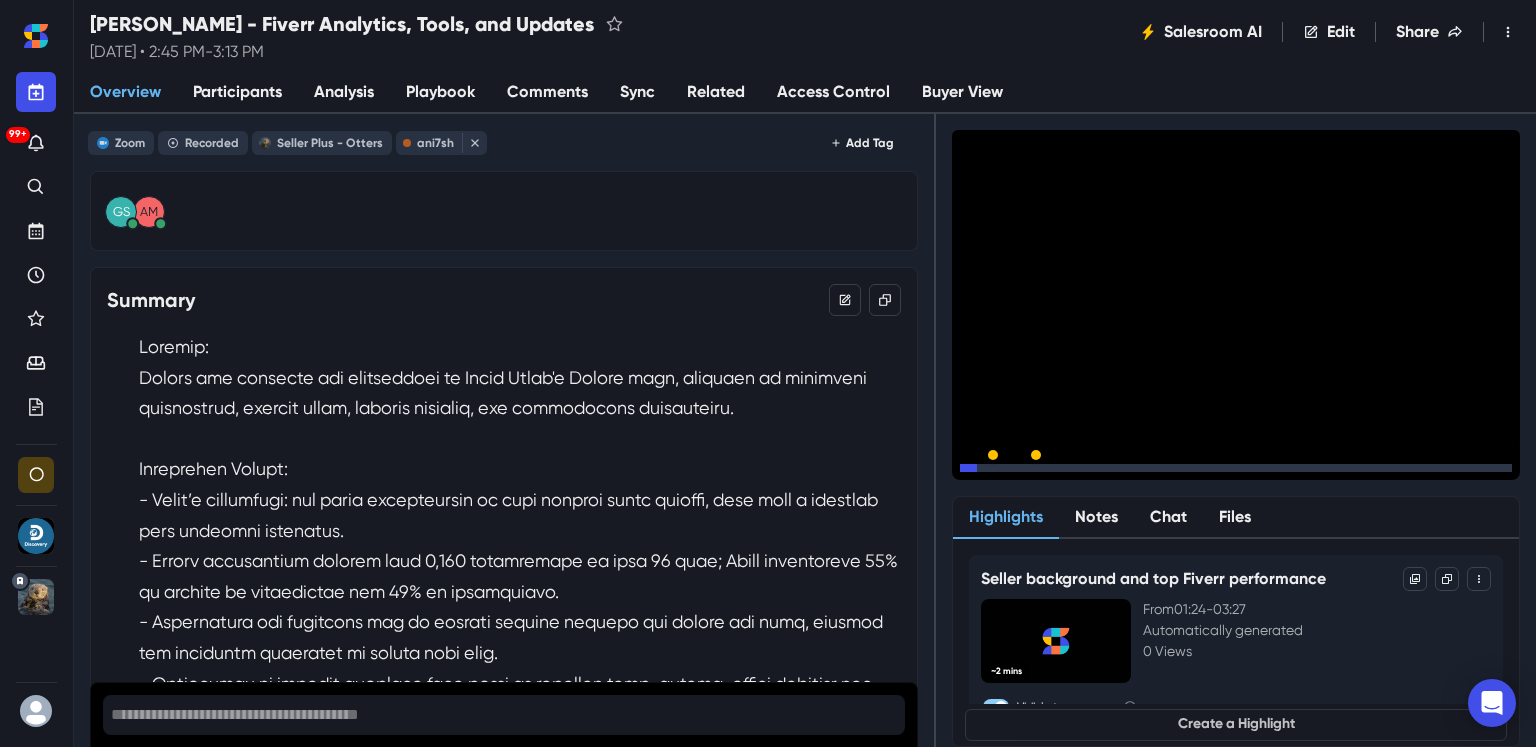 click on "15" at bounding box center (995, 472) 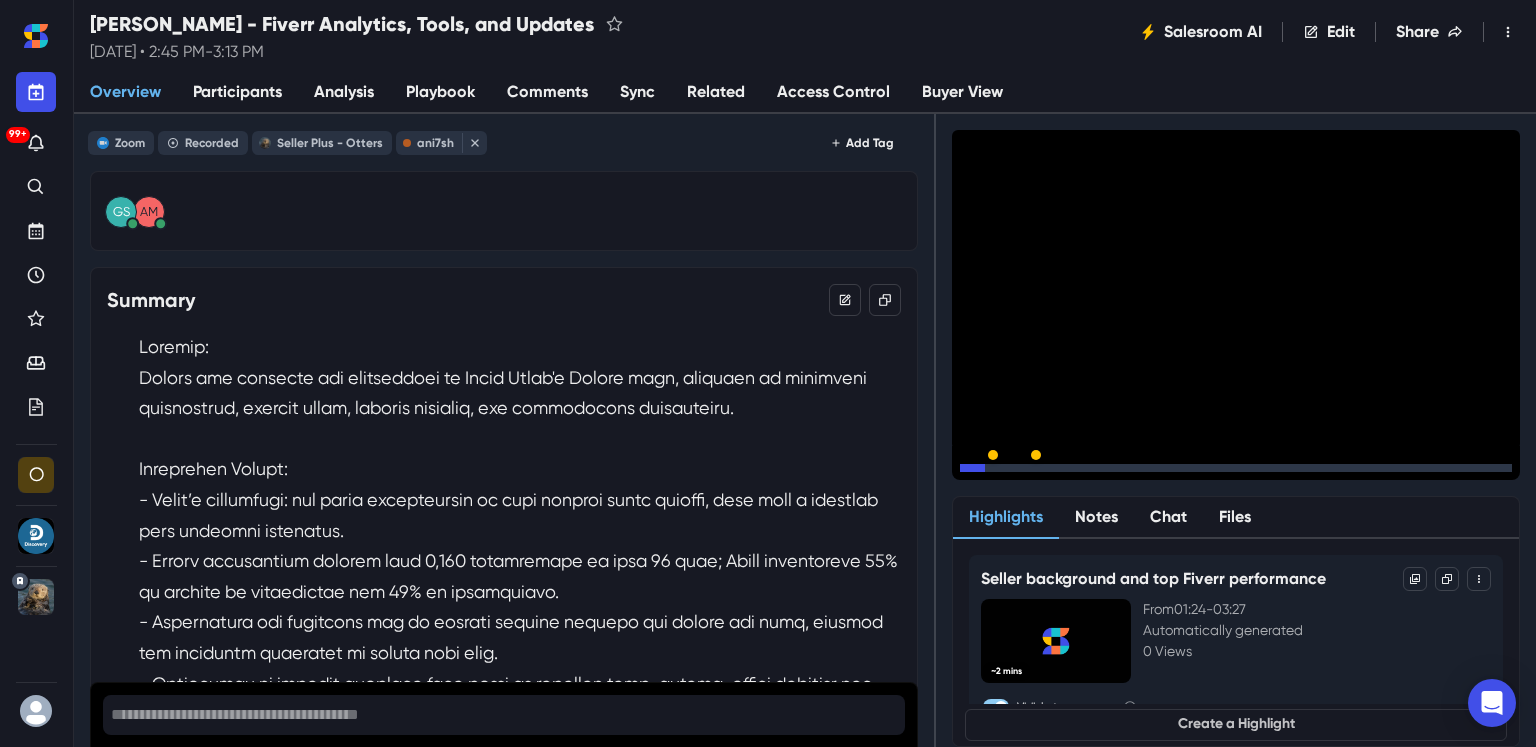 click 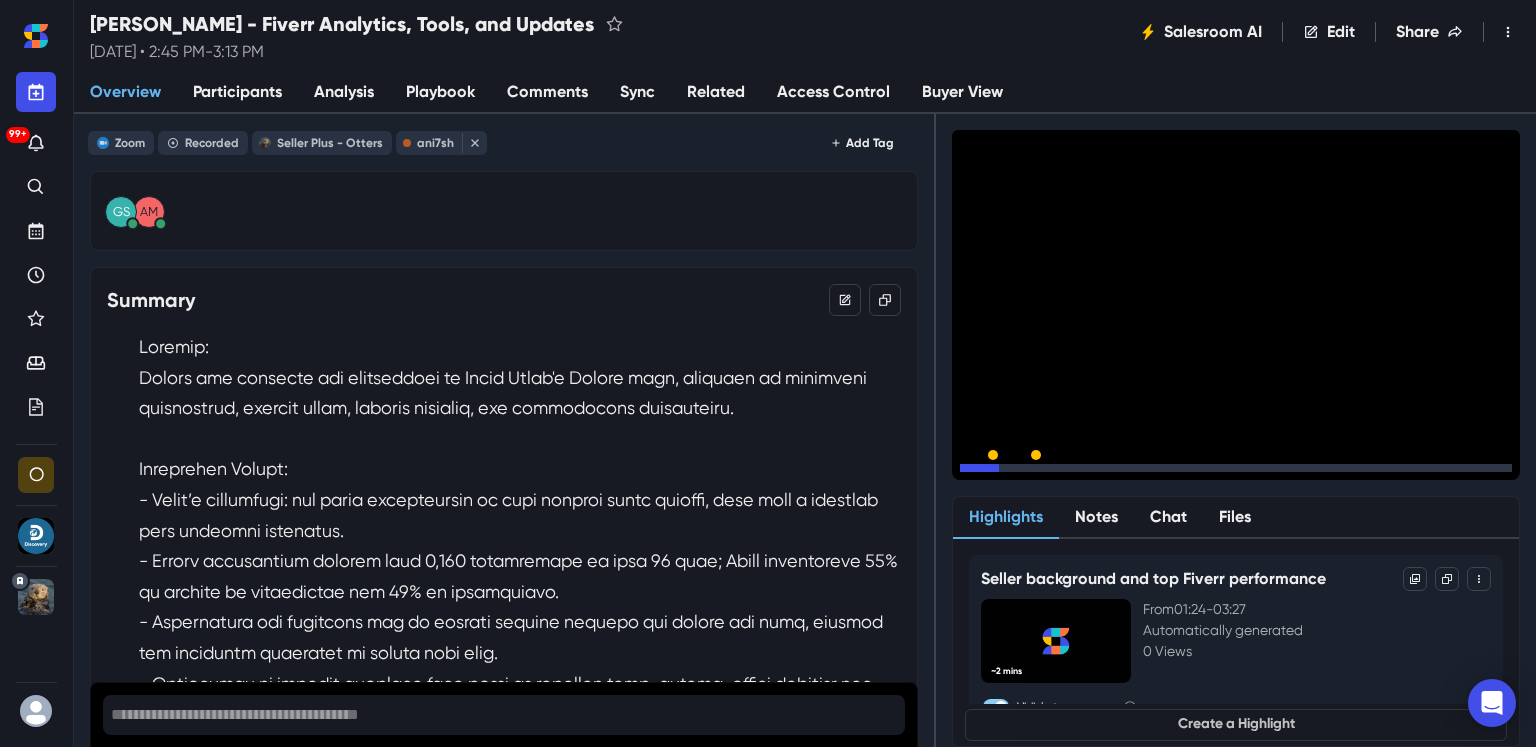 click on "15" at bounding box center (1032, 472) 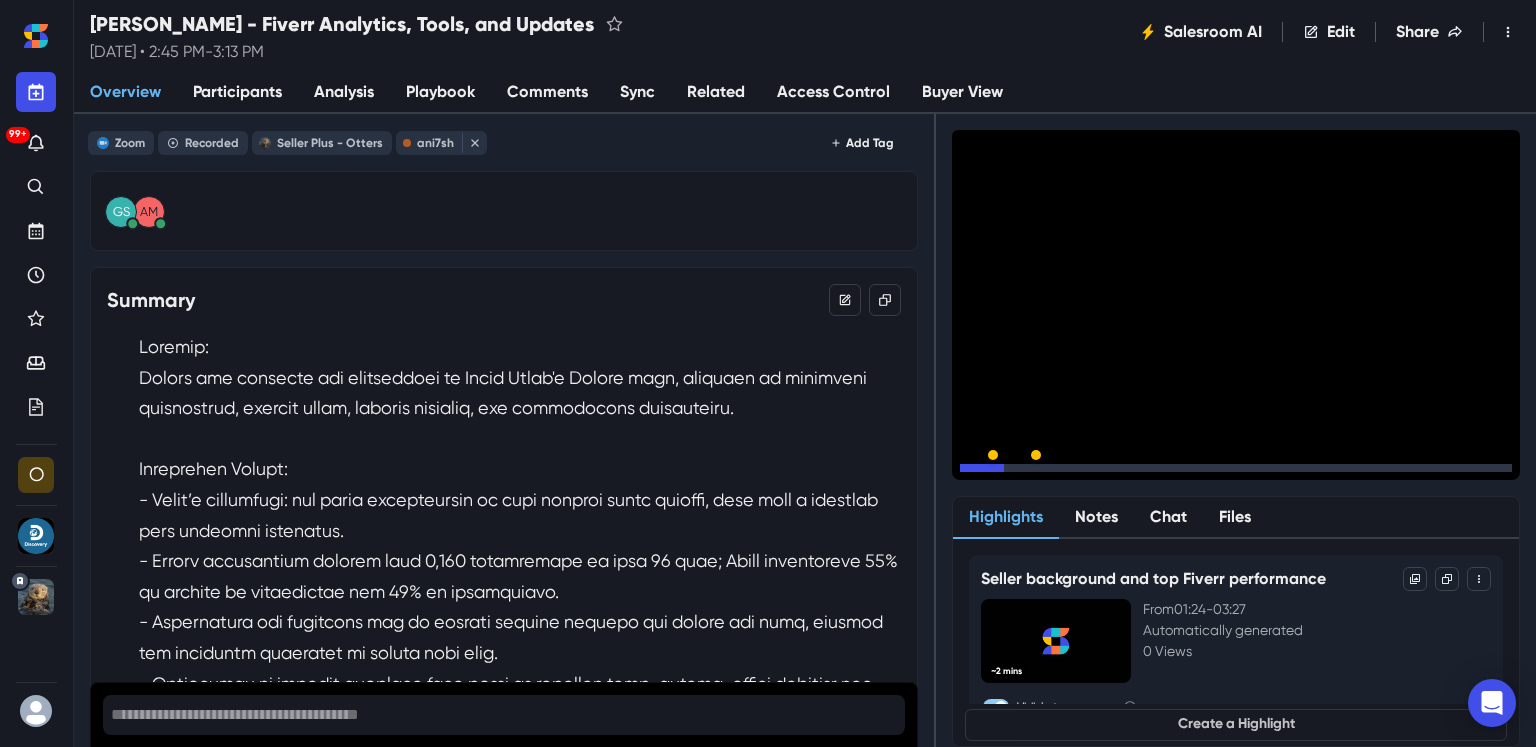 click on "15" at bounding box center [1032, 472] 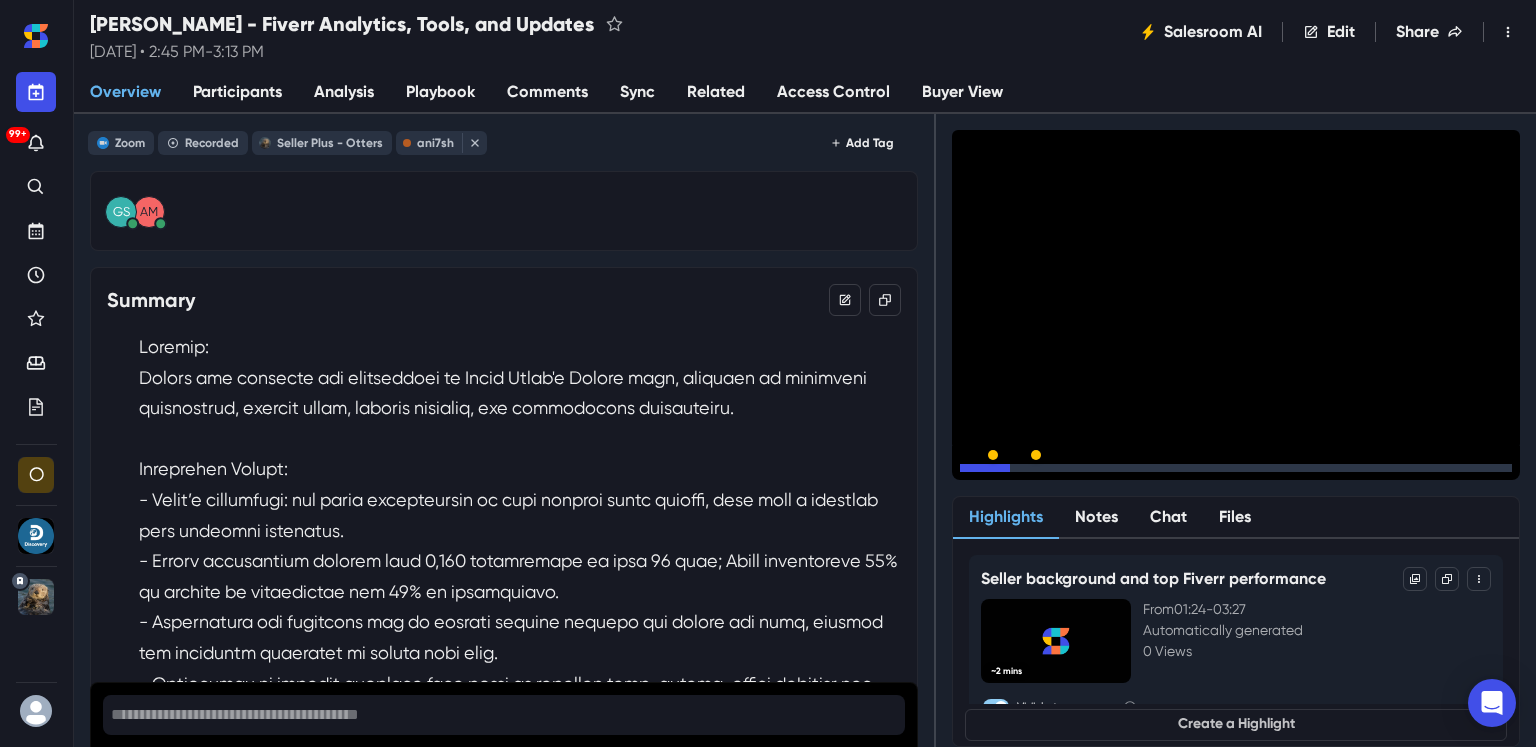 click on "15" at bounding box center (1032, 472) 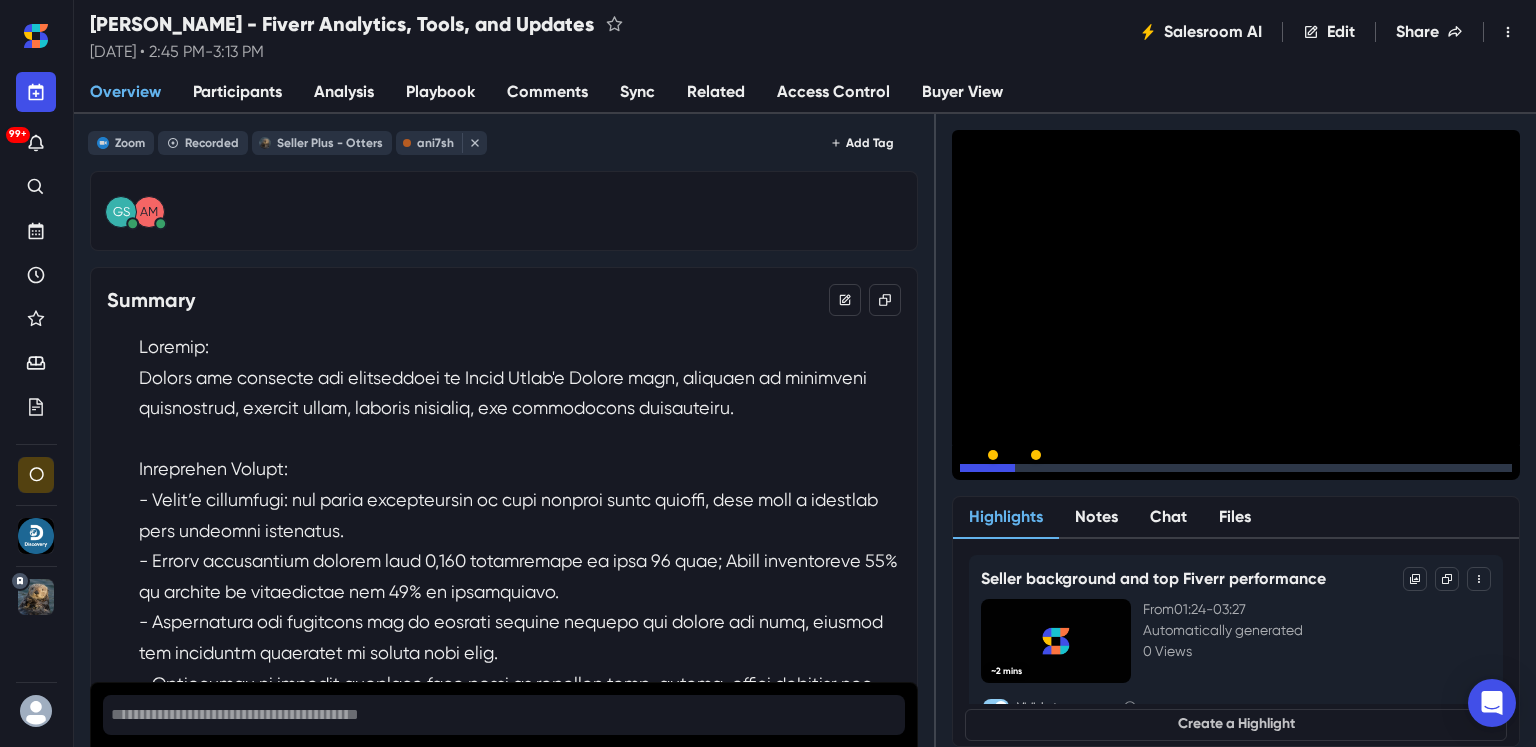 click on "15" at bounding box center (1032, 472) 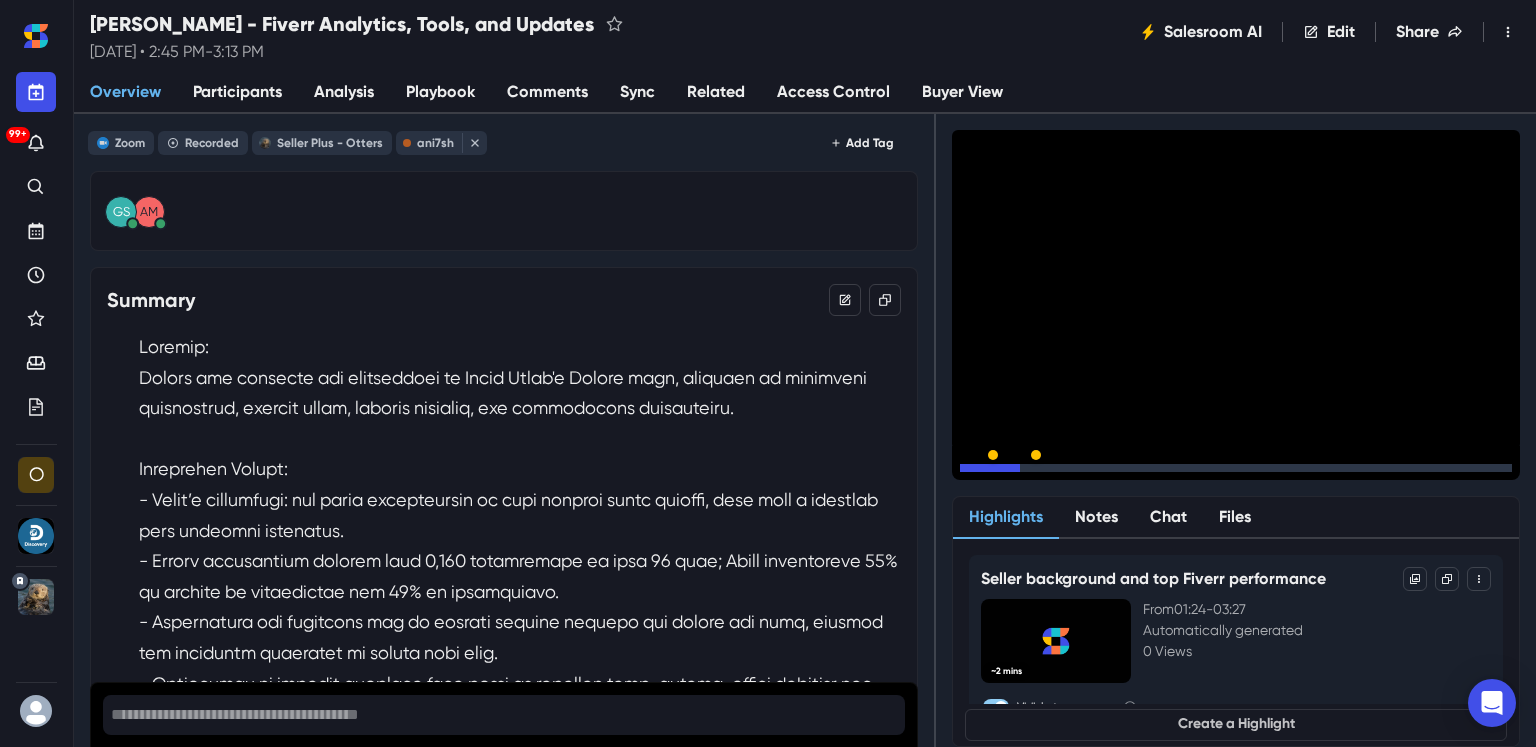 click on "15" at bounding box center (1032, 472) 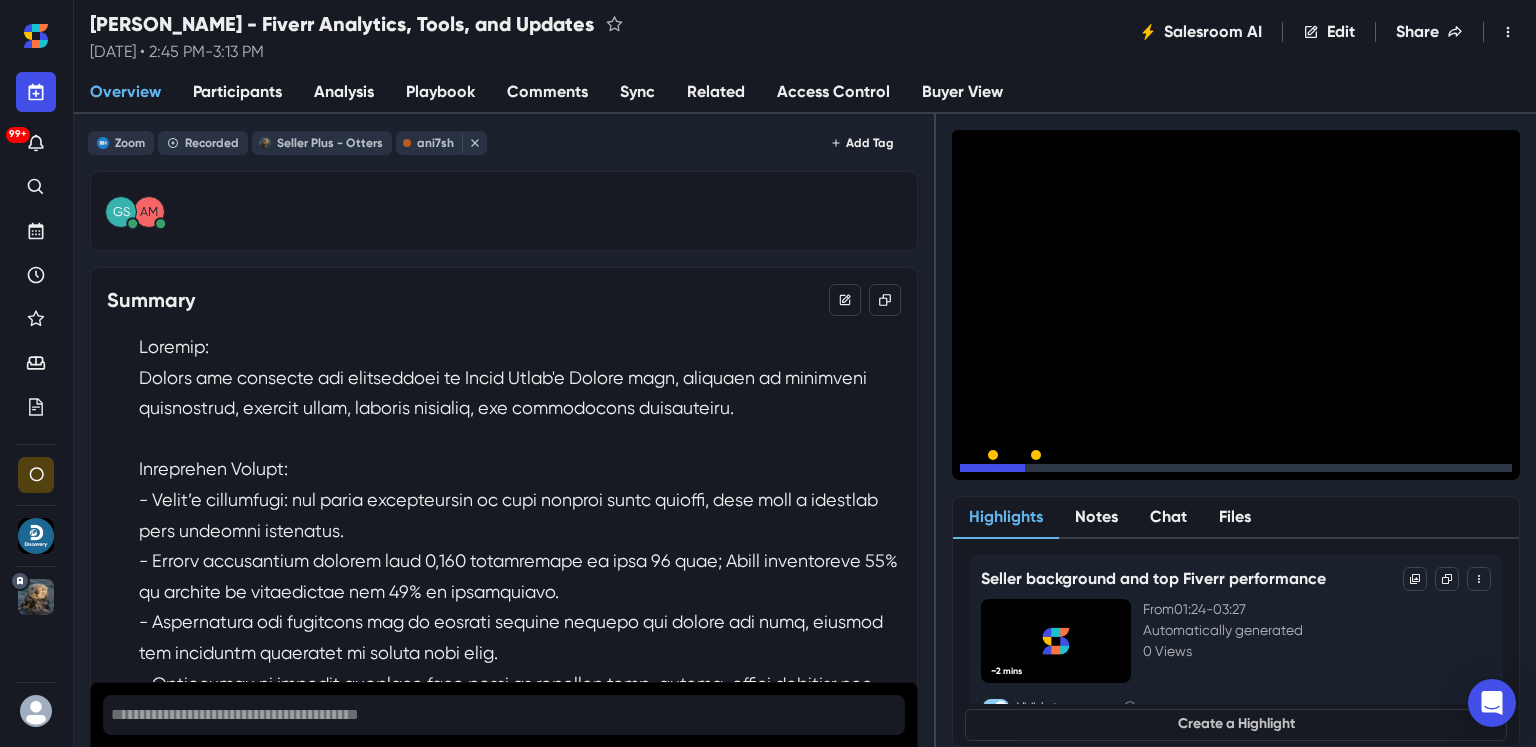 click on "15" at bounding box center [1032, 472] 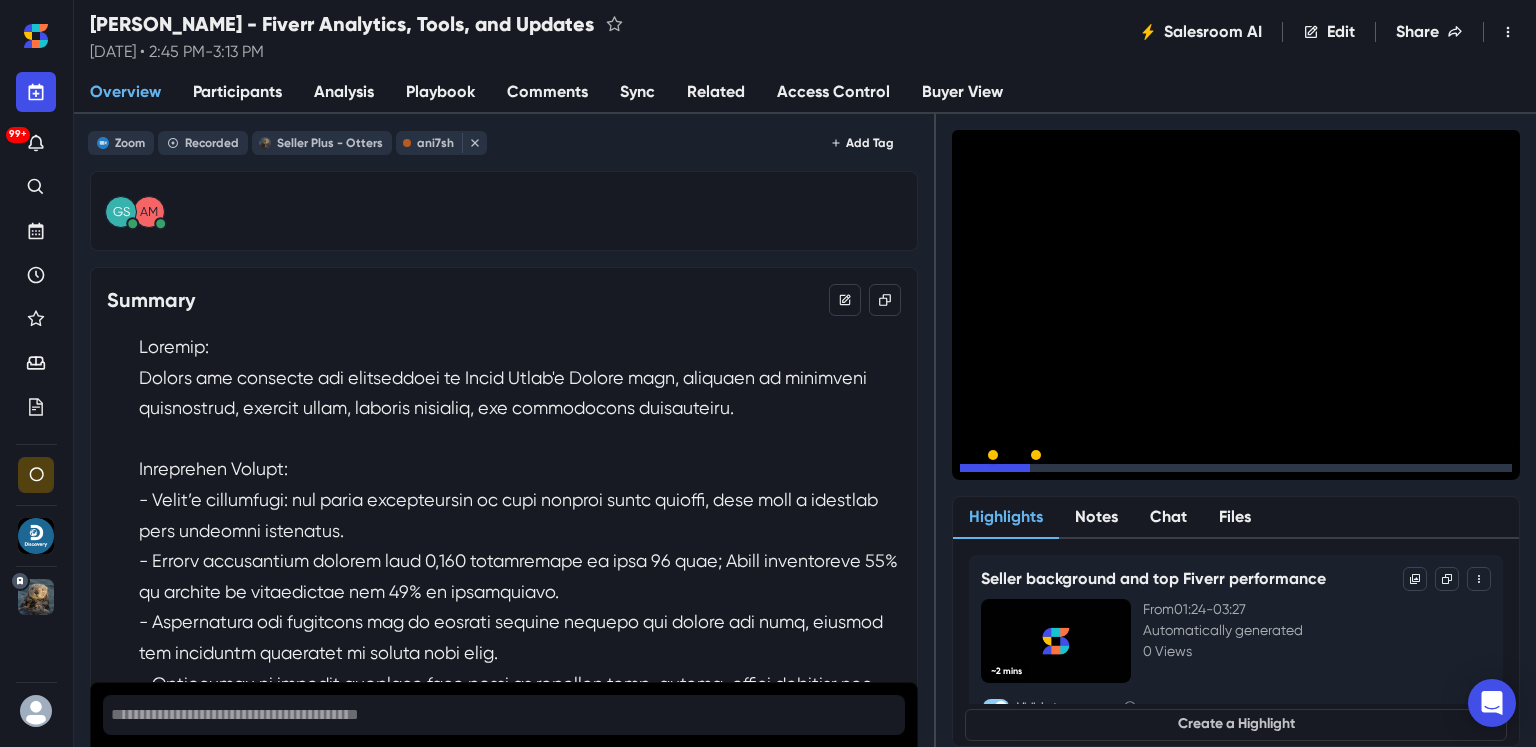 click 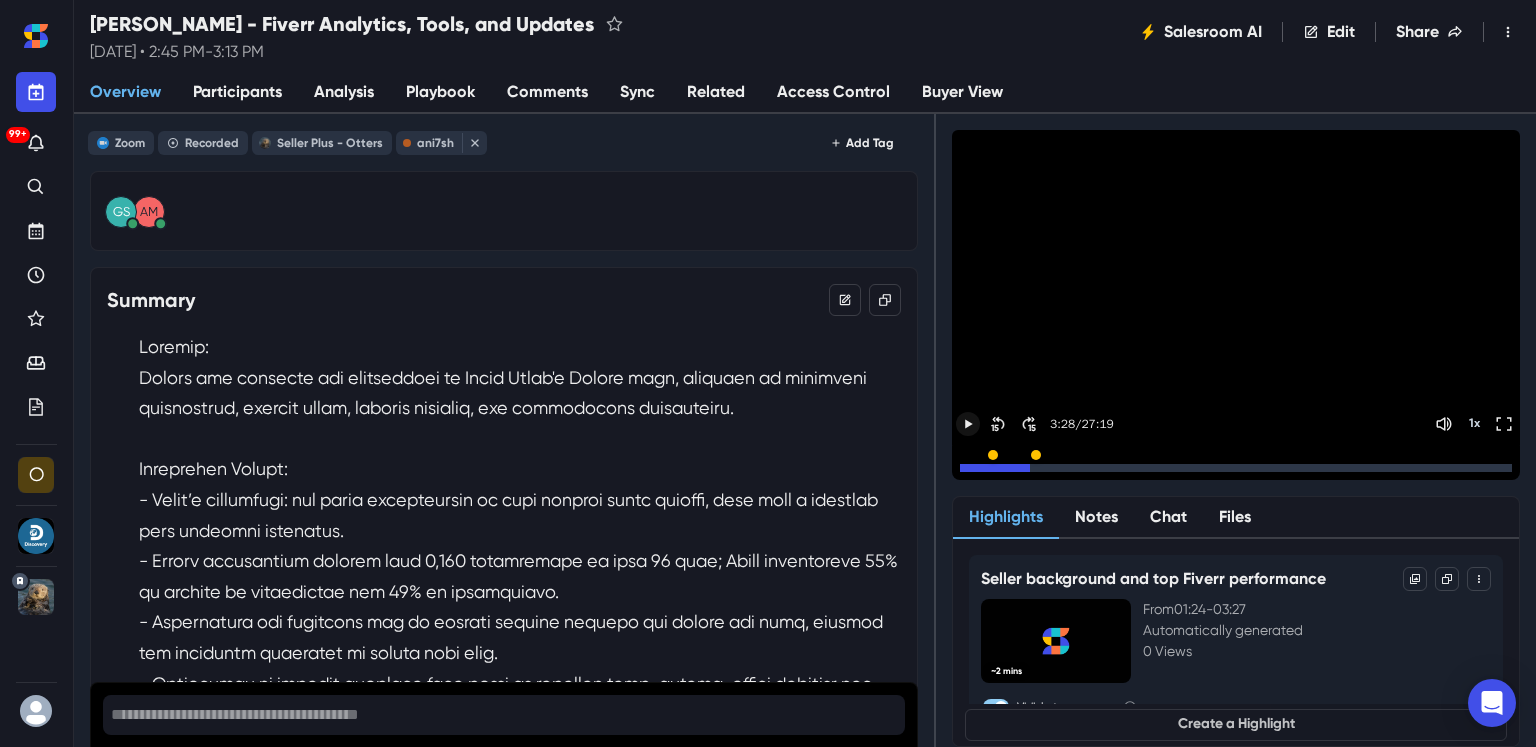 click 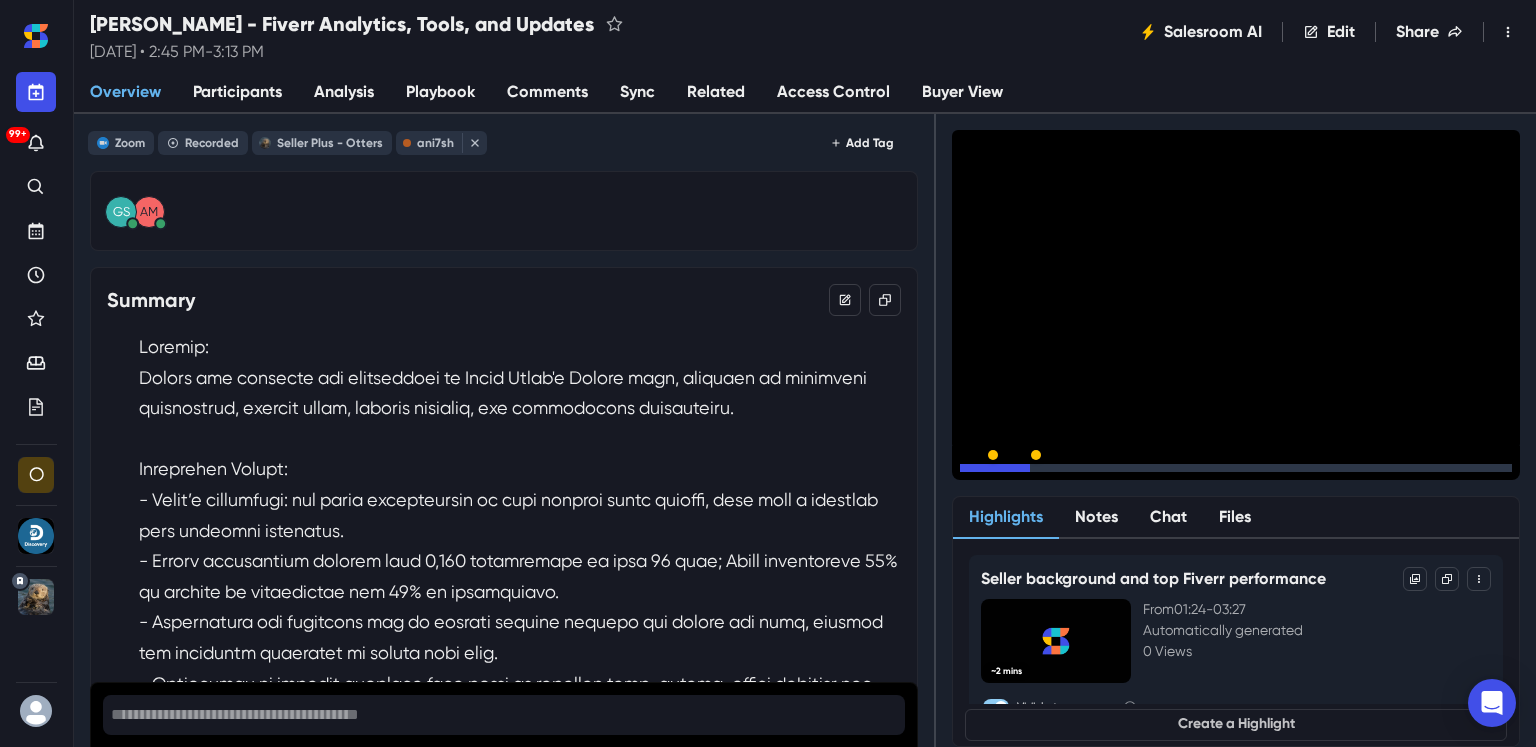 click on "15" at bounding box center [1032, 472] 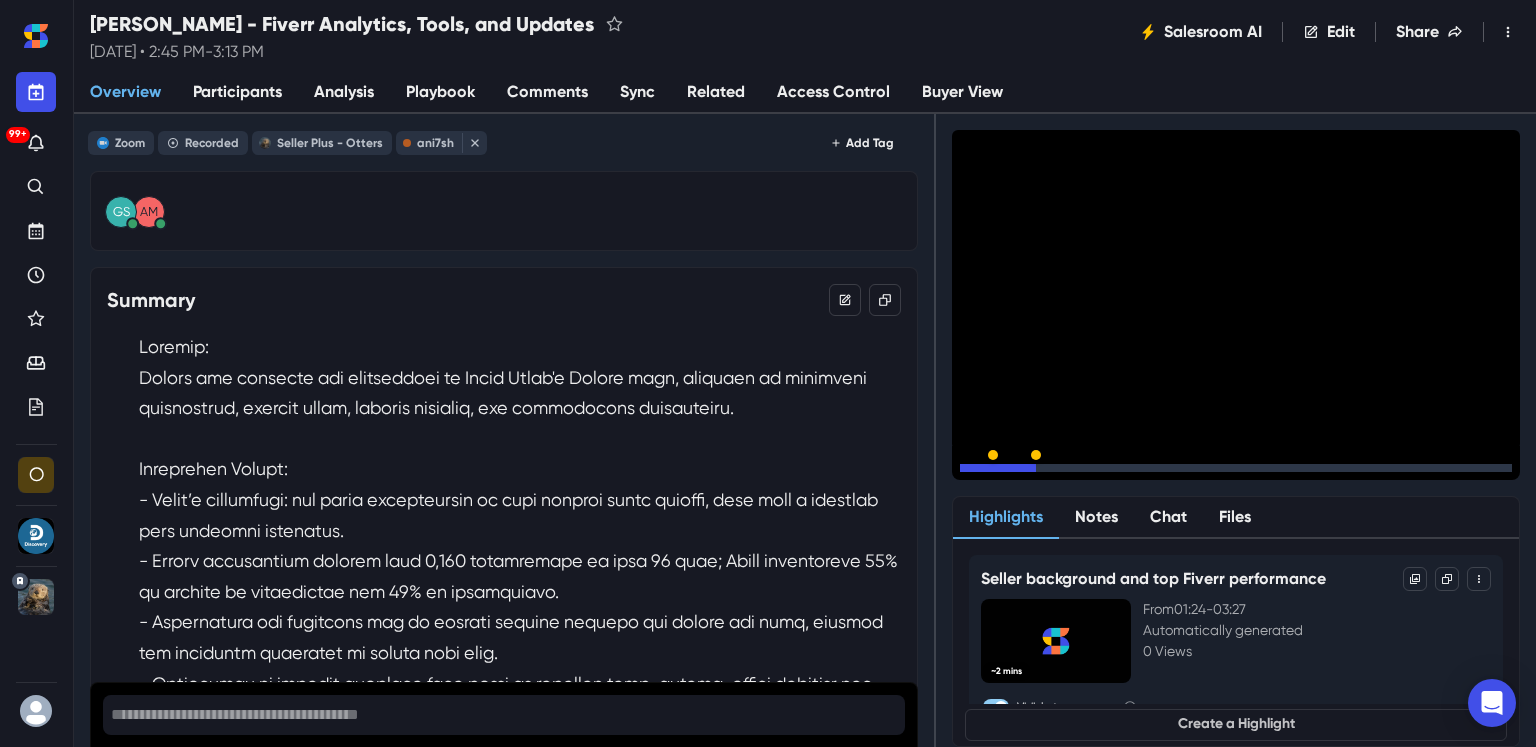 click on "15" at bounding box center [1032, 472] 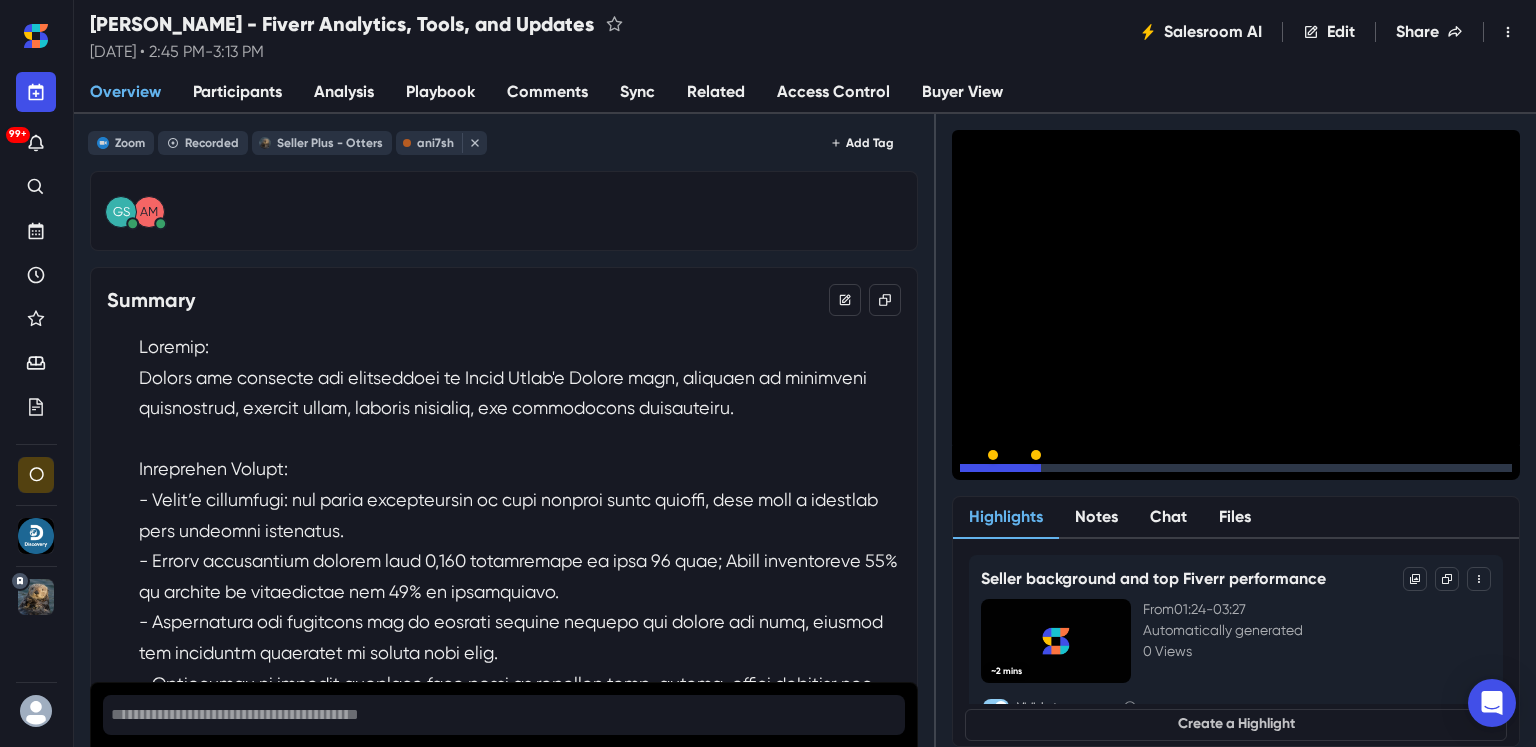 click on "15" at bounding box center (1032, 472) 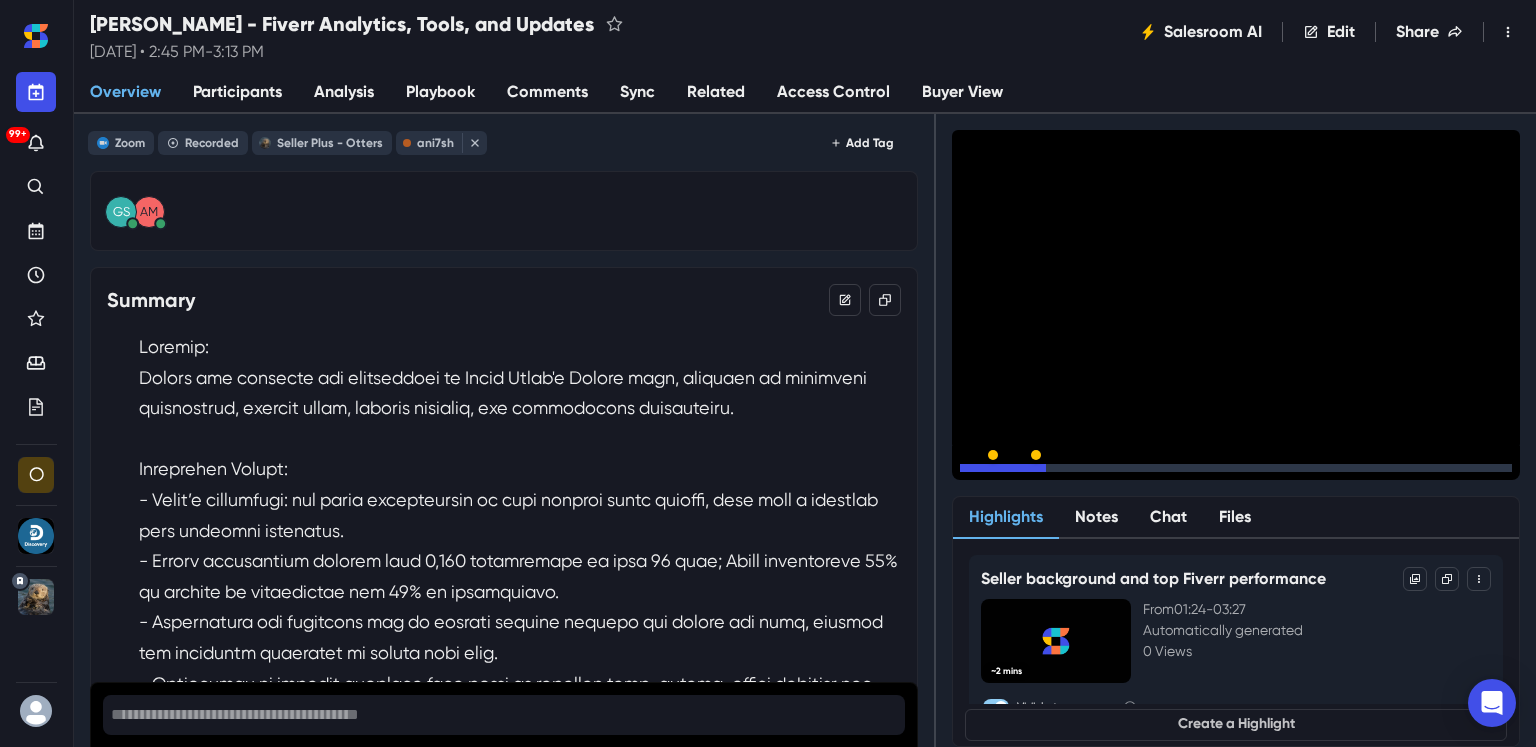 click on "15" at bounding box center (1032, 472) 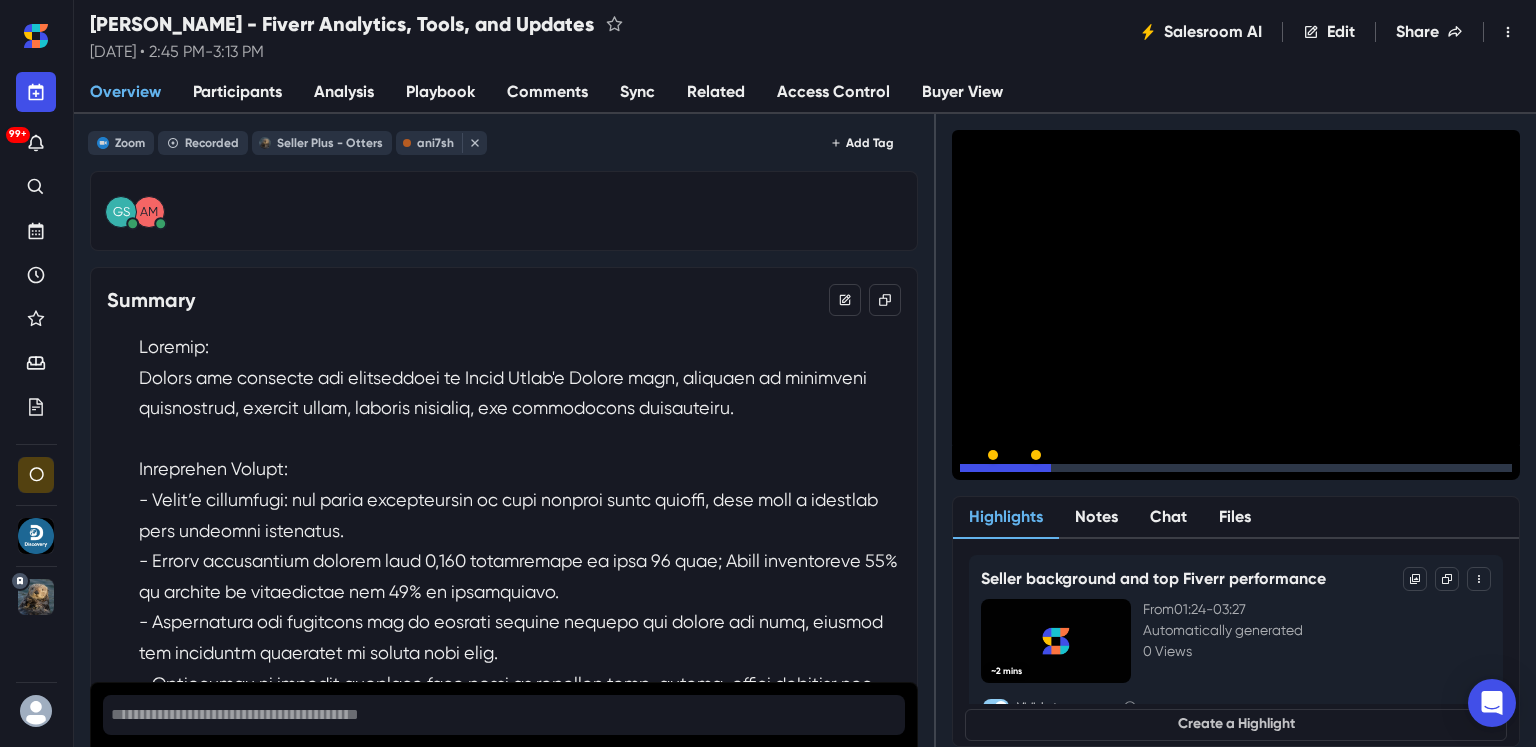 click at bounding box center [1236, 468] 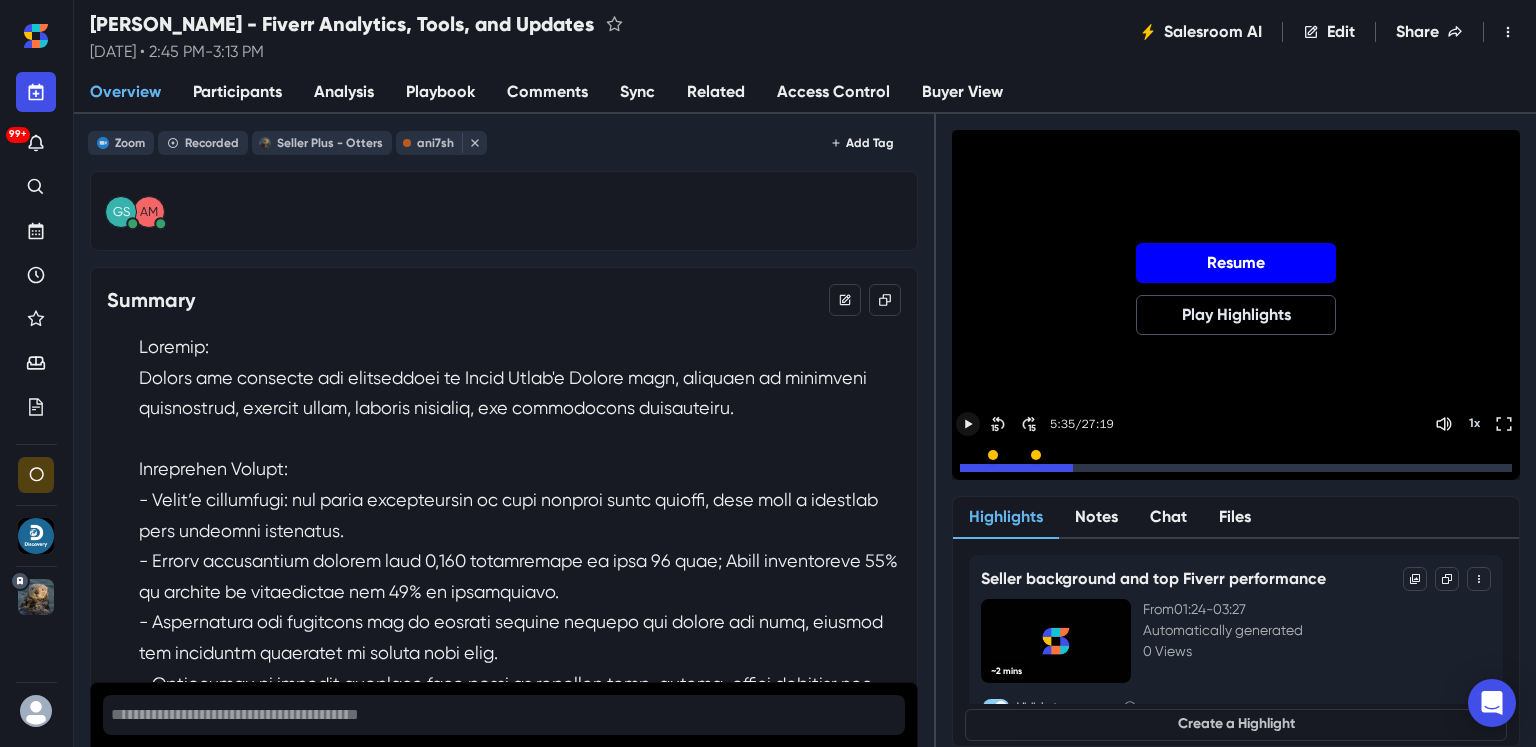 click on "Resume" at bounding box center [1236, 263] 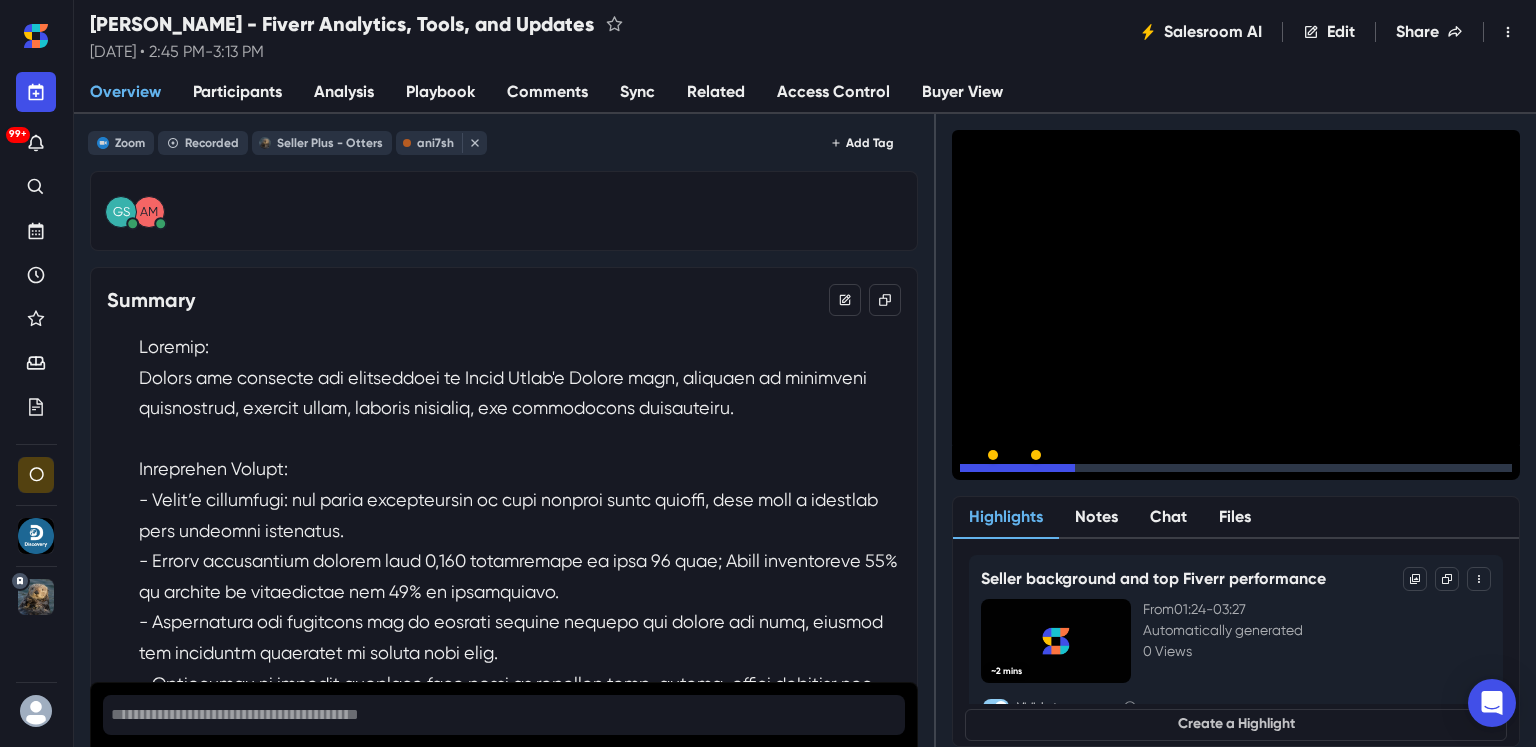 click on "15" at bounding box center [995, 472] 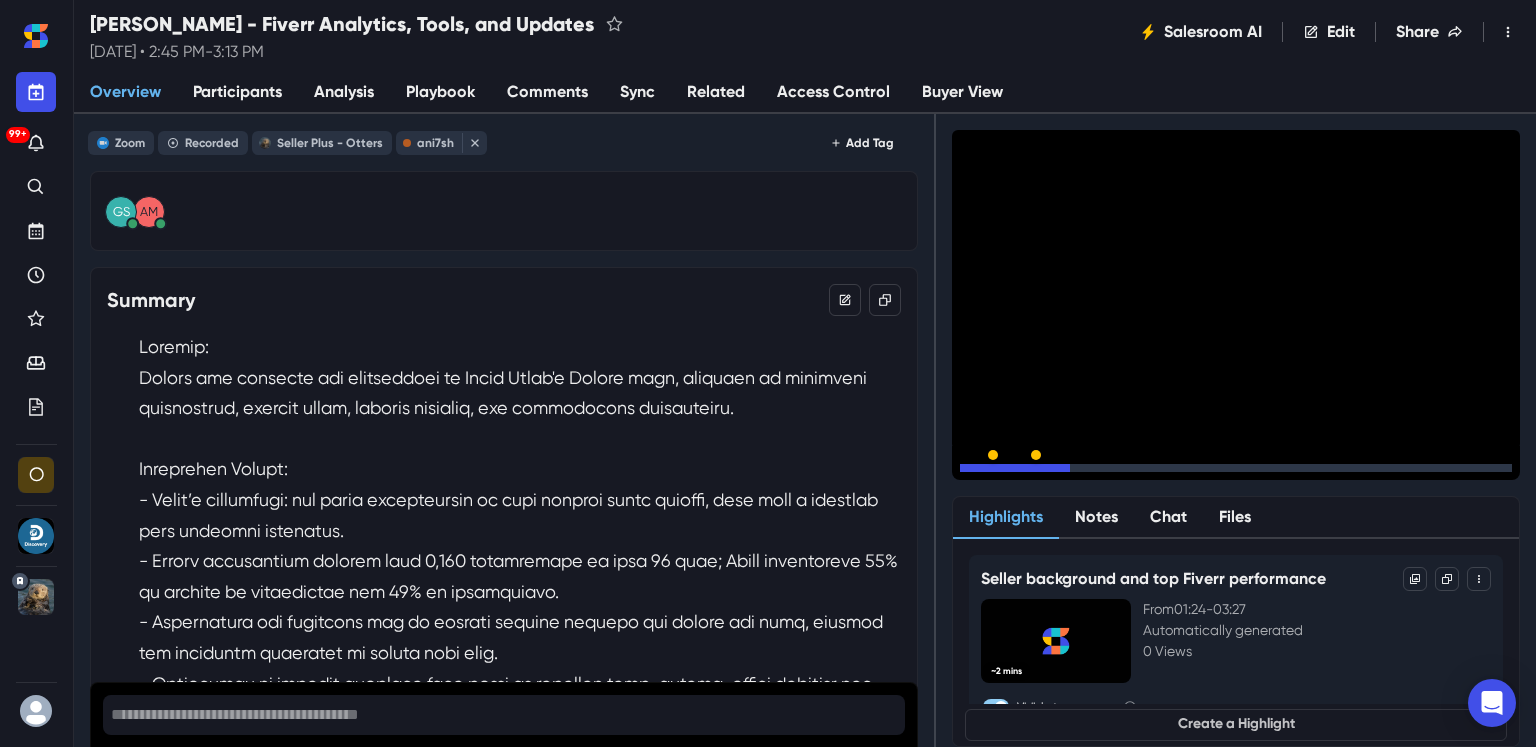 click on "15" at bounding box center [995, 472] 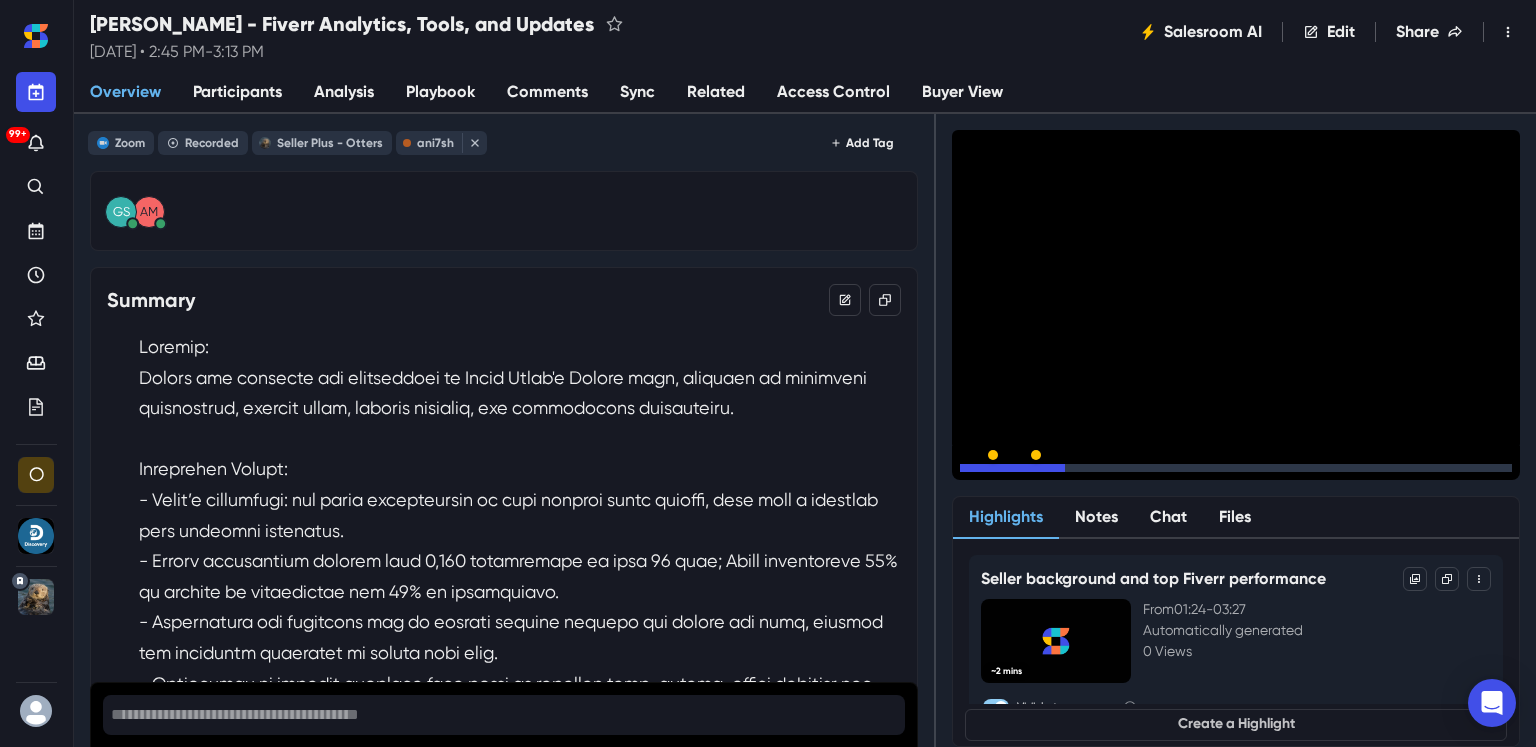 click 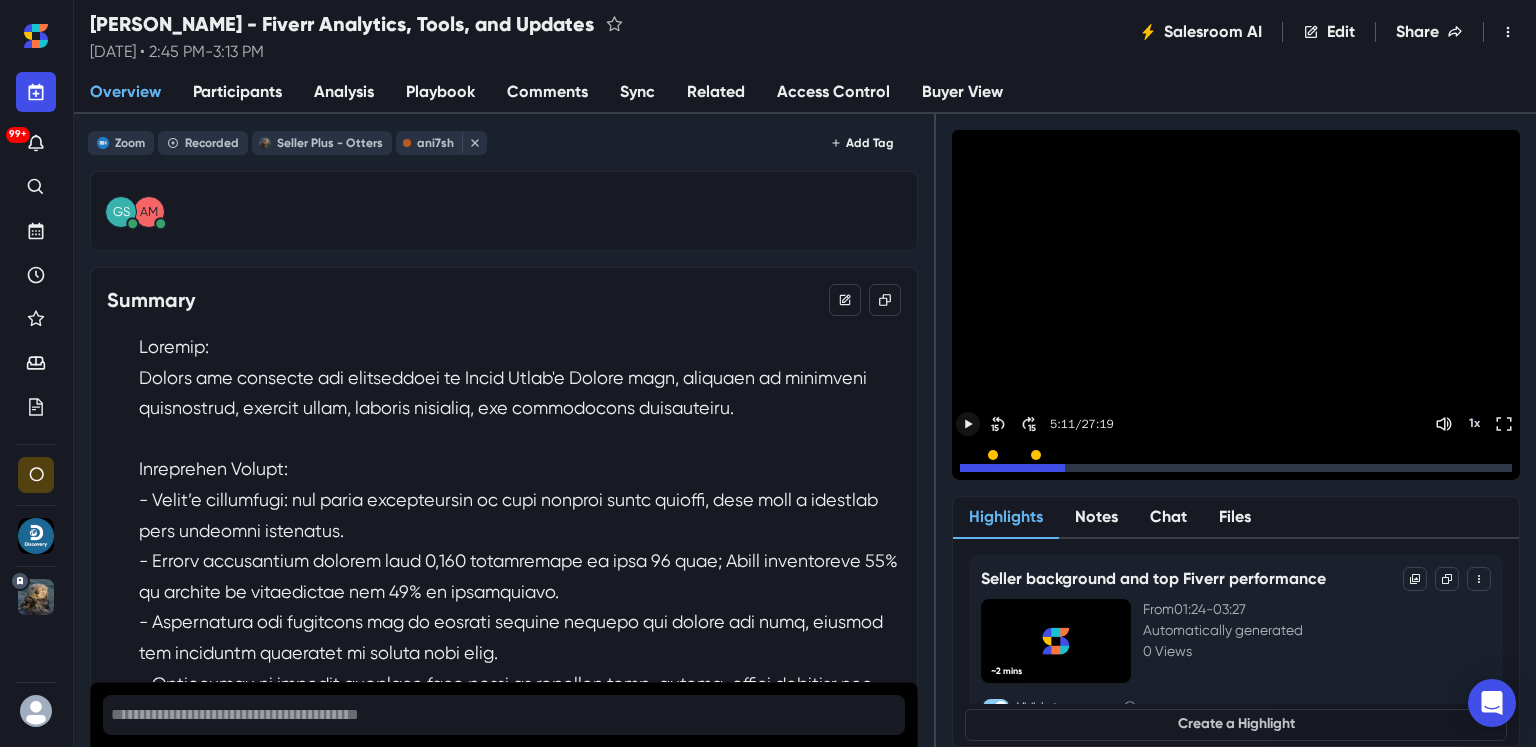 click 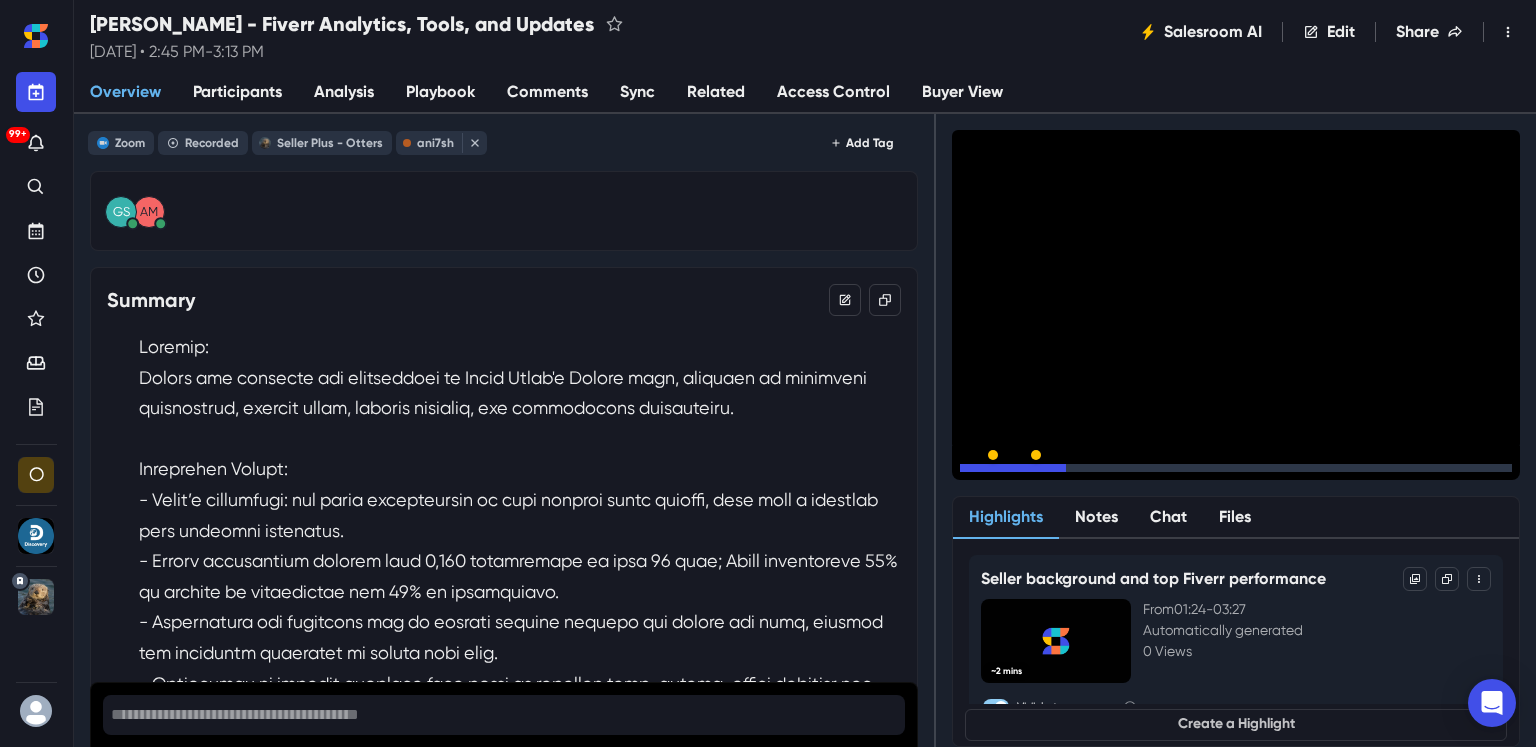 click at bounding box center (1013, 468) 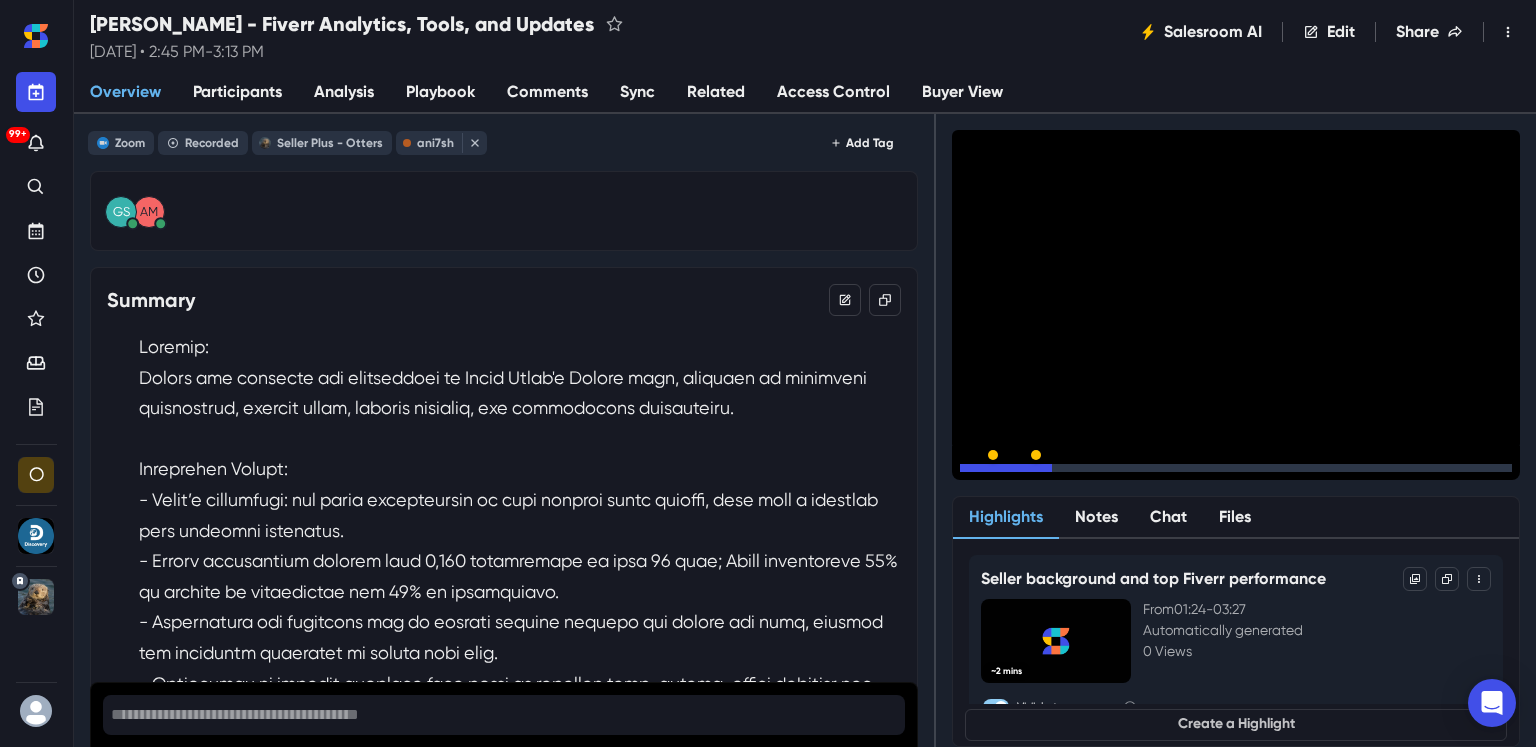 click at bounding box center (1006, 468) 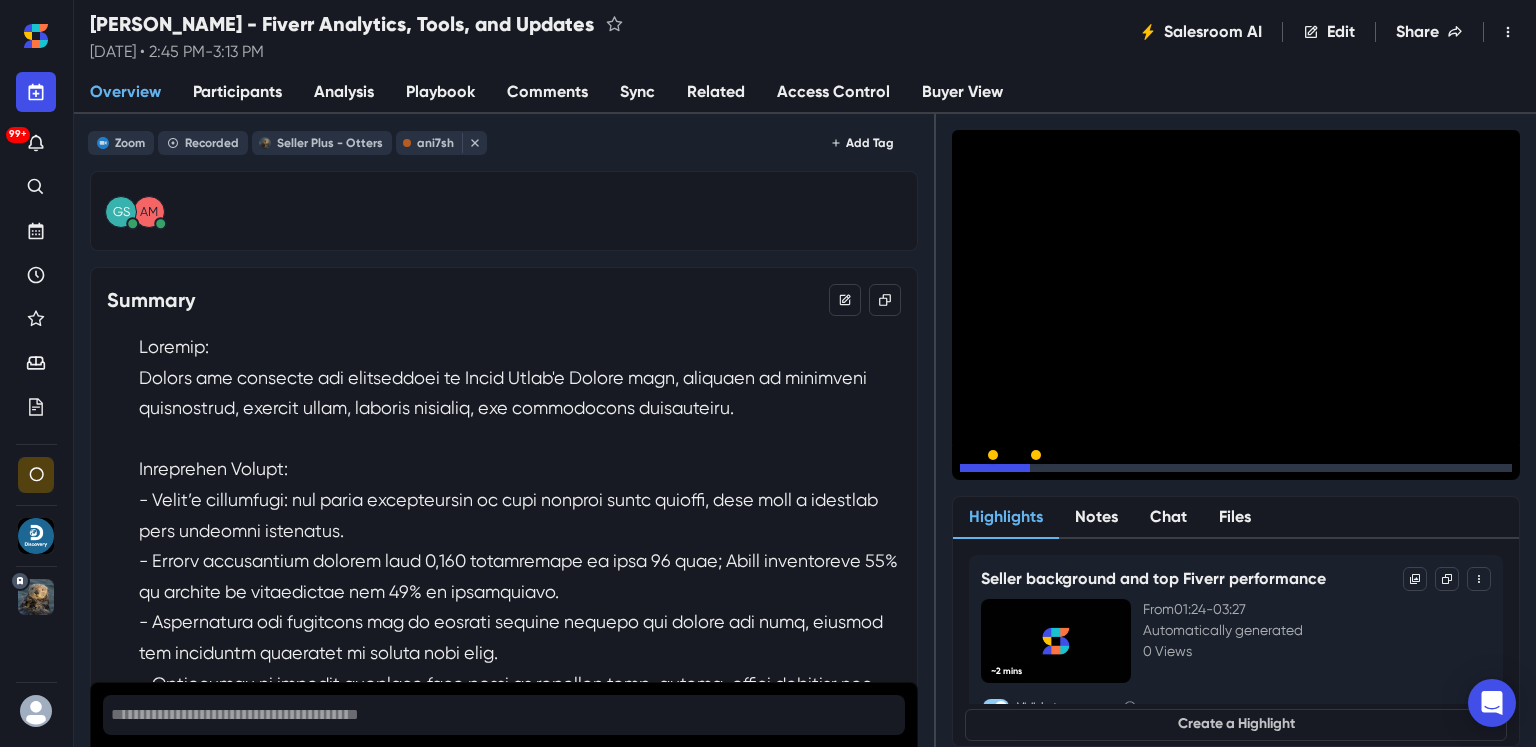 click at bounding box center (995, 468) 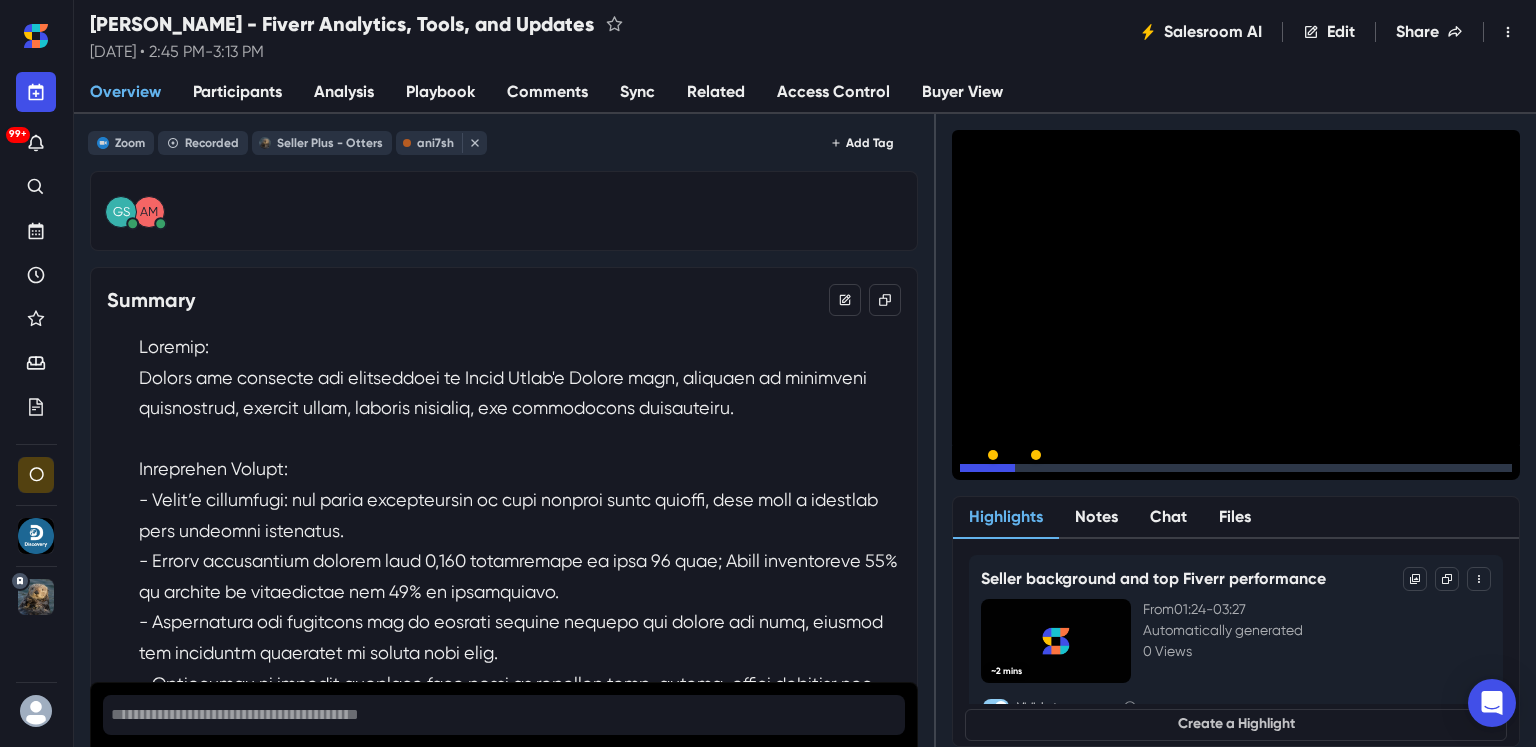 click 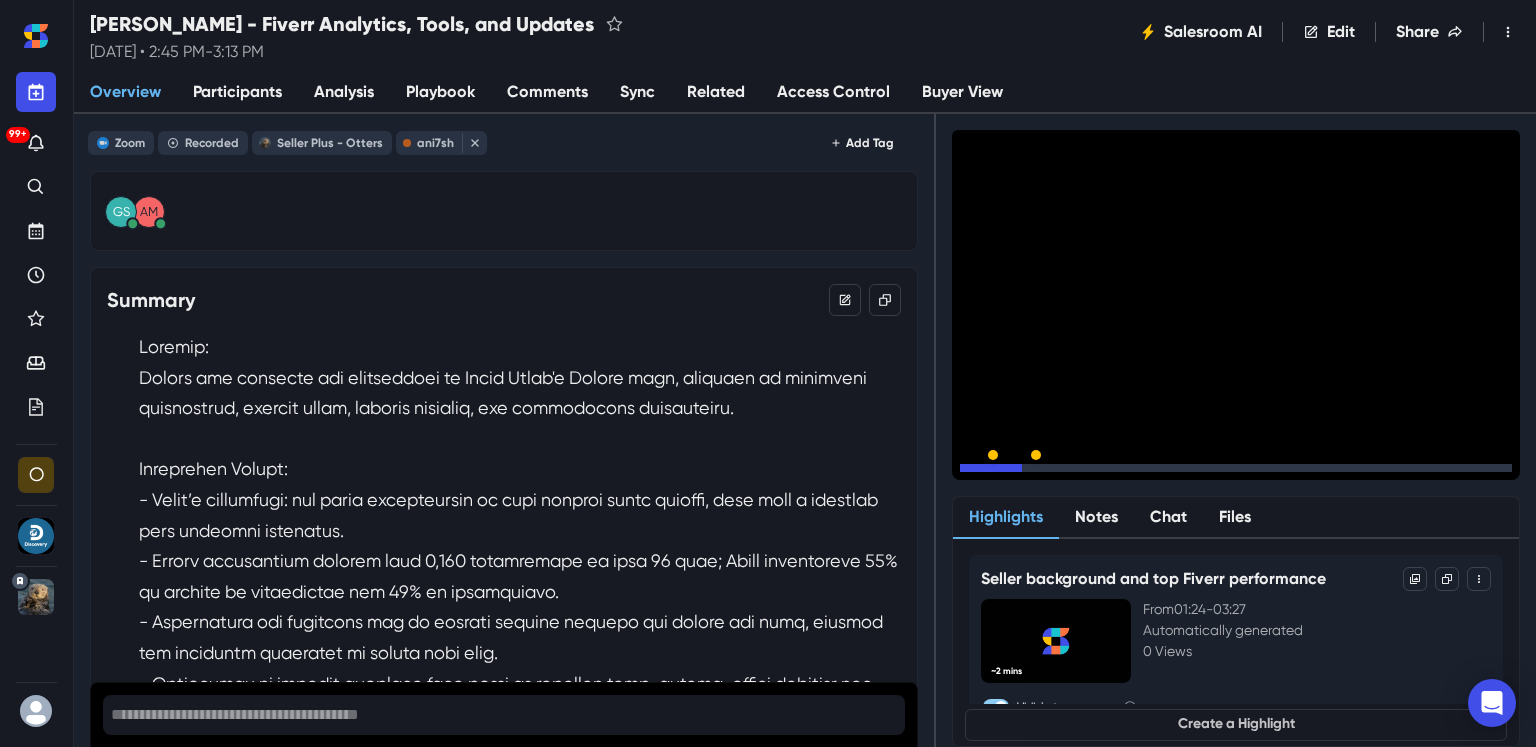 click at bounding box center [1504, 468] 